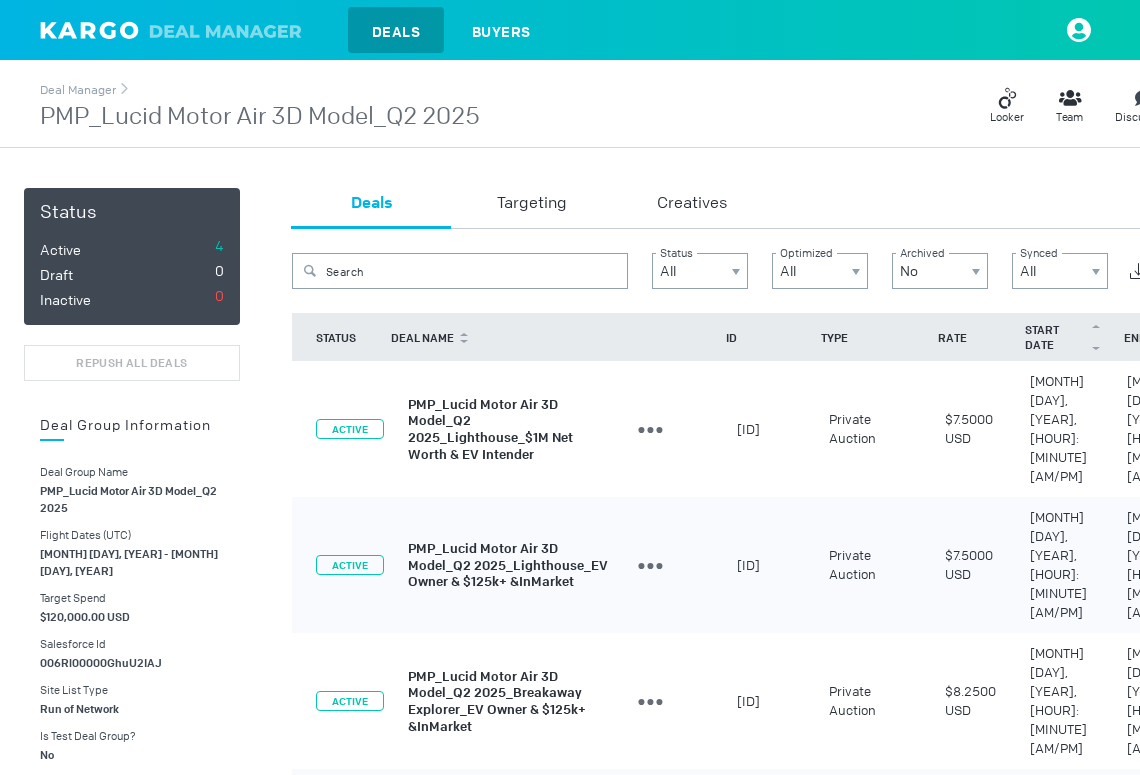 scroll, scrollTop: 8, scrollLeft: 29, axis: both 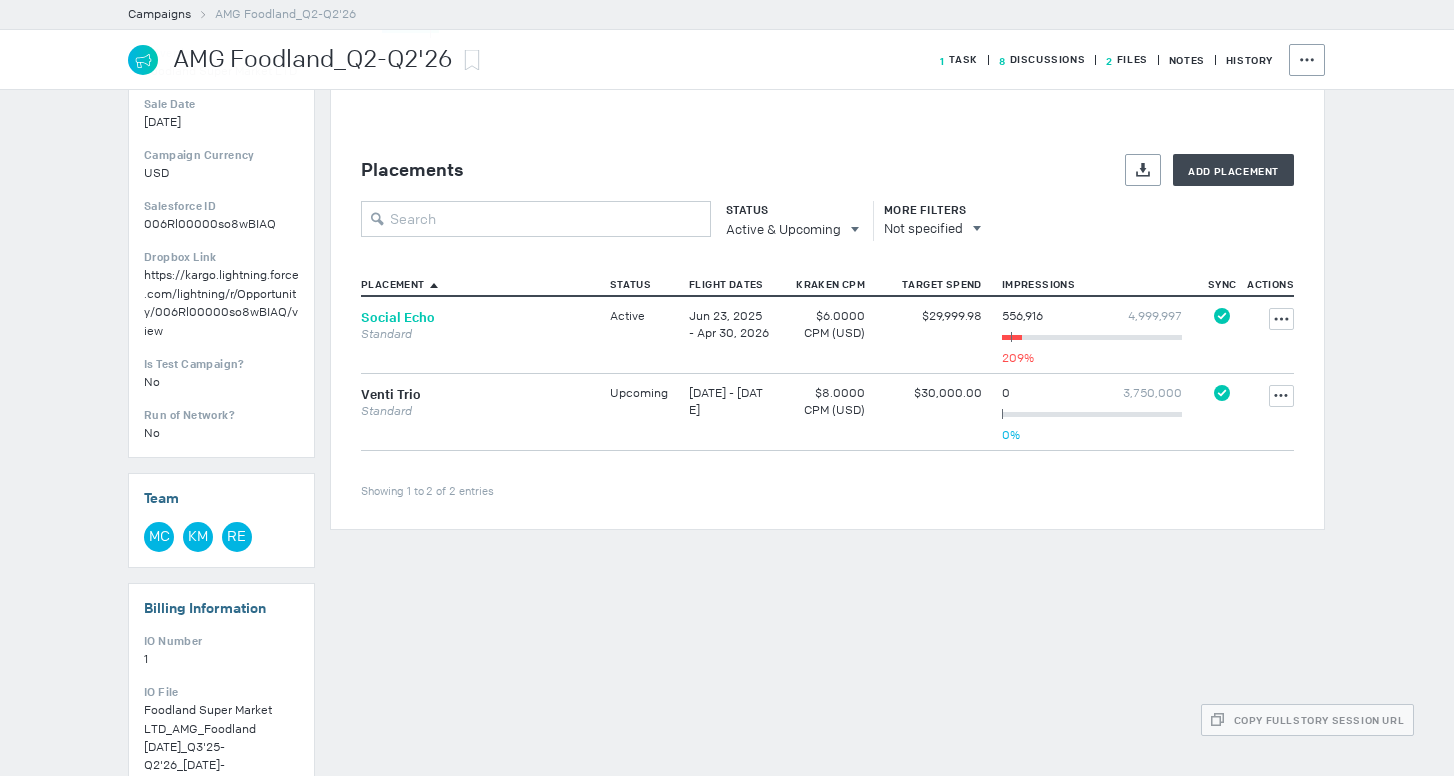 click on "Social Echo" at bounding box center [398, 317] 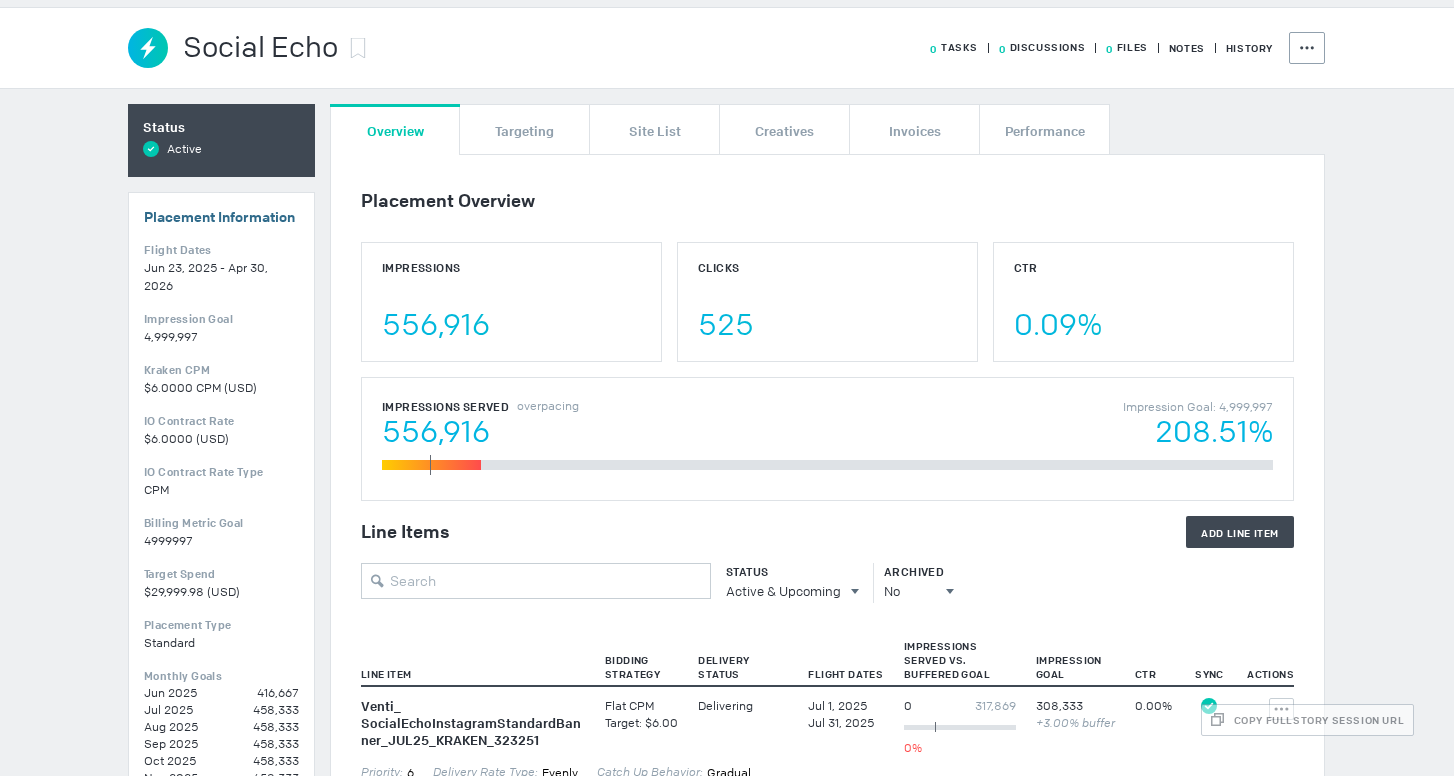 scroll, scrollTop: 0, scrollLeft: 0, axis: both 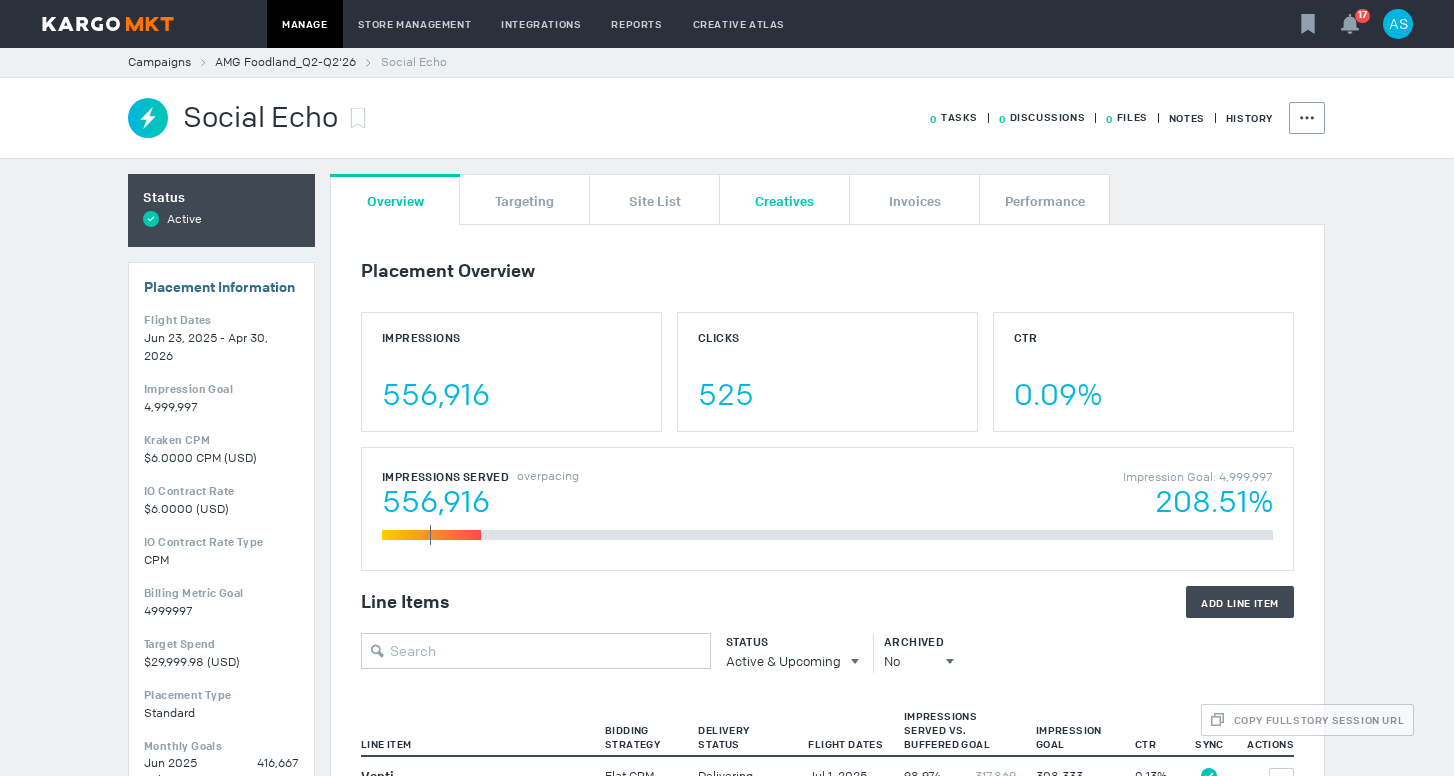 click on "Creatives" at bounding box center (784, 200) 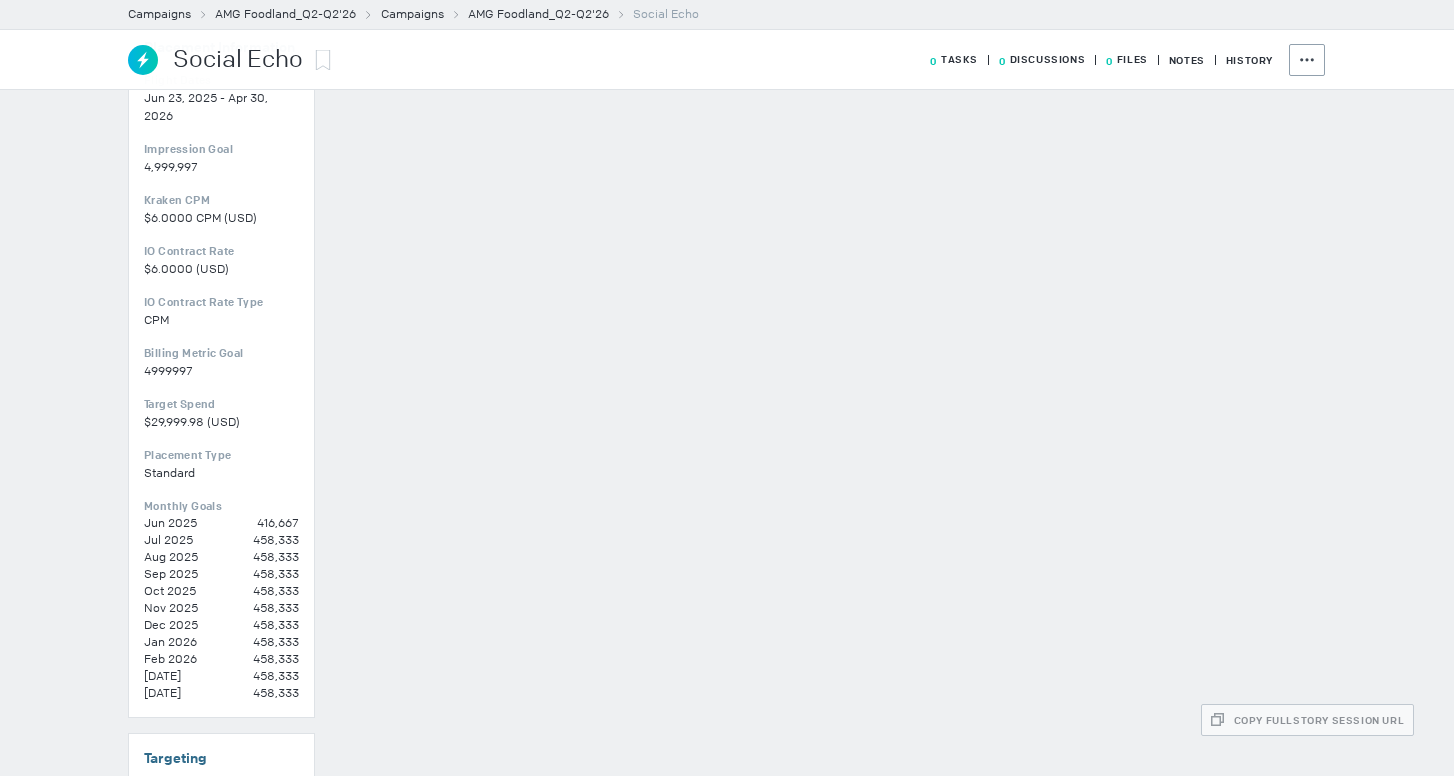 scroll, scrollTop: 248, scrollLeft: 0, axis: vertical 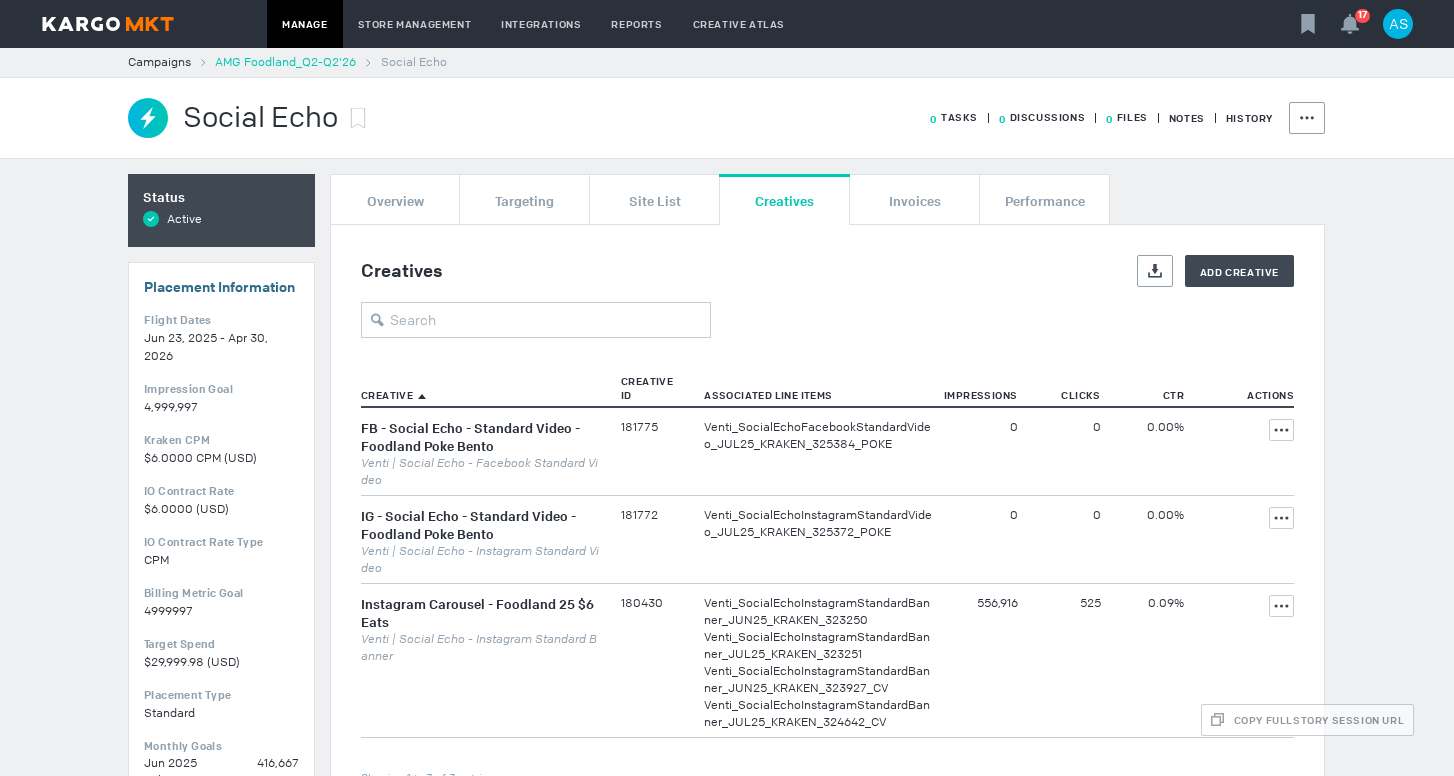 click on "AMG Foodland_Q2-Q2'26" at bounding box center [285, 62] 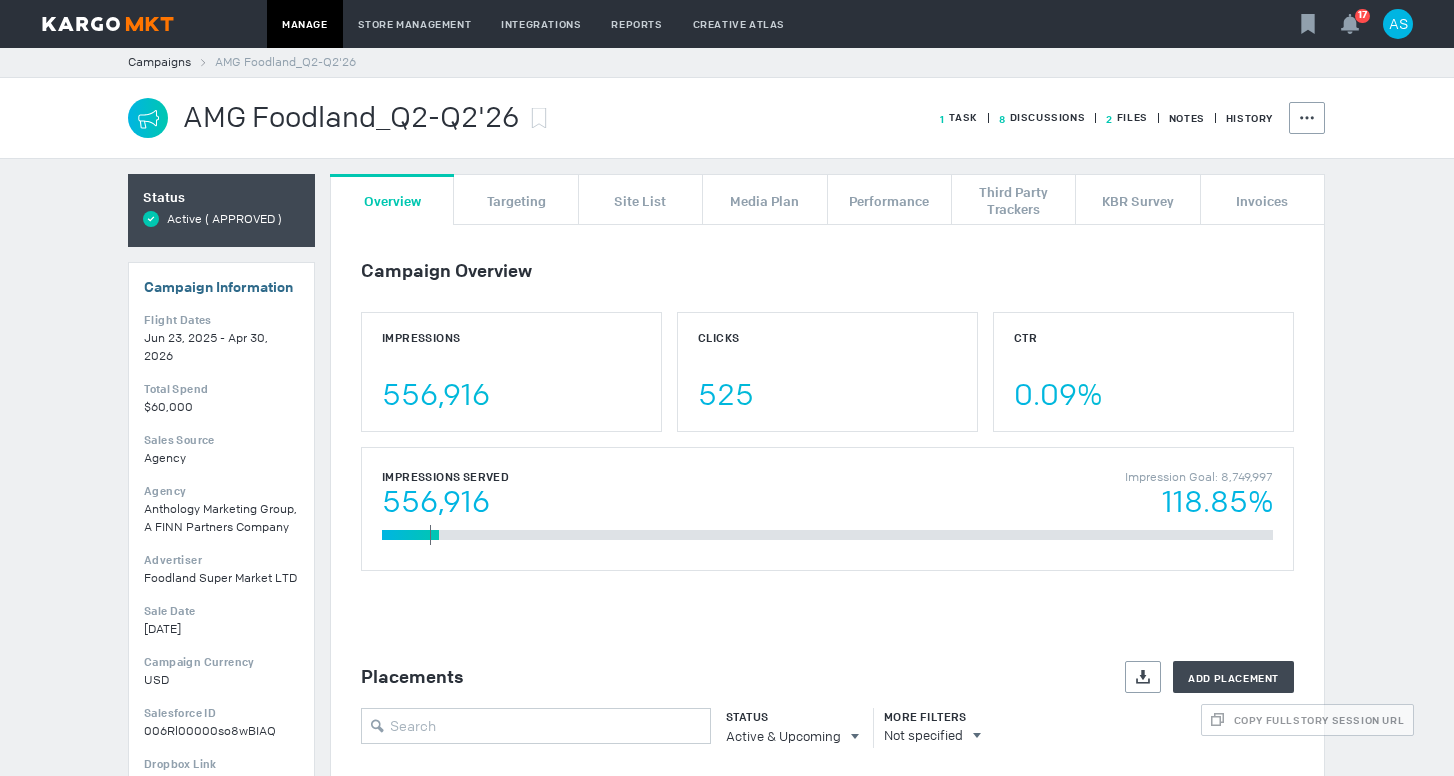 click on "8 Discussions" at bounding box center (959, 117) 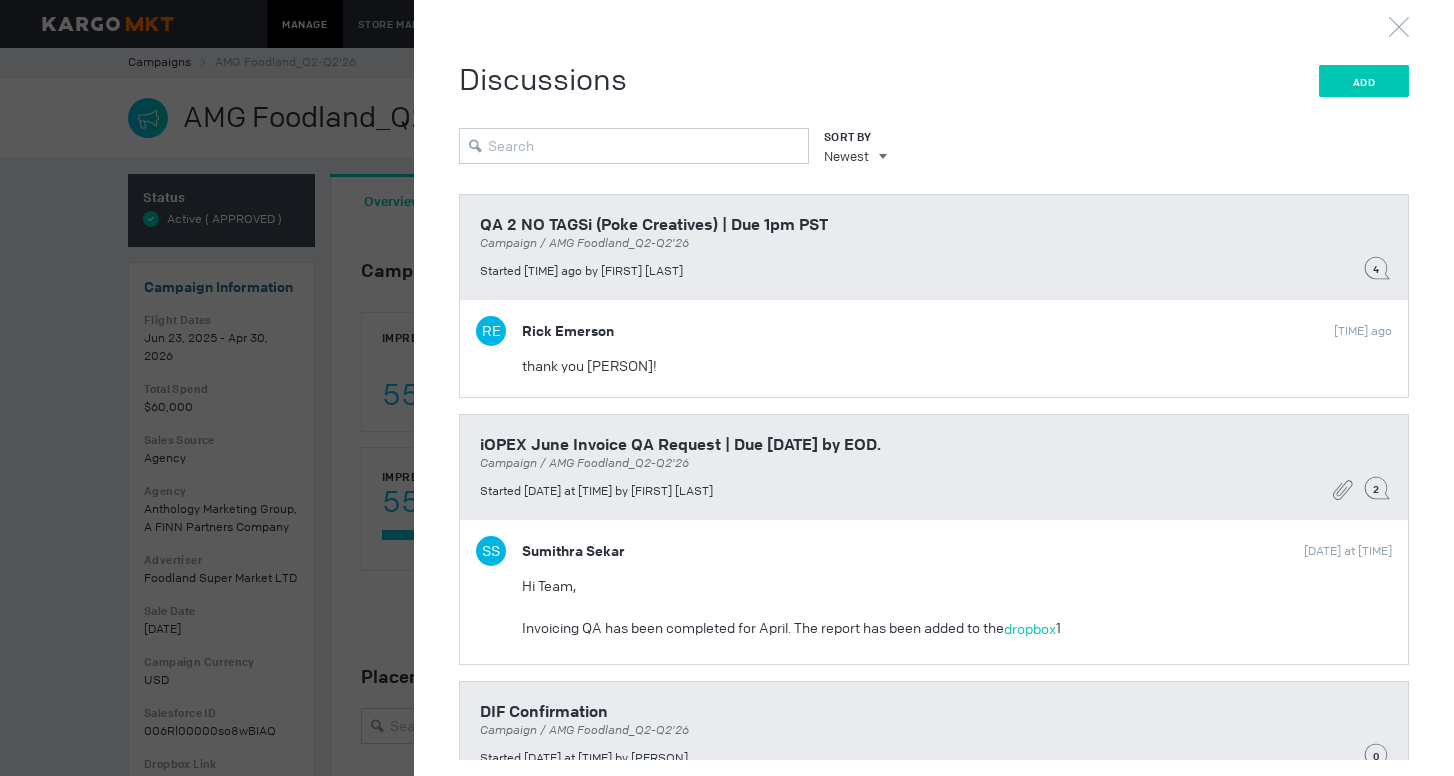 click on "Add" at bounding box center (1364, 81) 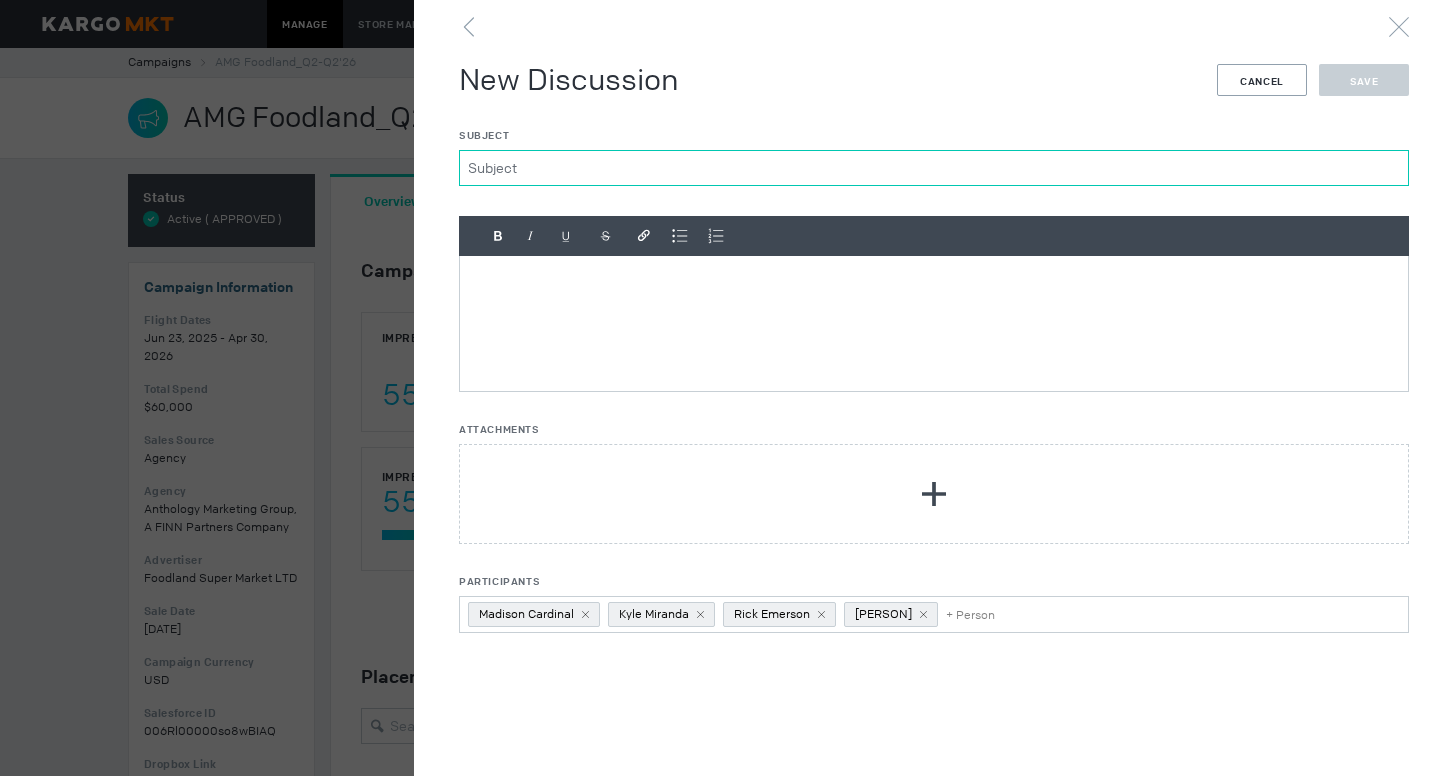 click on "Subject" at bounding box center [934, 168] 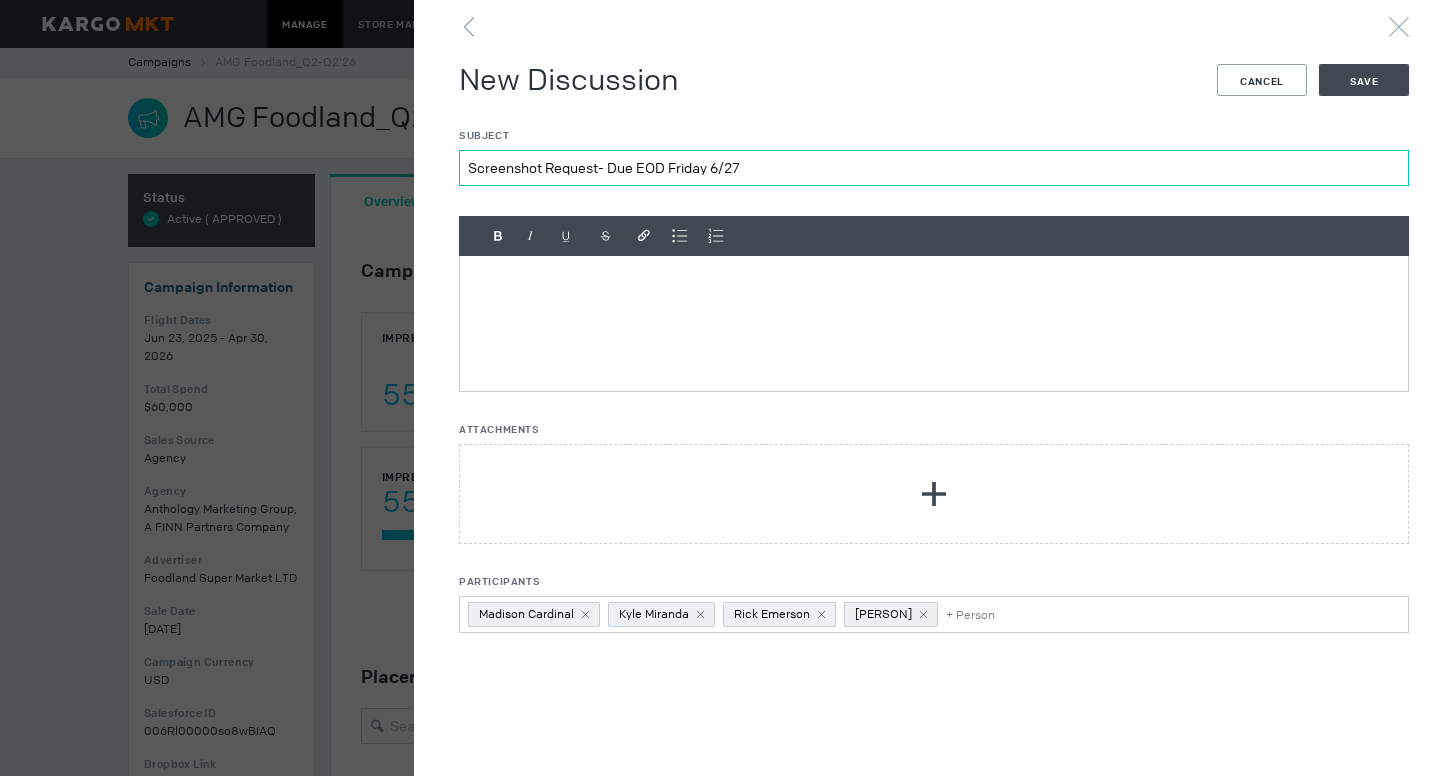 click on "Screenshot Request- Due EOD Friday 6/27" at bounding box center (934, 168) 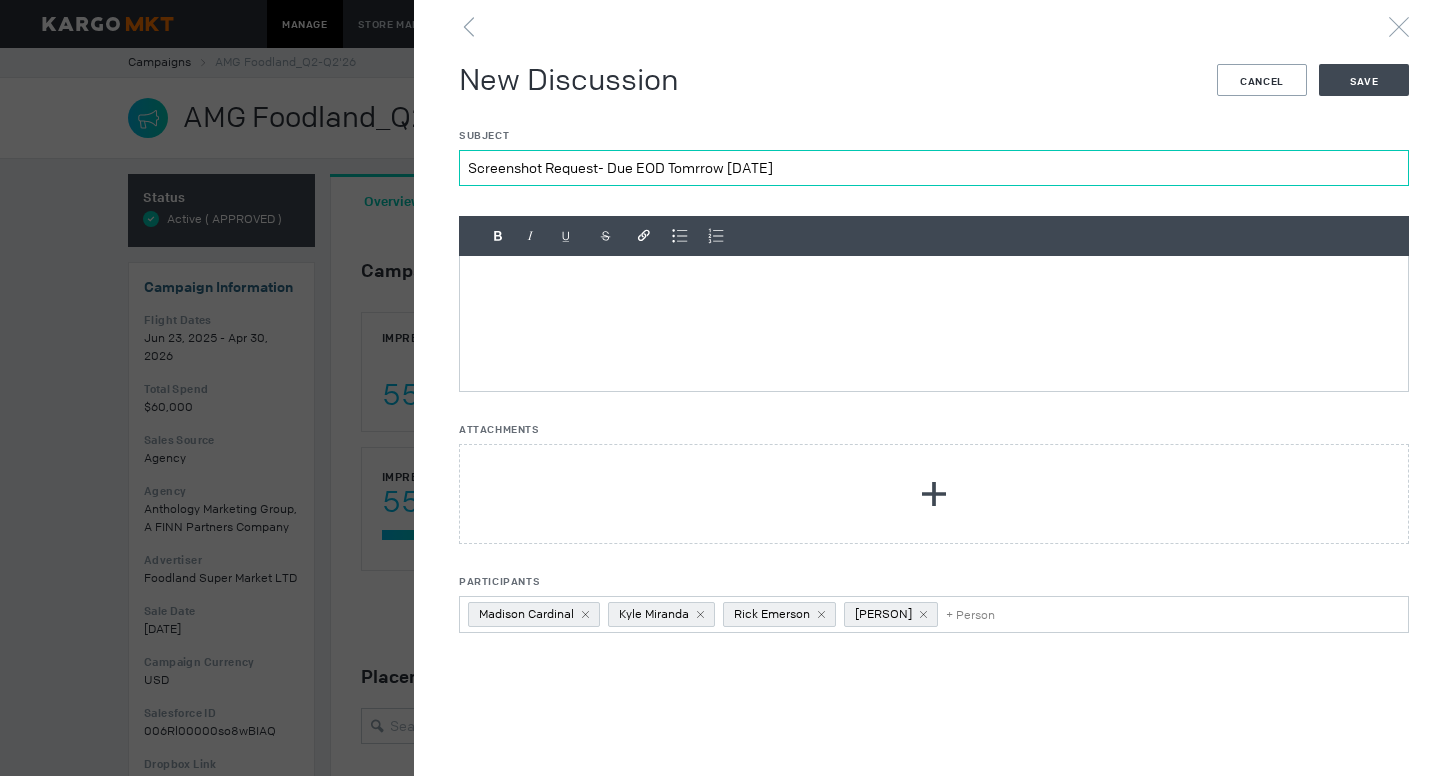drag, startPoint x: 724, startPoint y: 168, endPoint x: 672, endPoint y: 167, distance: 52.009613 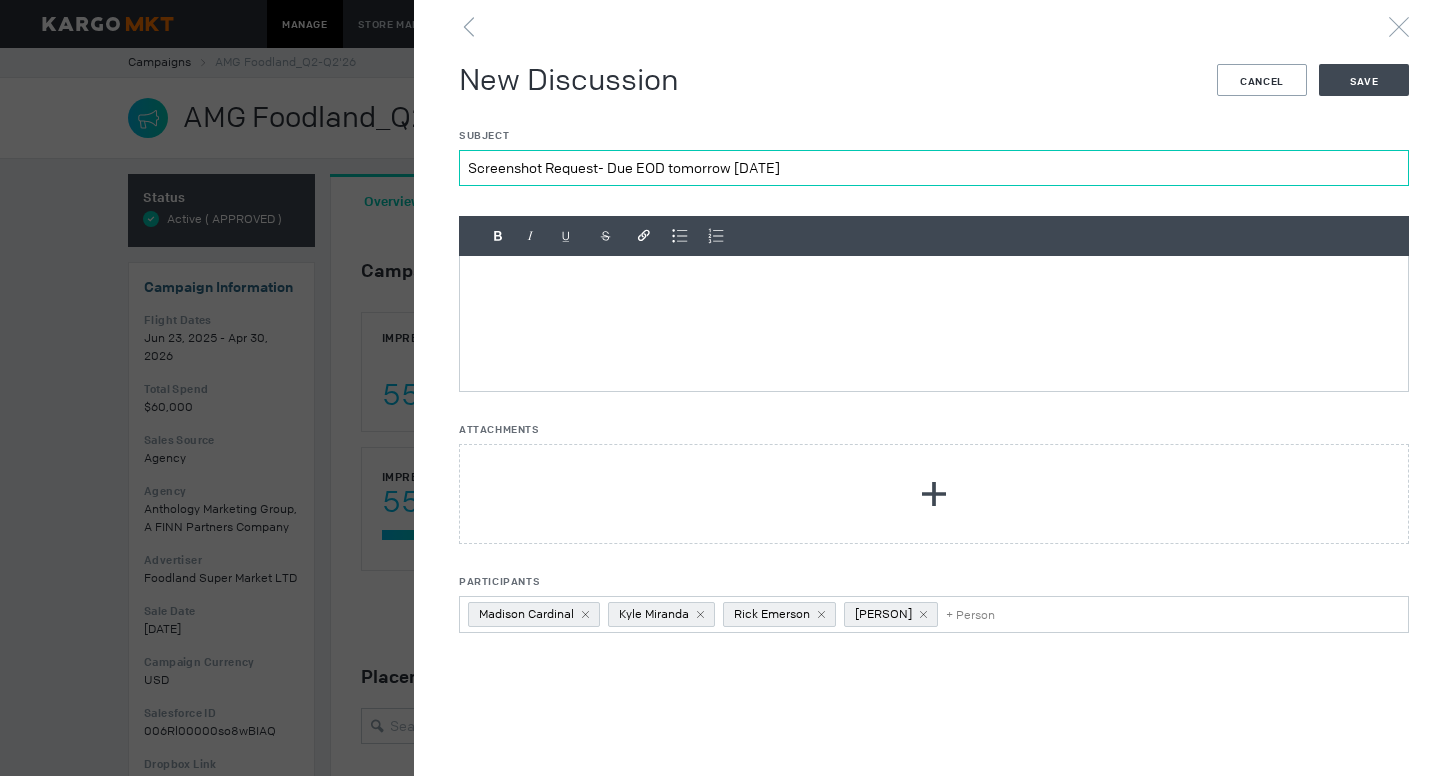 click on "Screenshot Request- Due EOD tomorrow 6/27" at bounding box center [934, 168] 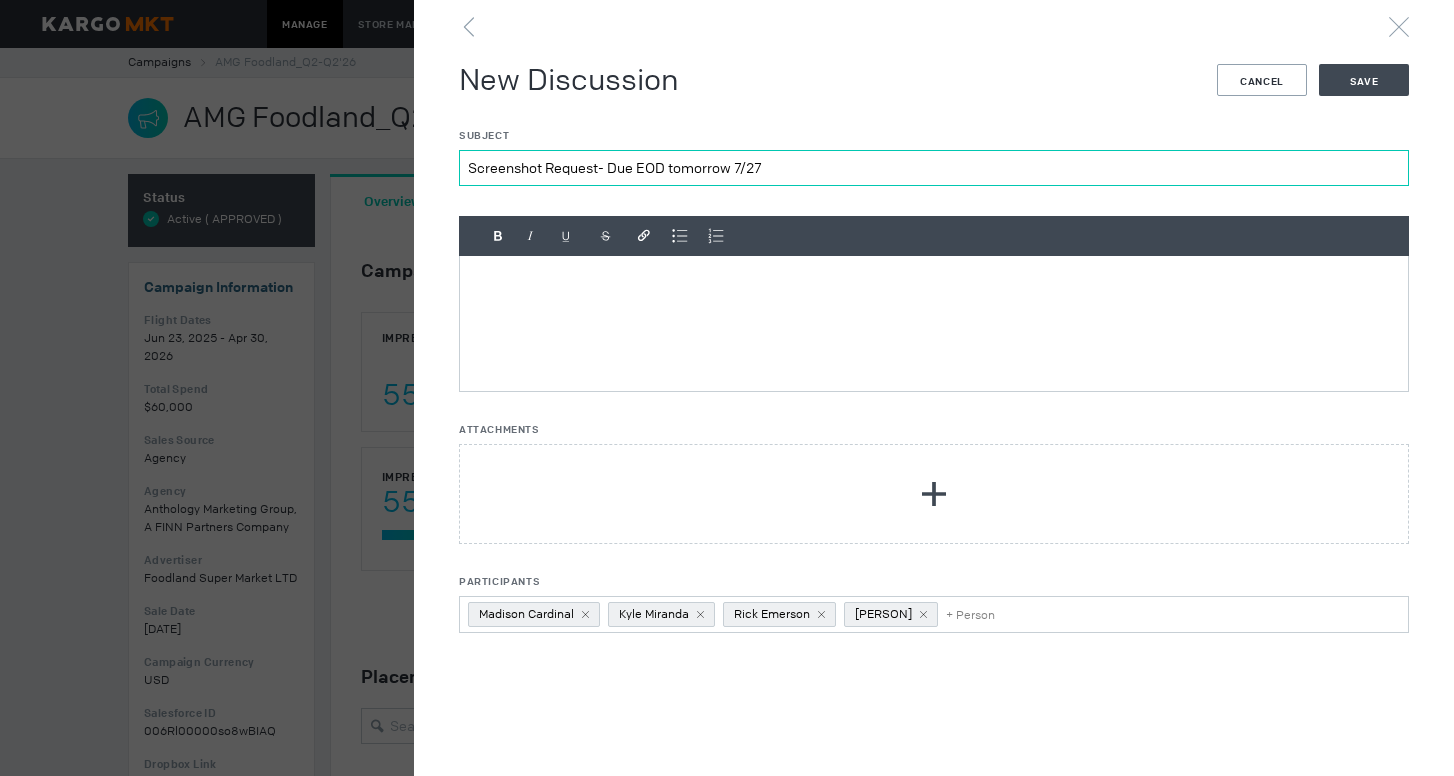 click on "Screenshot Request- Due EOD tomorrow 7/27" at bounding box center [934, 168] 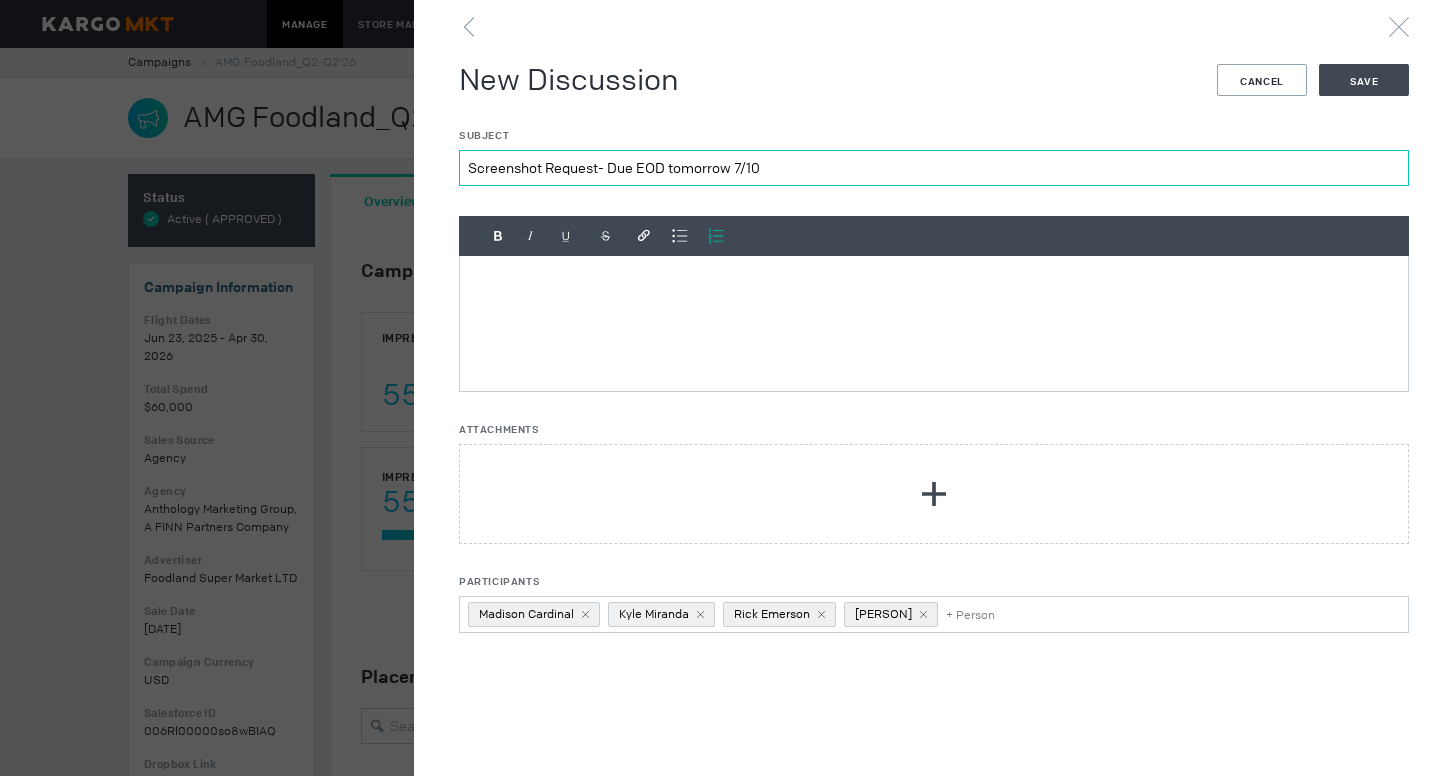 type on "Screenshot Request- Due EOD tomorrow 7/10" 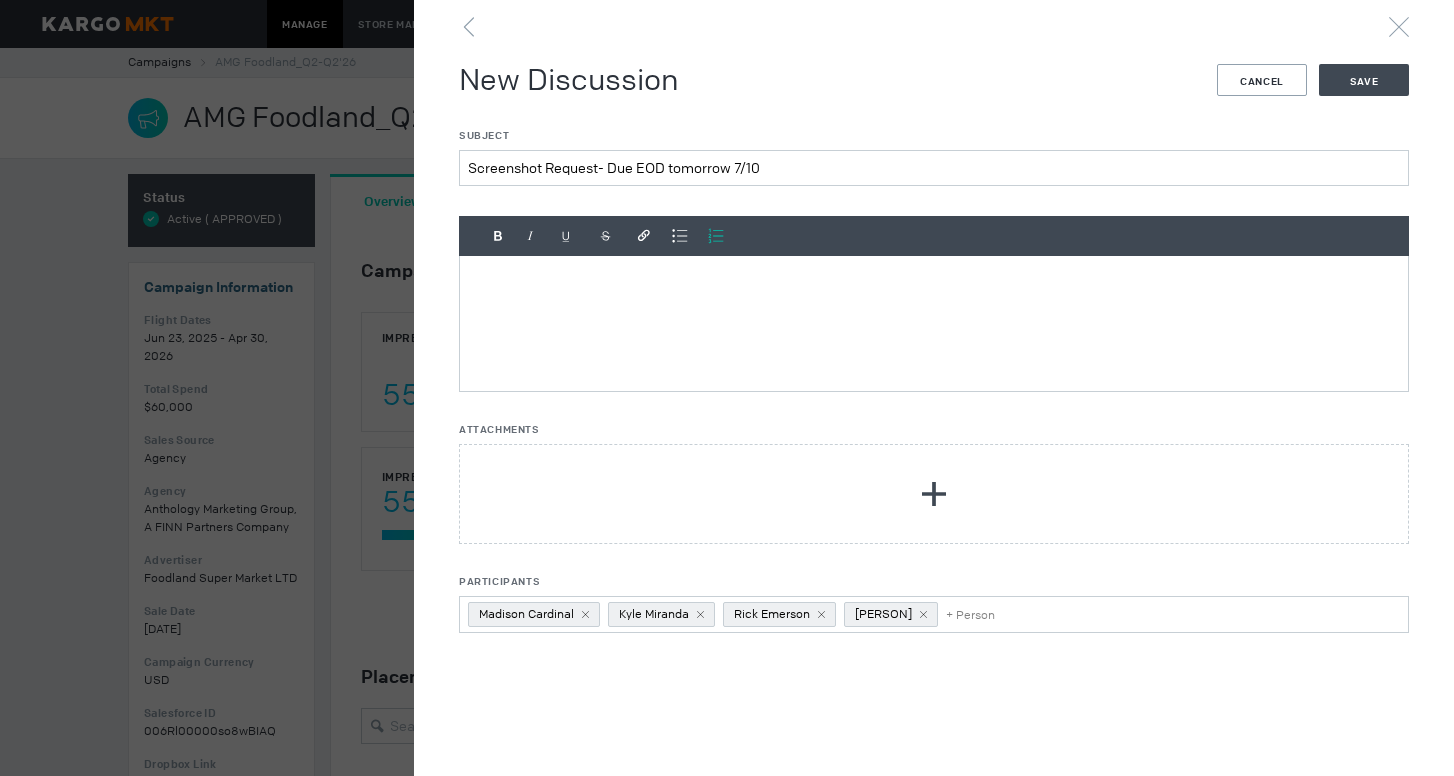 click at bounding box center (716, 236) 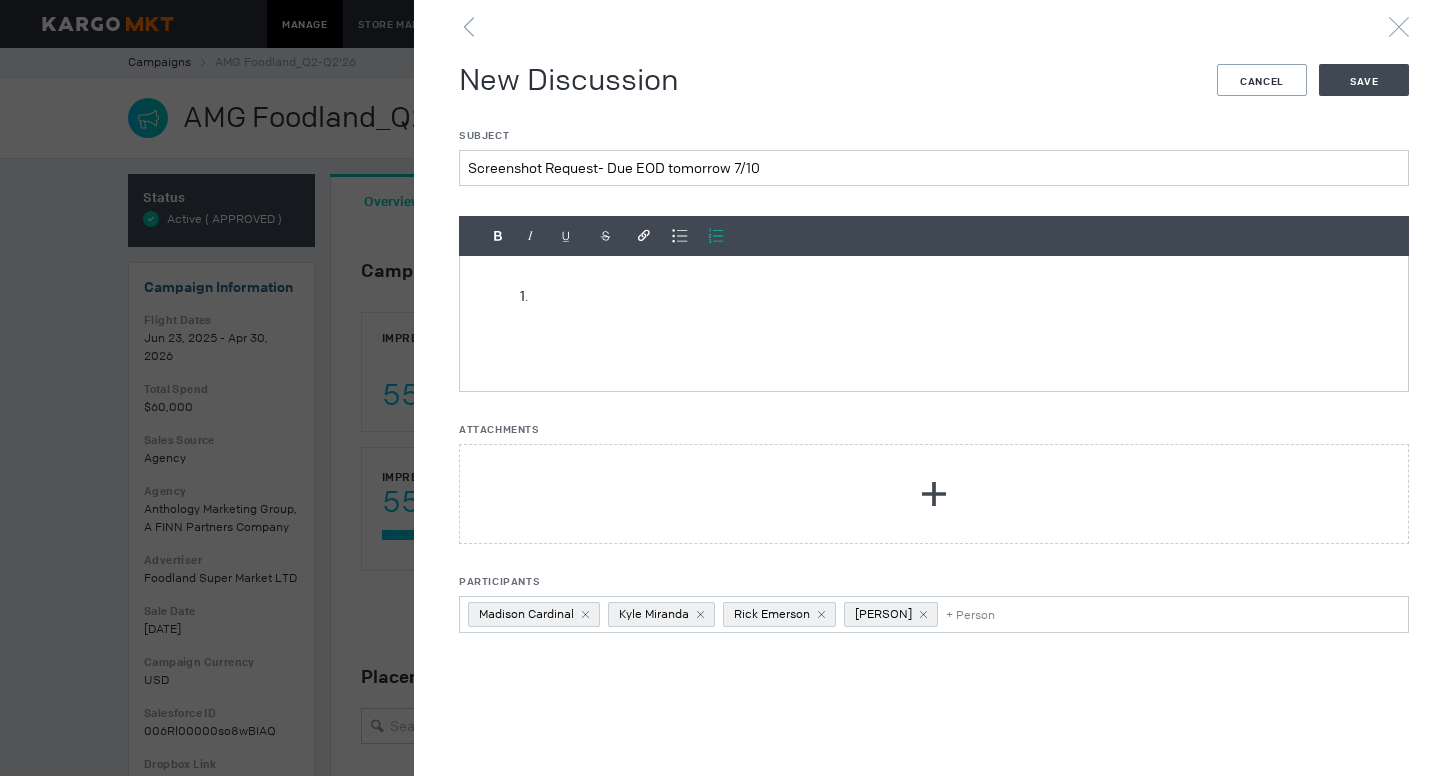 drag, startPoint x: 734, startPoint y: 292, endPoint x: 556, endPoint y: 293, distance: 178.0028 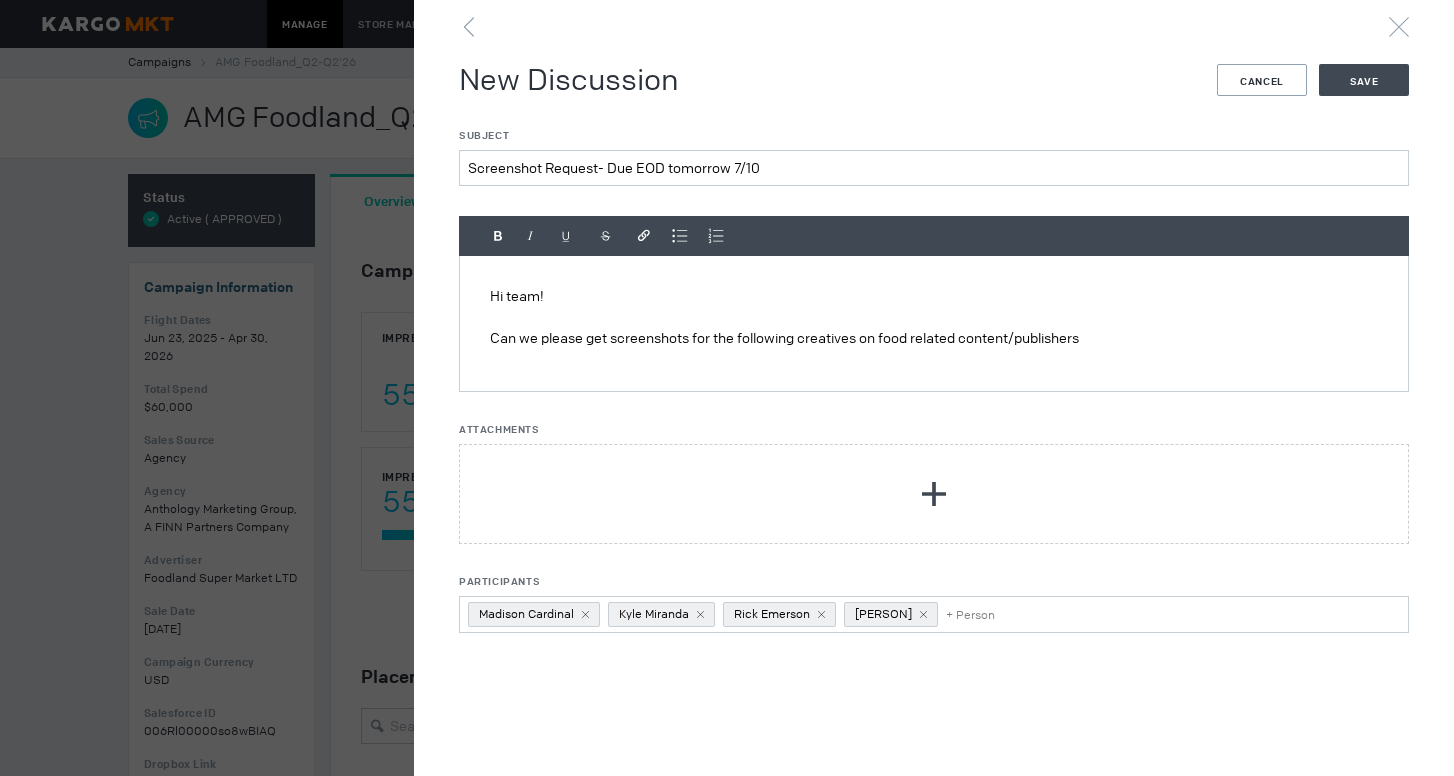 click on "Can we please get screenshots for the following creatives on food related content/publishers" at bounding box center (934, 338) 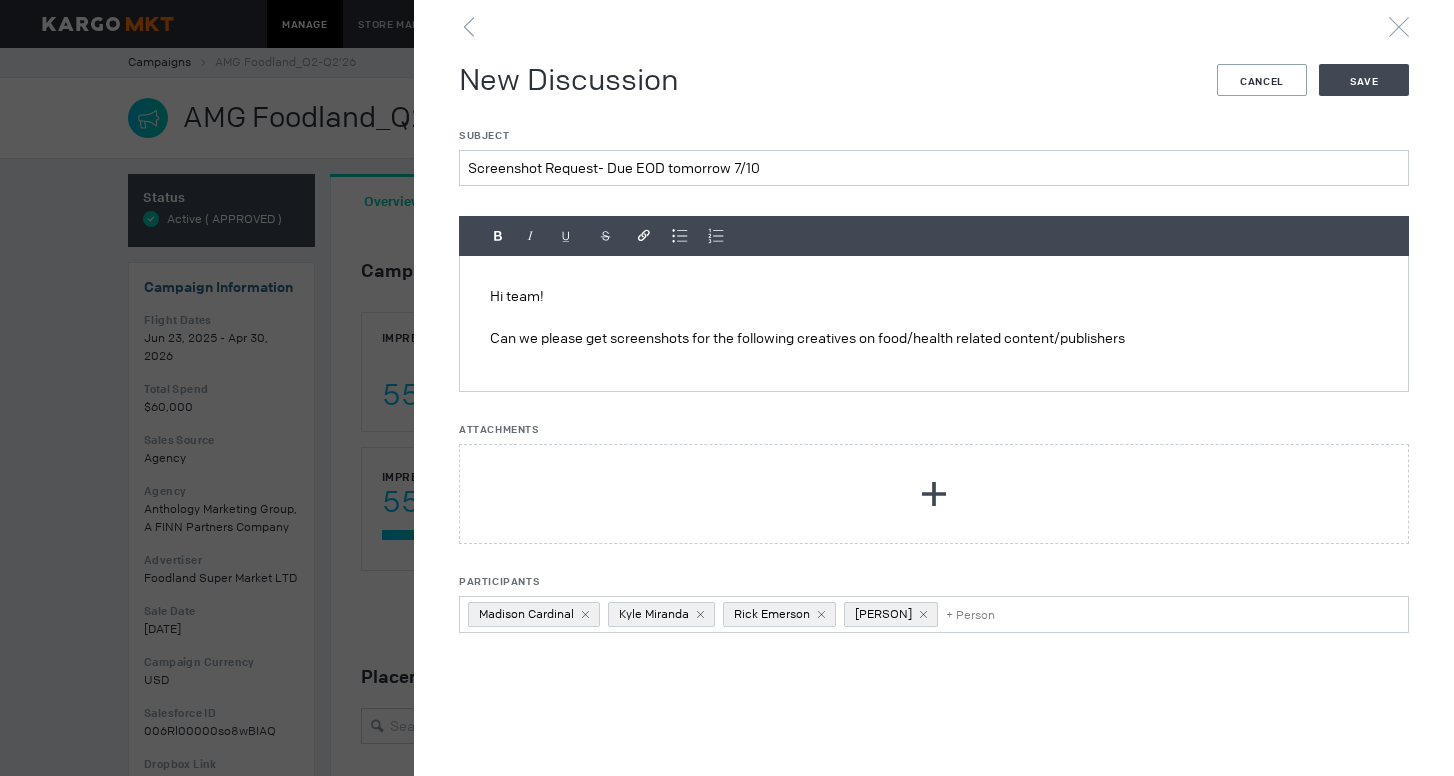 click on "Can we please get screenshots for the following creatives on food/health related content/publishers" at bounding box center (934, 338) 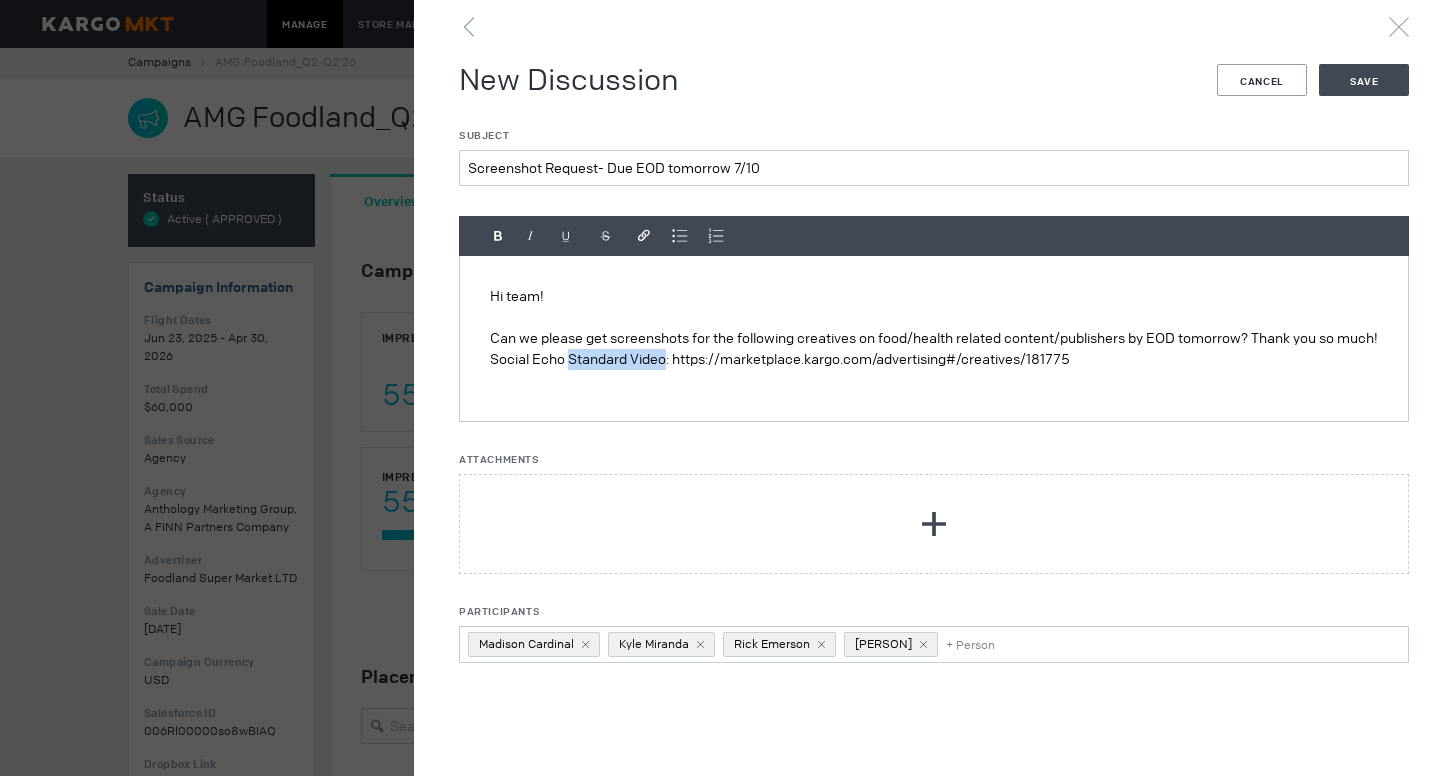 drag, startPoint x: 667, startPoint y: 379, endPoint x: 568, endPoint y: 382, distance: 99.04544 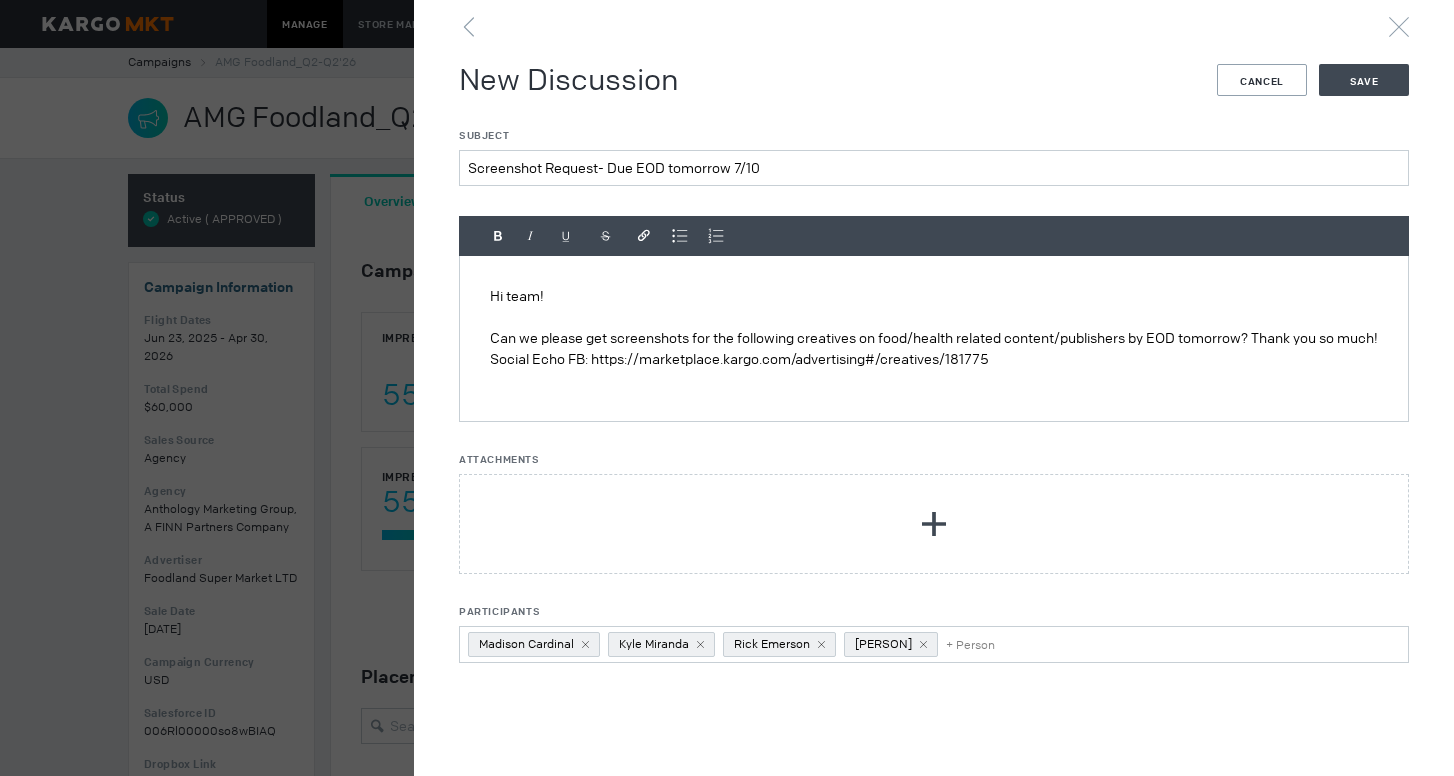 click on "Hi team!  Can we please get screenshots for the following creatives on food/health related content/publishers by EOD tomorrow? Thank you so much!  Social Echo FB: https://marketplace.kargo.com/advertising#/creatives/181775" at bounding box center (934, 338) 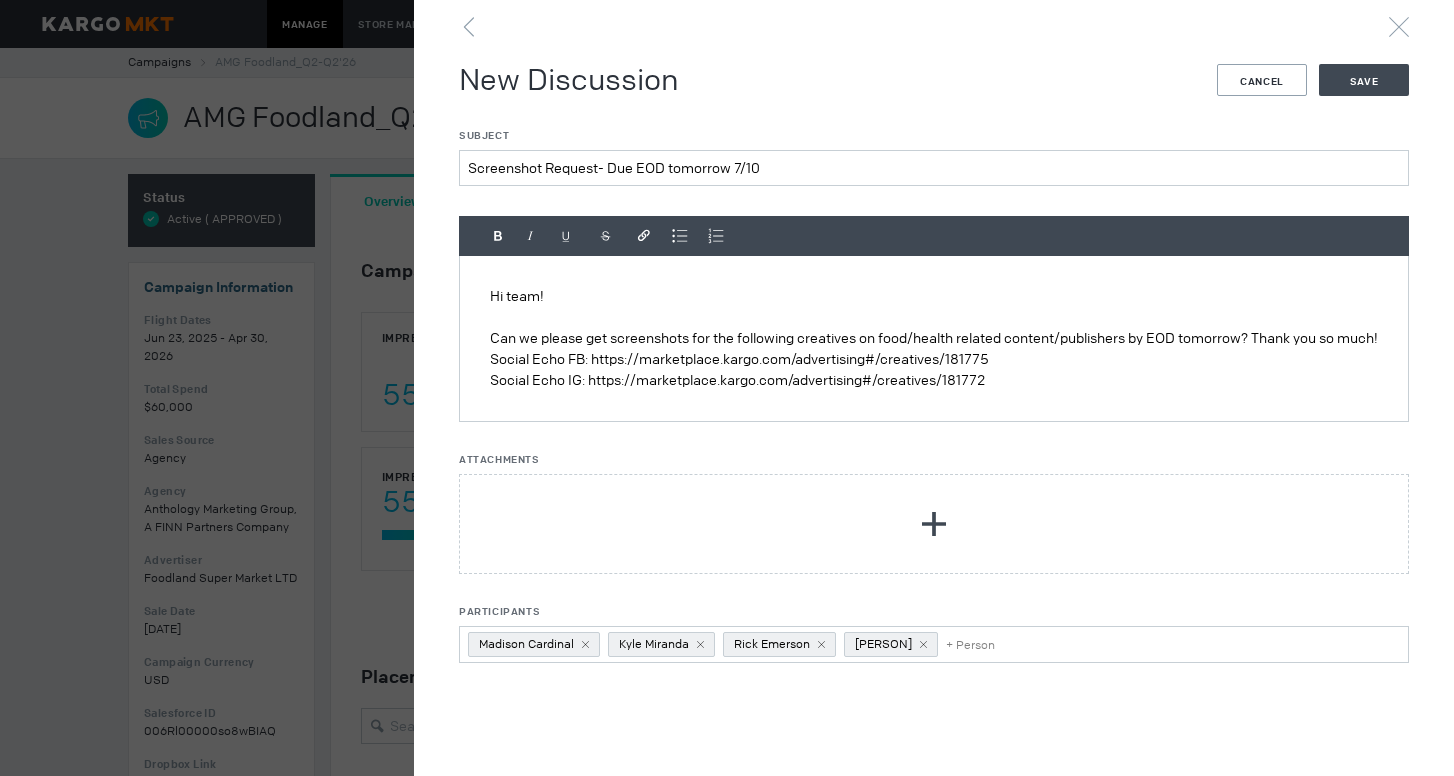 click on "Participants Madison Cardinal  Kyle Miranda  Rick Emerson  Ariel Solorzano  + Person" at bounding box center [972, 644] 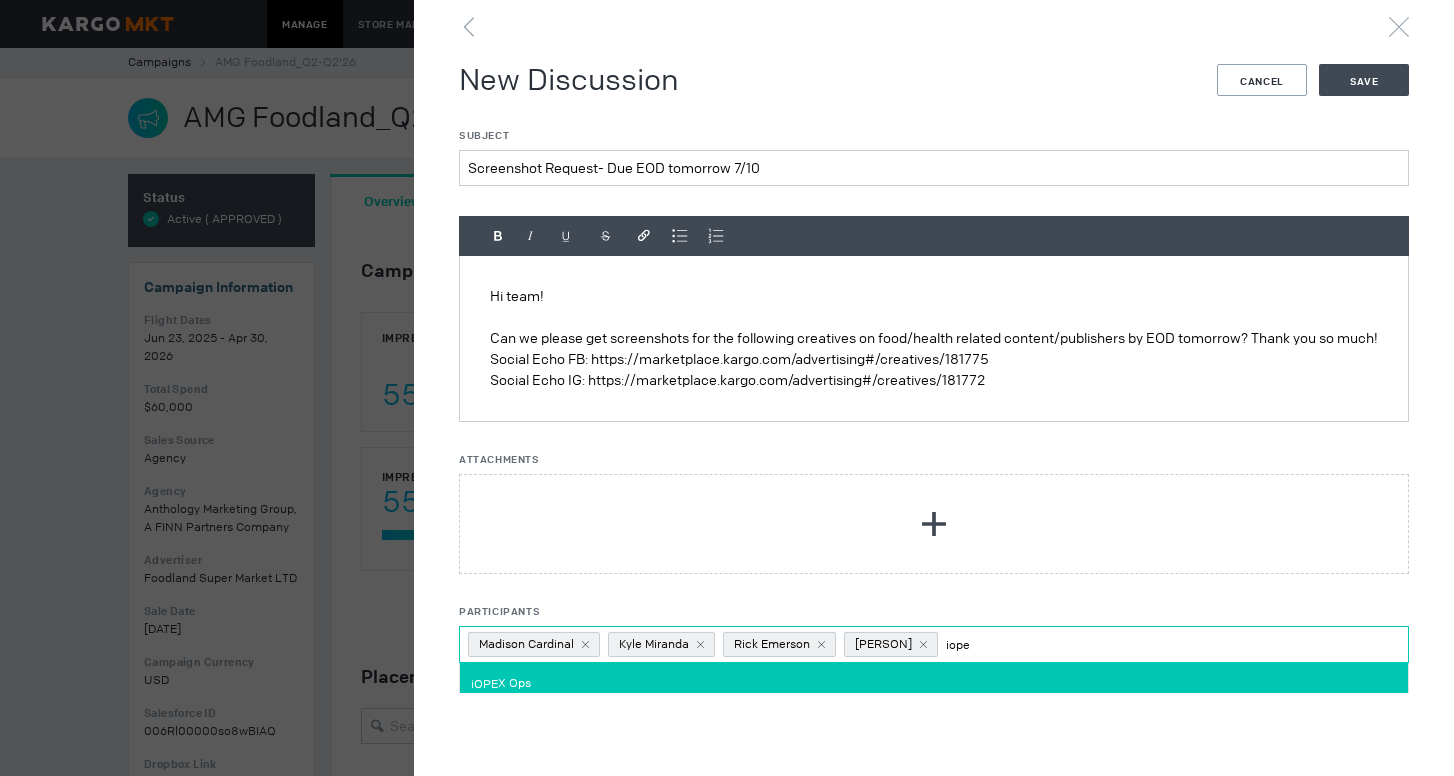 type on "iope" 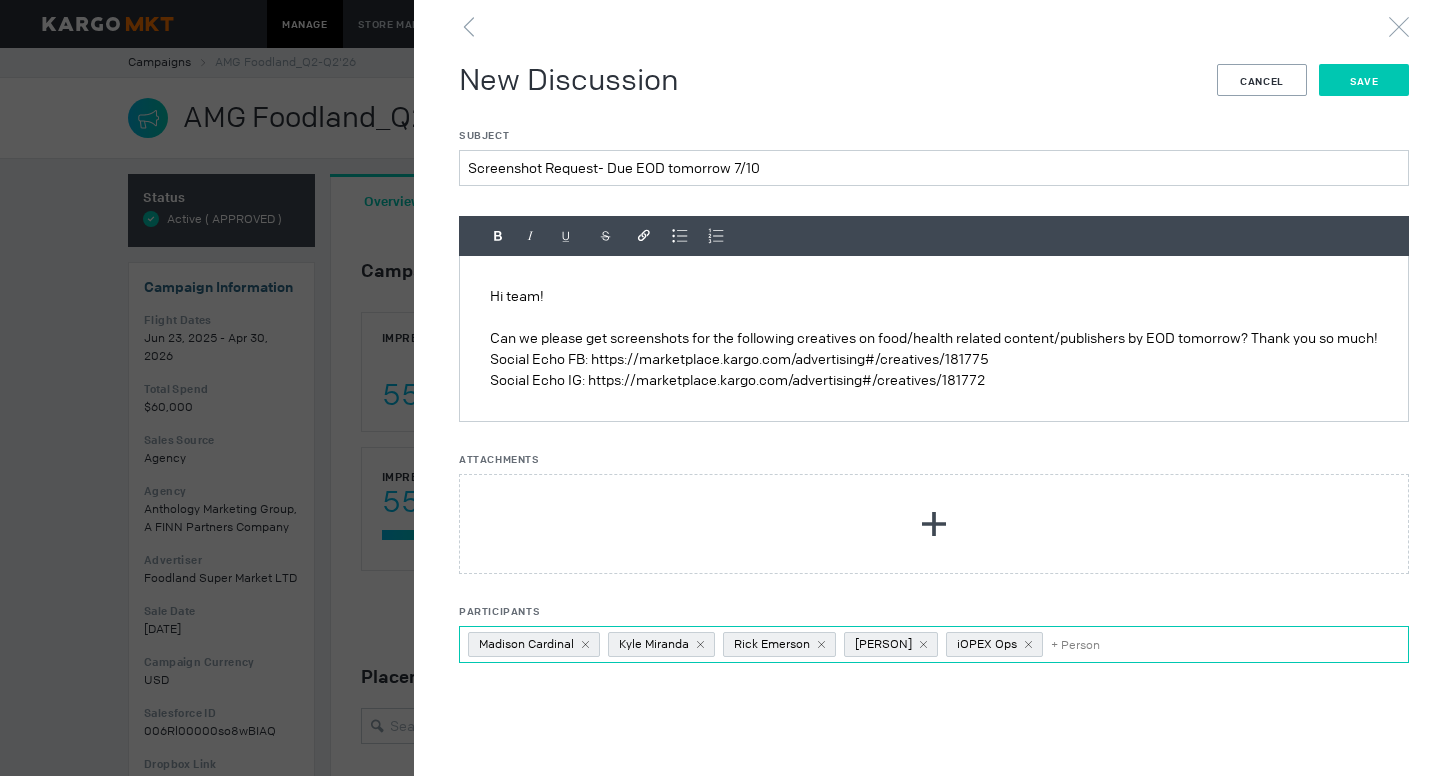 click on "Save" at bounding box center [1364, 80] 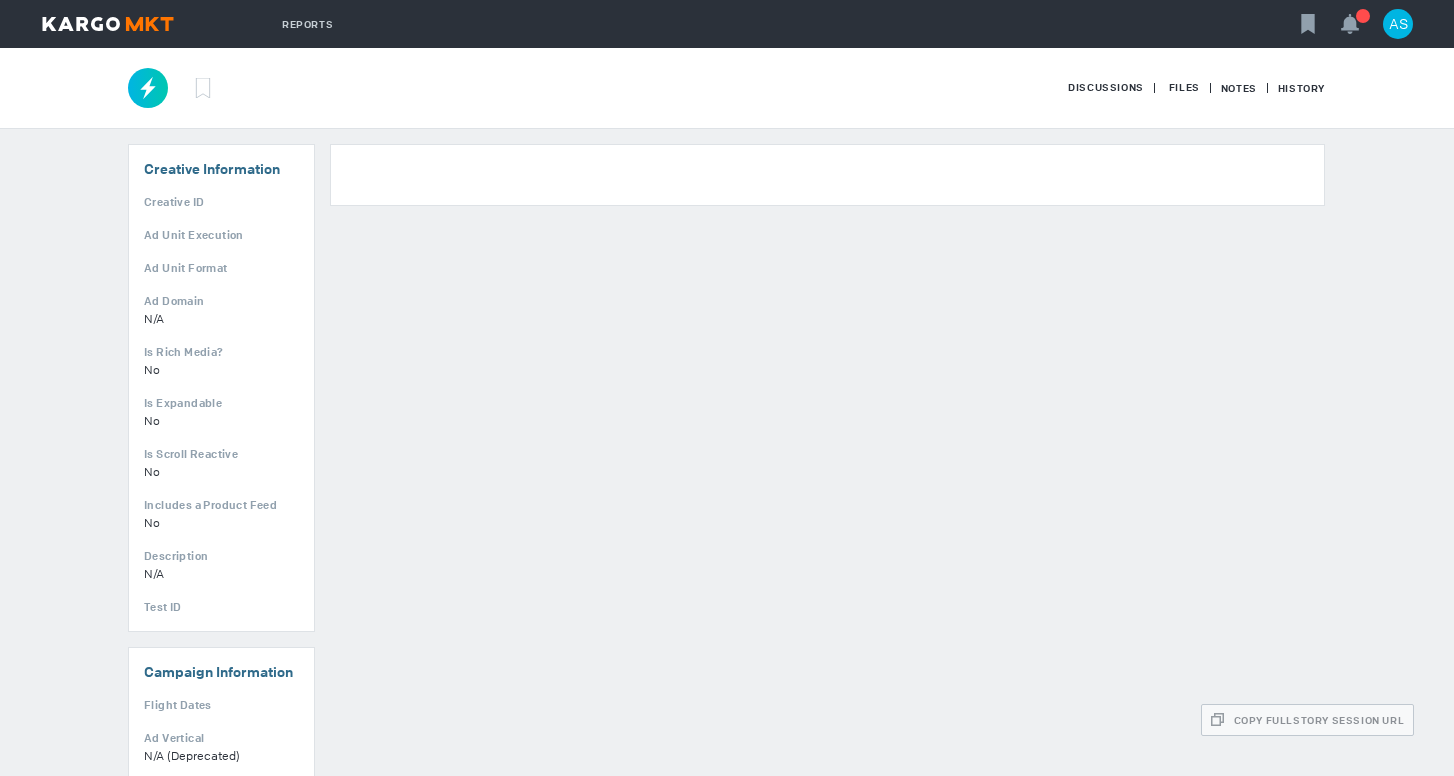 scroll, scrollTop: 0, scrollLeft: 0, axis: both 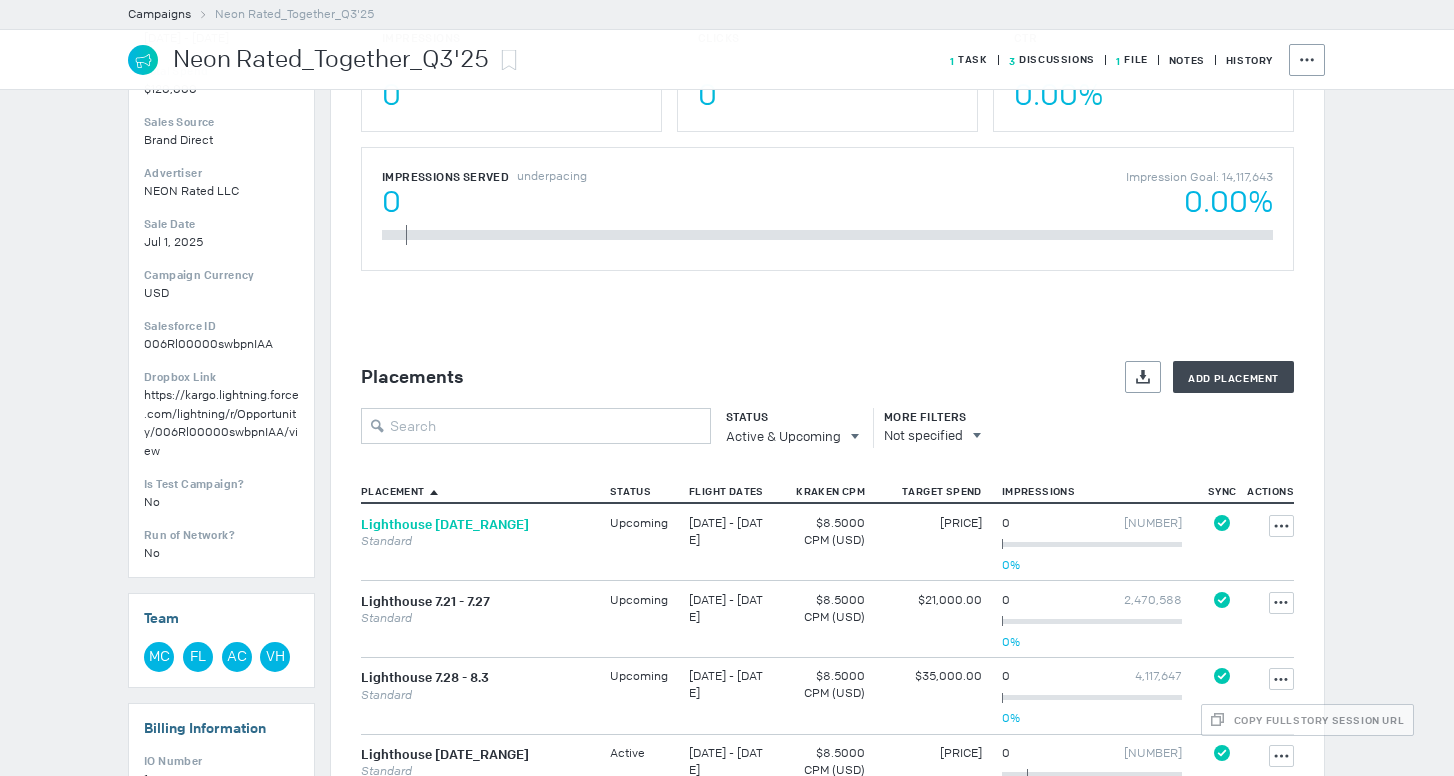 click on "Lighthouse [DATE_RANGE]" at bounding box center [445, 524] 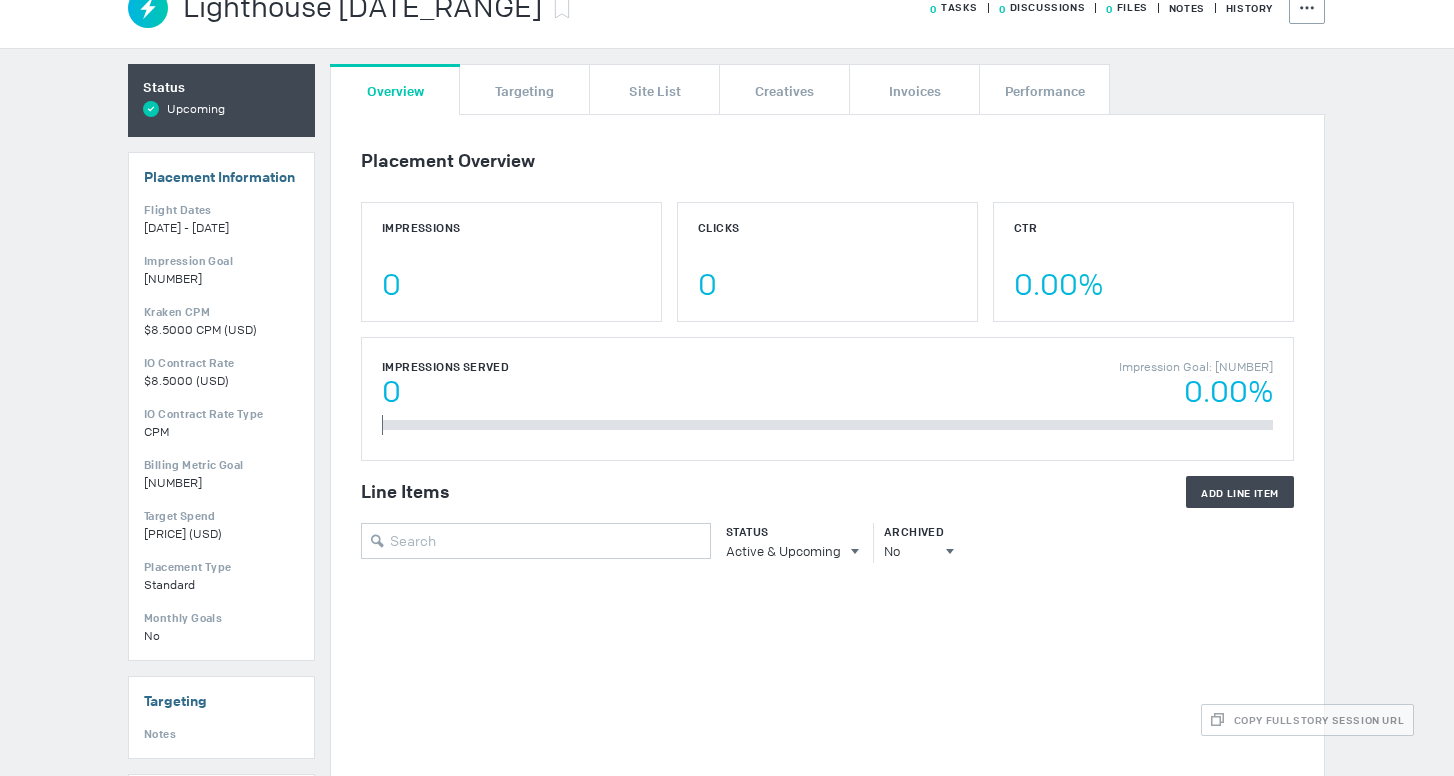 scroll, scrollTop: 0, scrollLeft: 0, axis: both 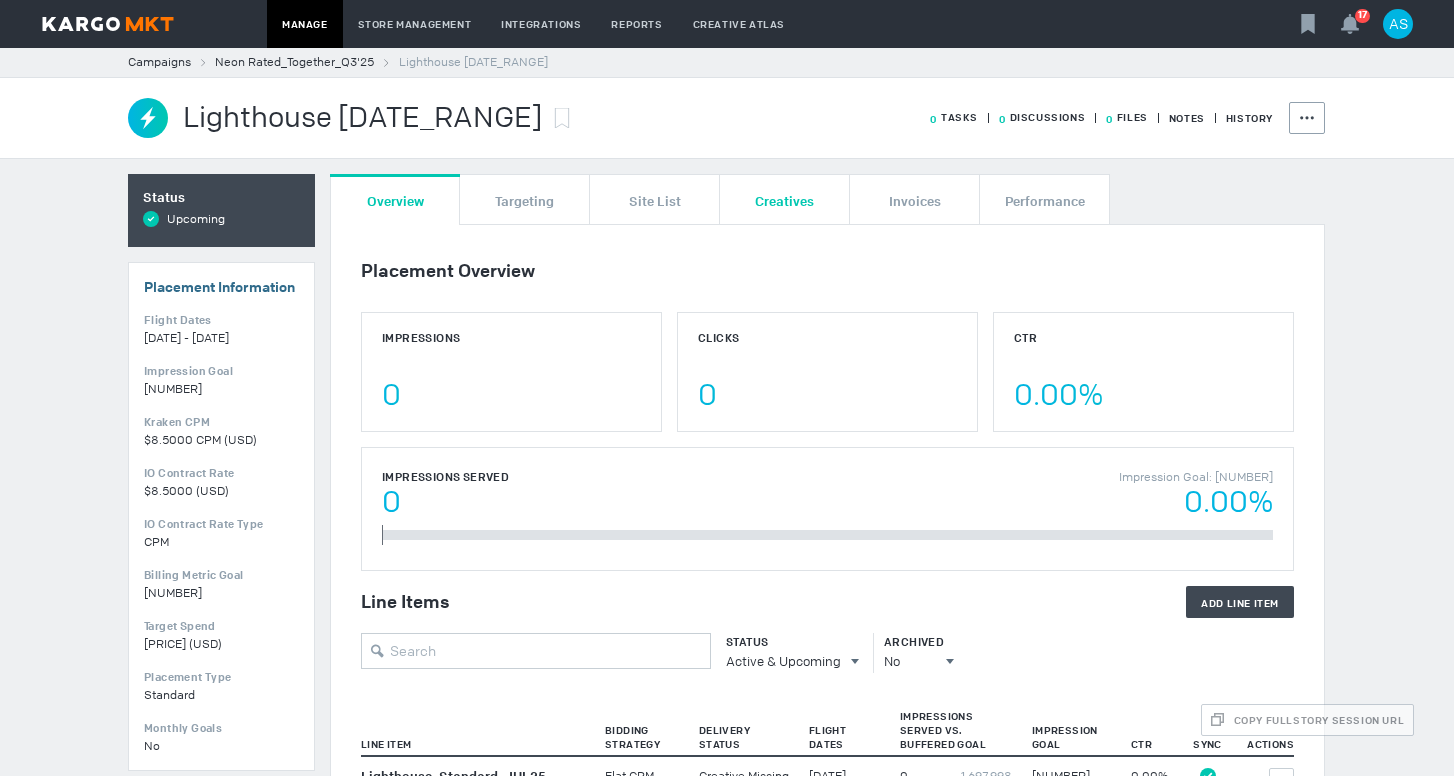 click on "Creatives" at bounding box center (784, 200) 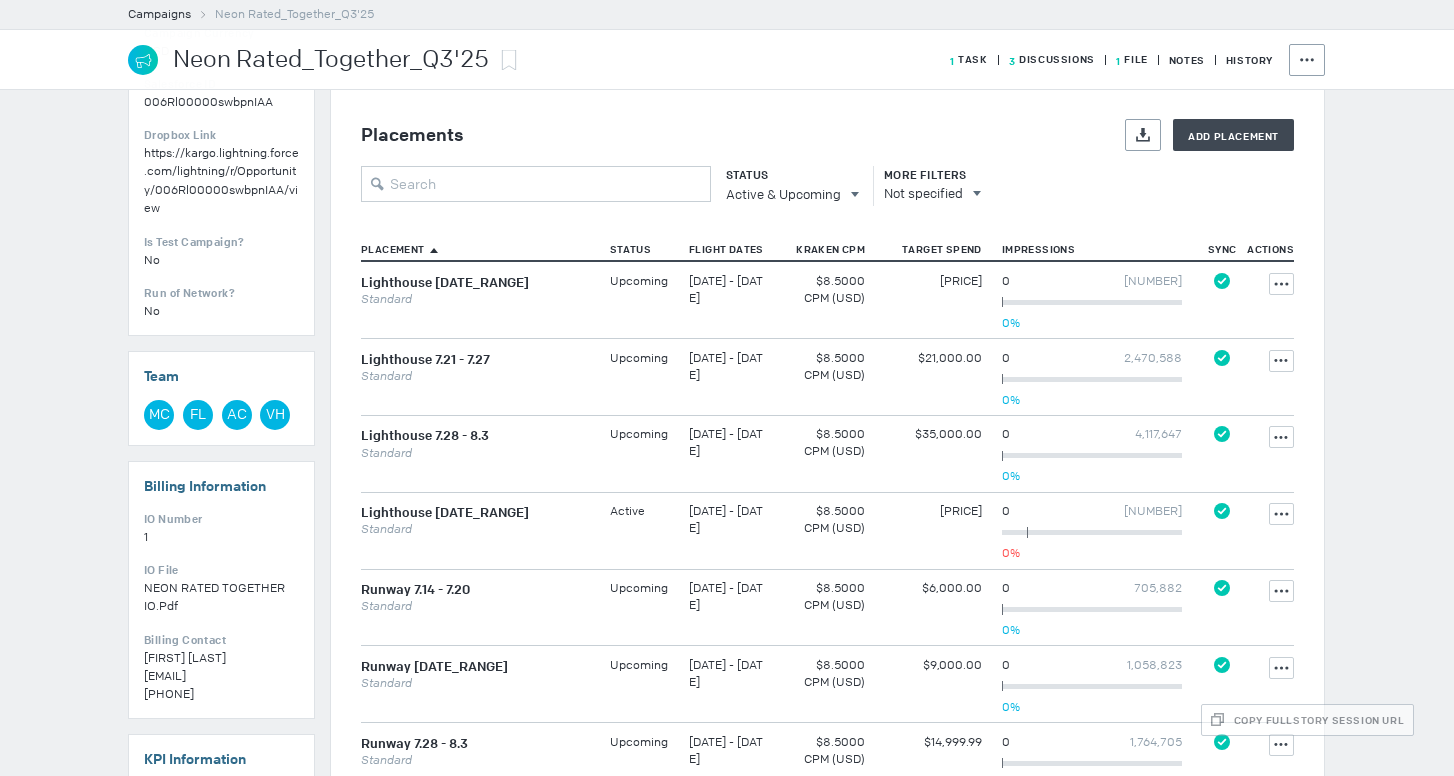 scroll, scrollTop: 729, scrollLeft: 0, axis: vertical 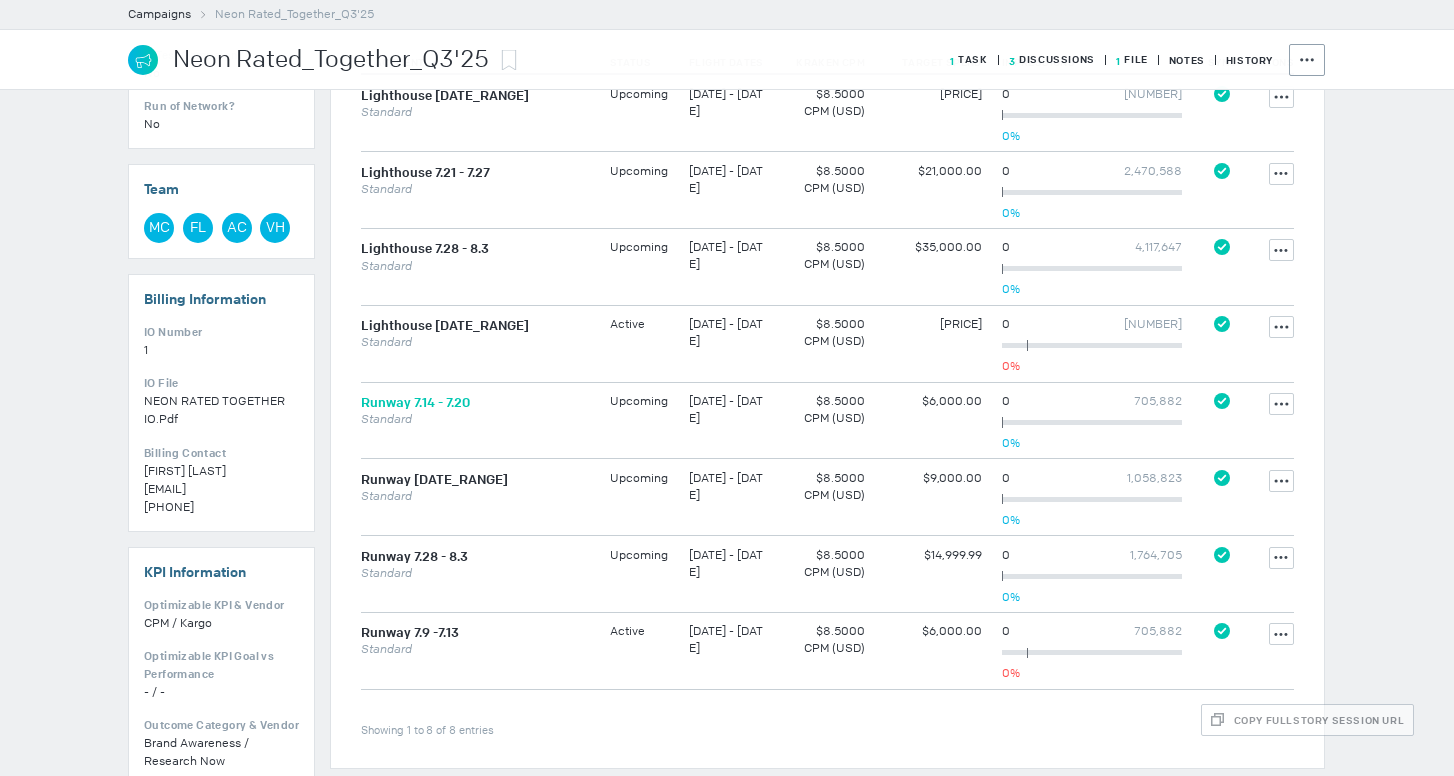 click on "Runway 7.14 - 7.20" at bounding box center (415, 402) 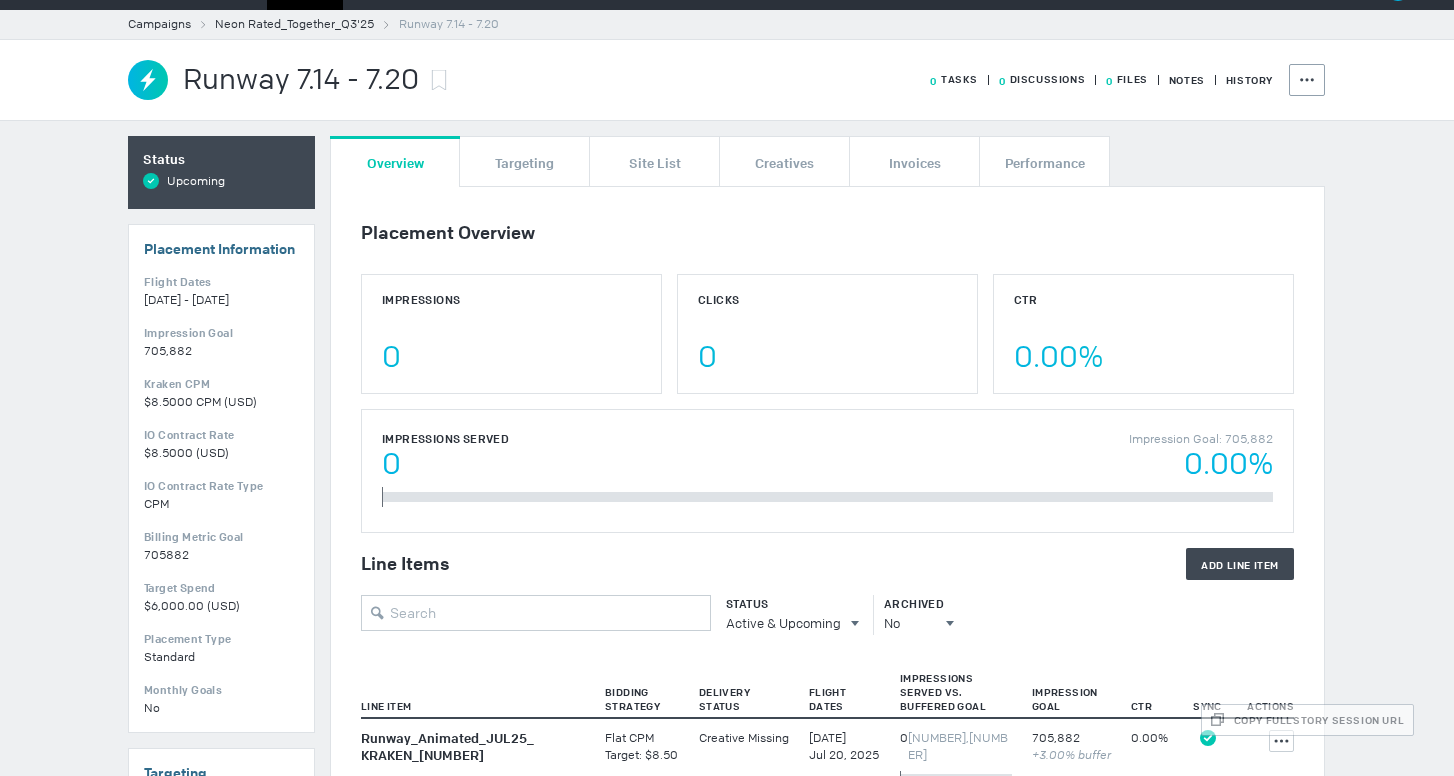 scroll, scrollTop: 30, scrollLeft: 0, axis: vertical 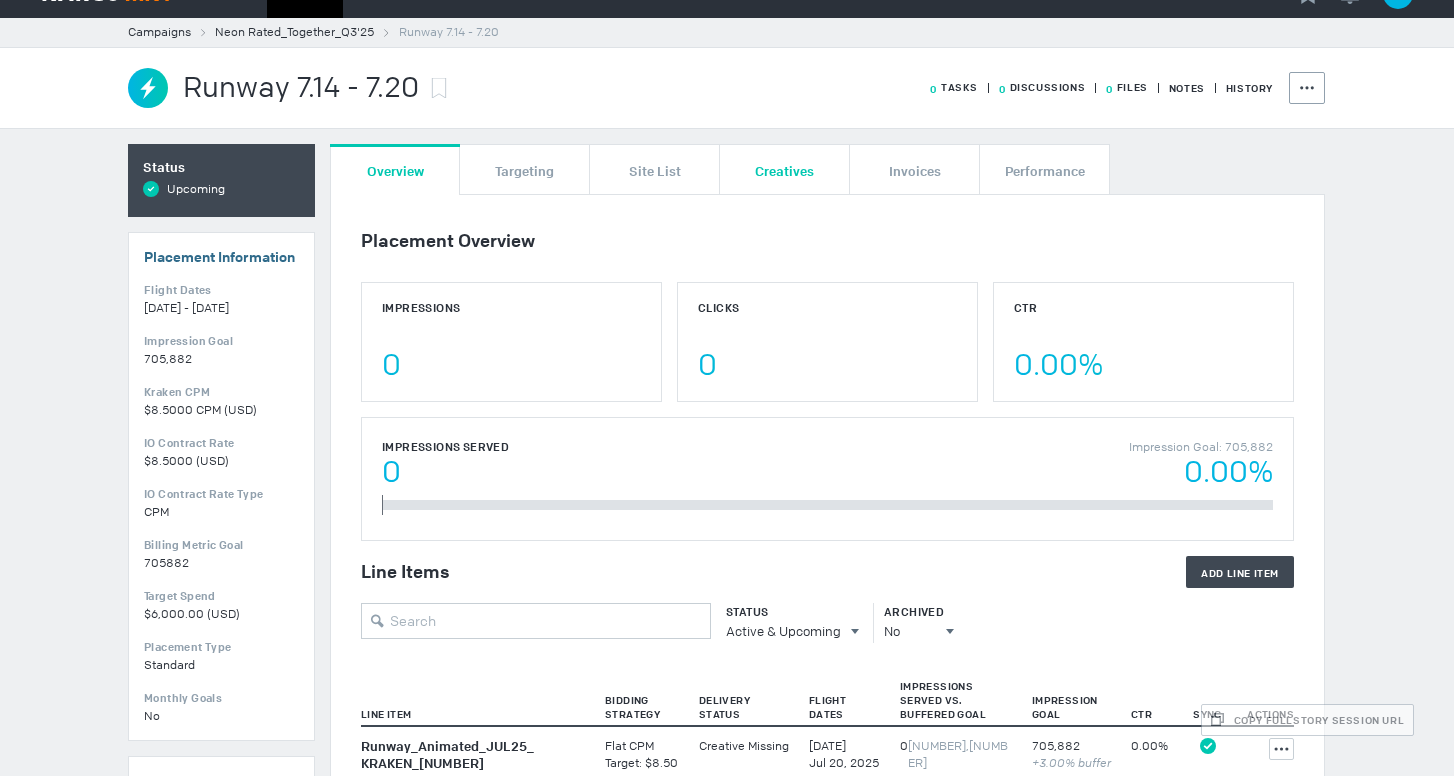 click on "Creatives" at bounding box center [784, 169] 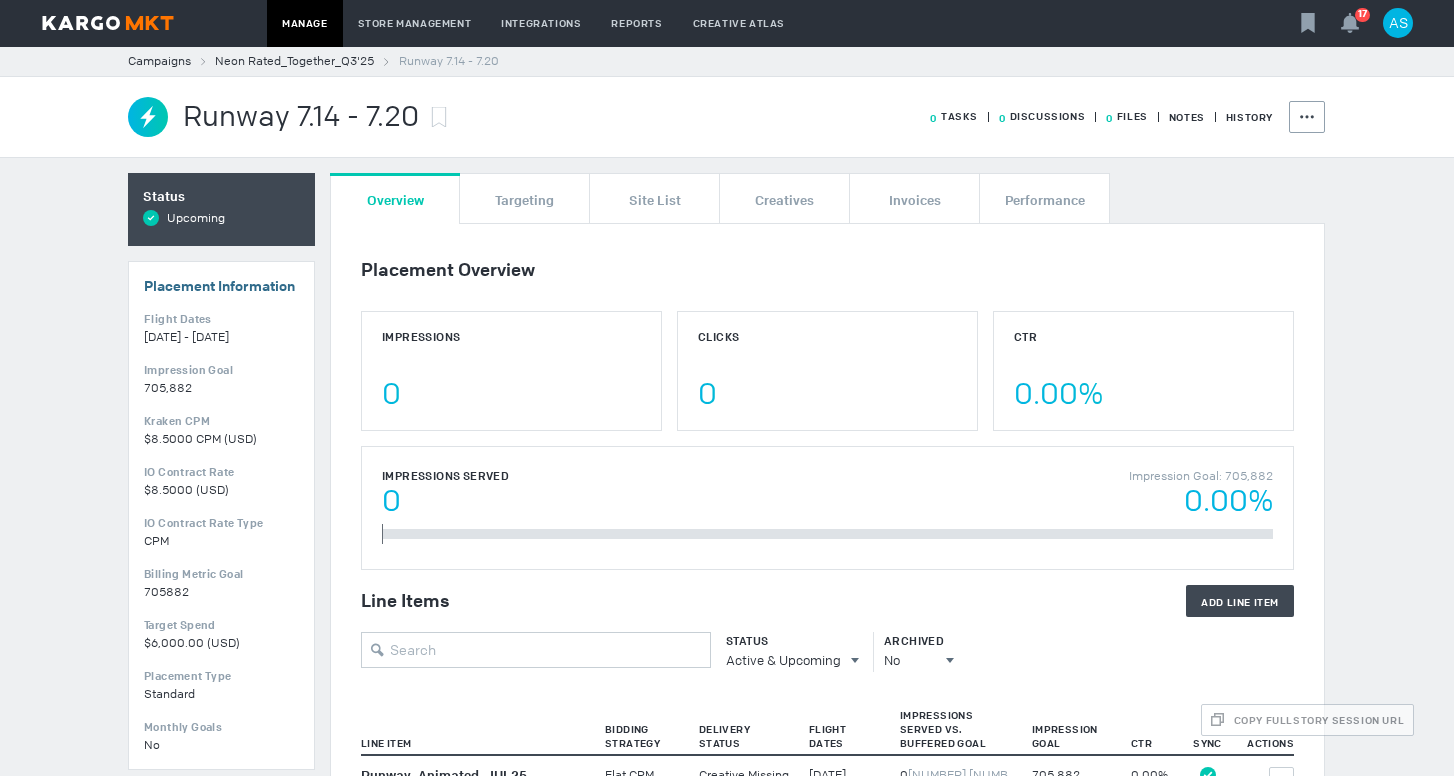 scroll, scrollTop: 0, scrollLeft: 0, axis: both 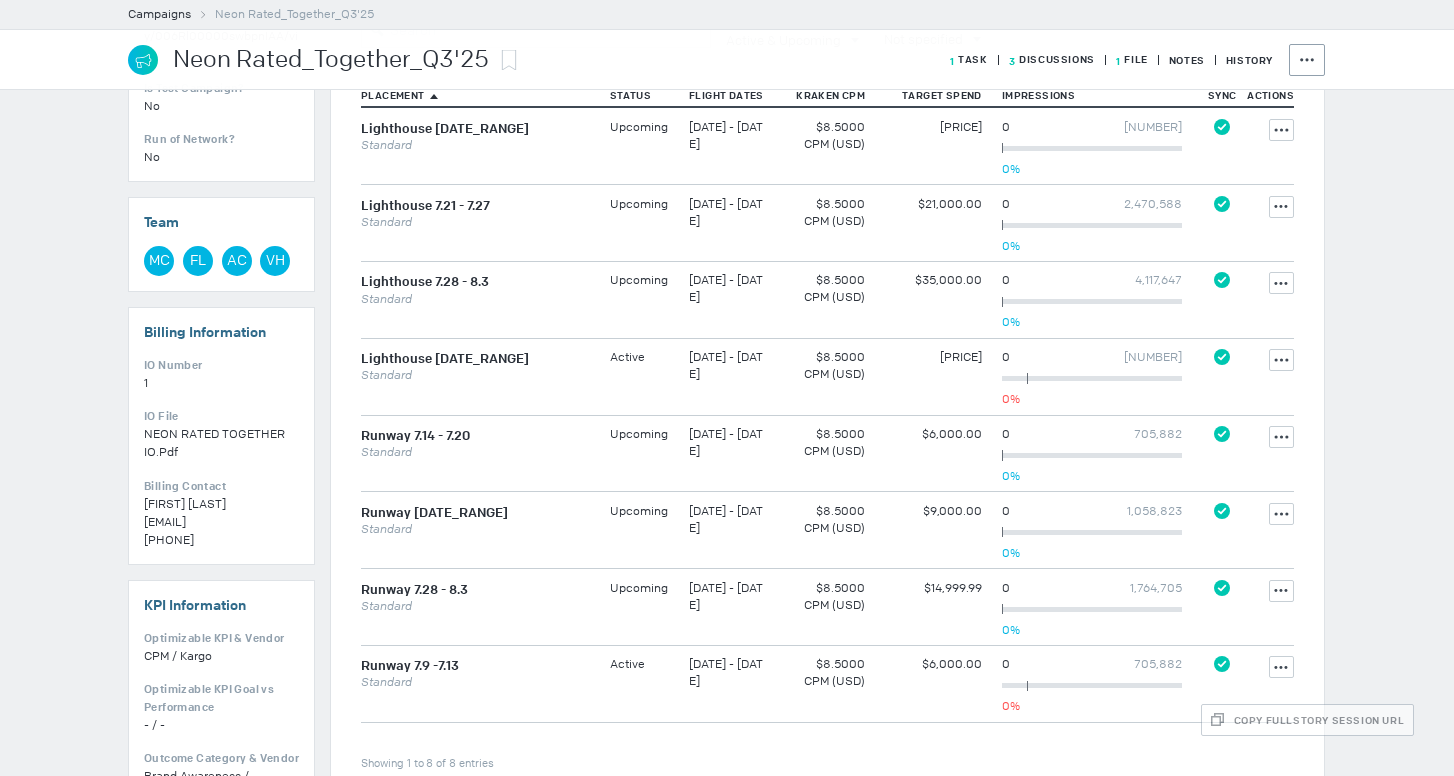 click on "Runway 7.9 -7.13 Standard" at bounding box center [480, 145] 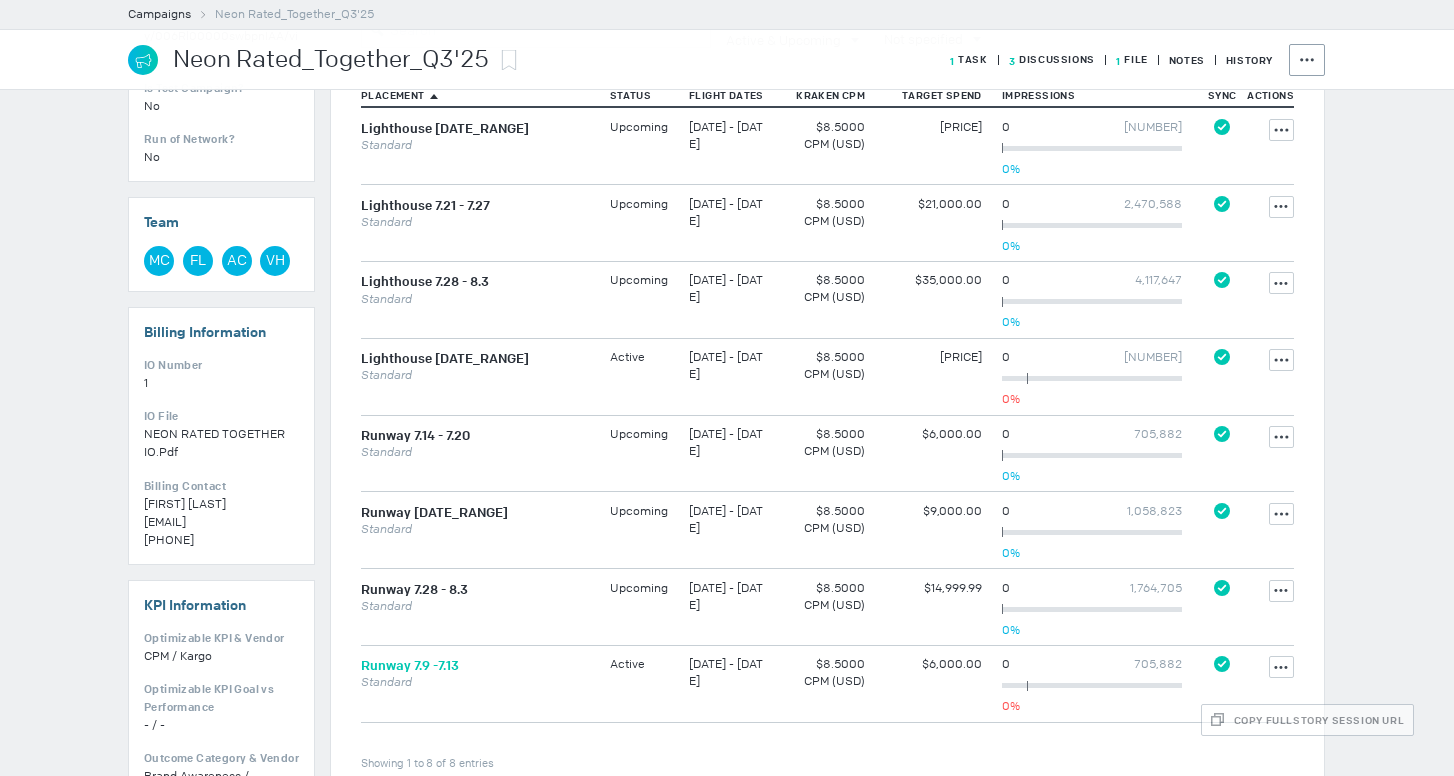click on "Runway 7.9 -7.13" at bounding box center [410, 665] 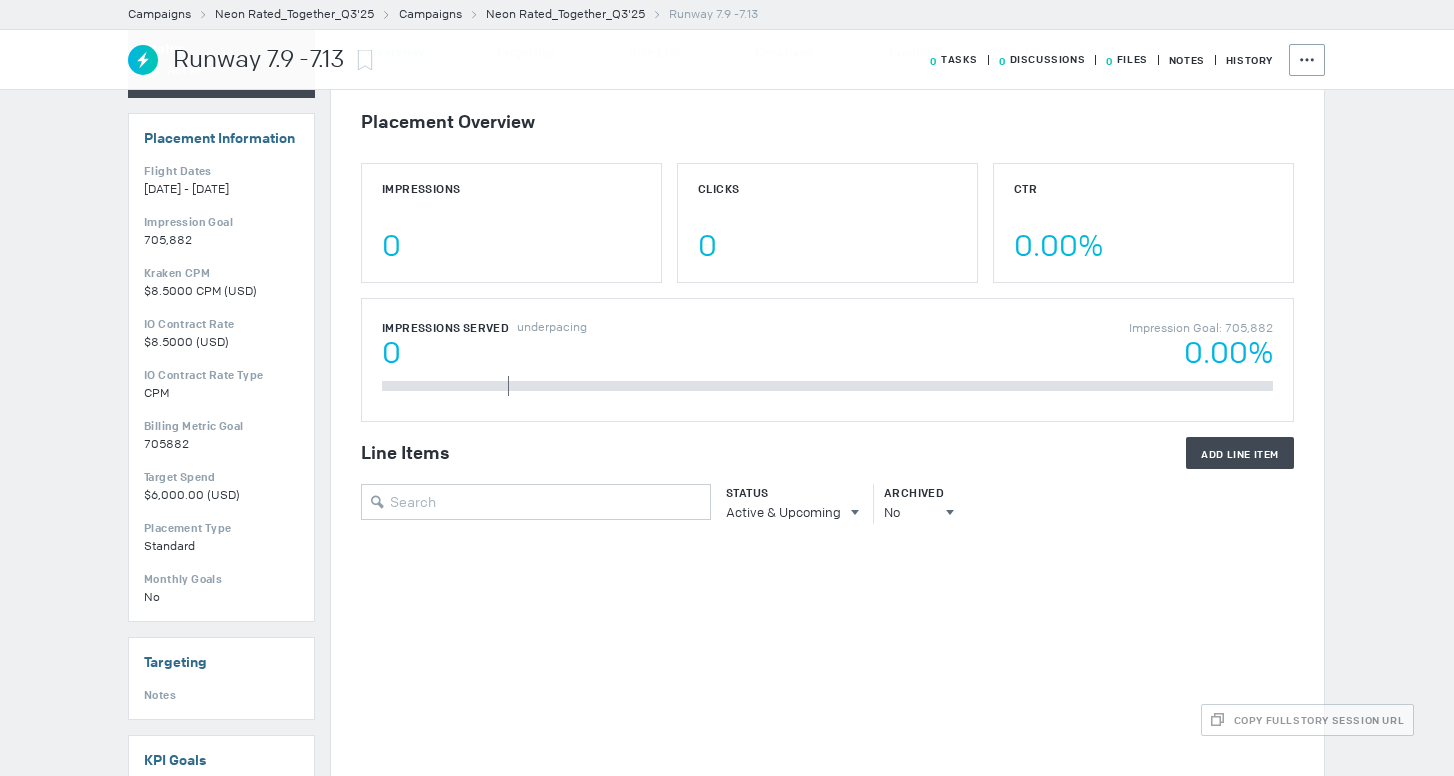scroll, scrollTop: 46, scrollLeft: 0, axis: vertical 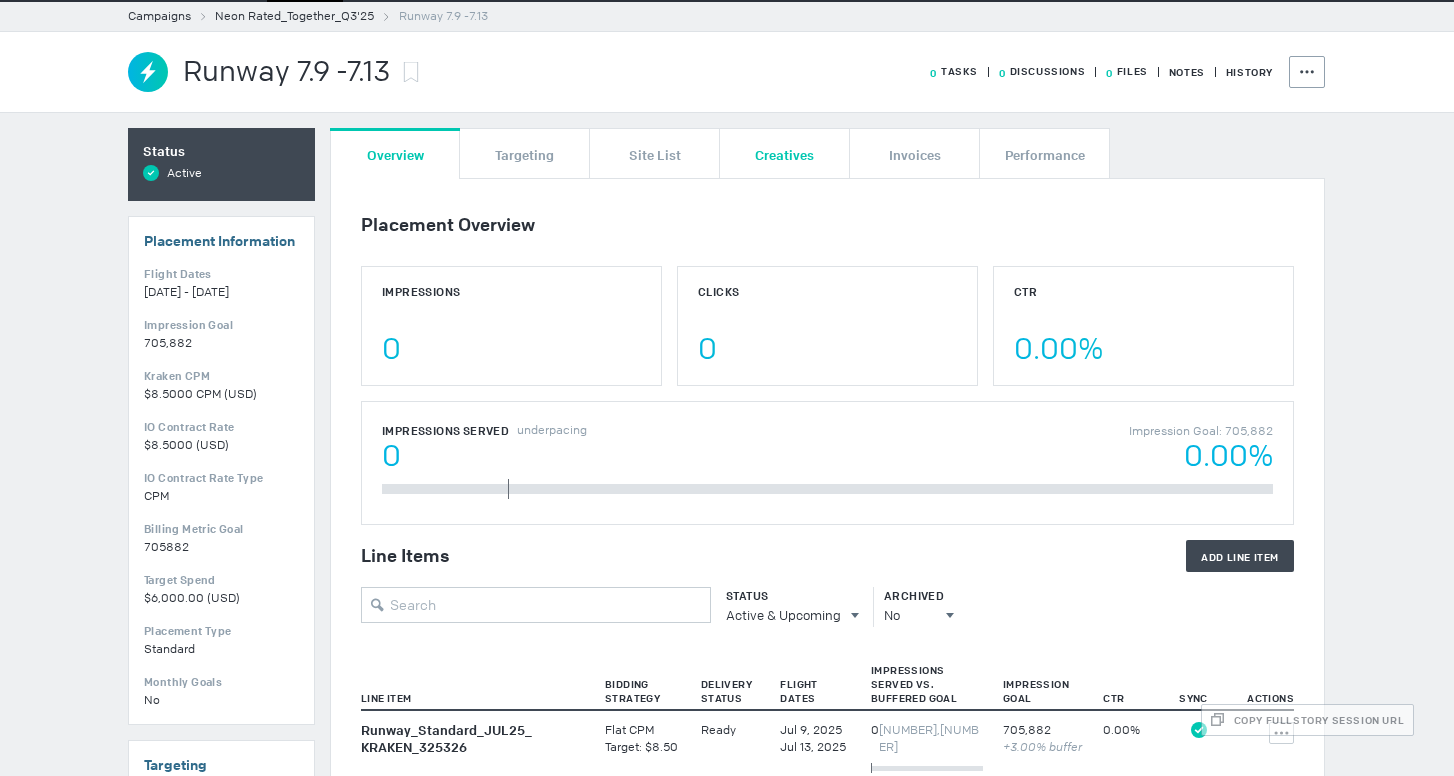 click on "Creatives" at bounding box center [785, 153] 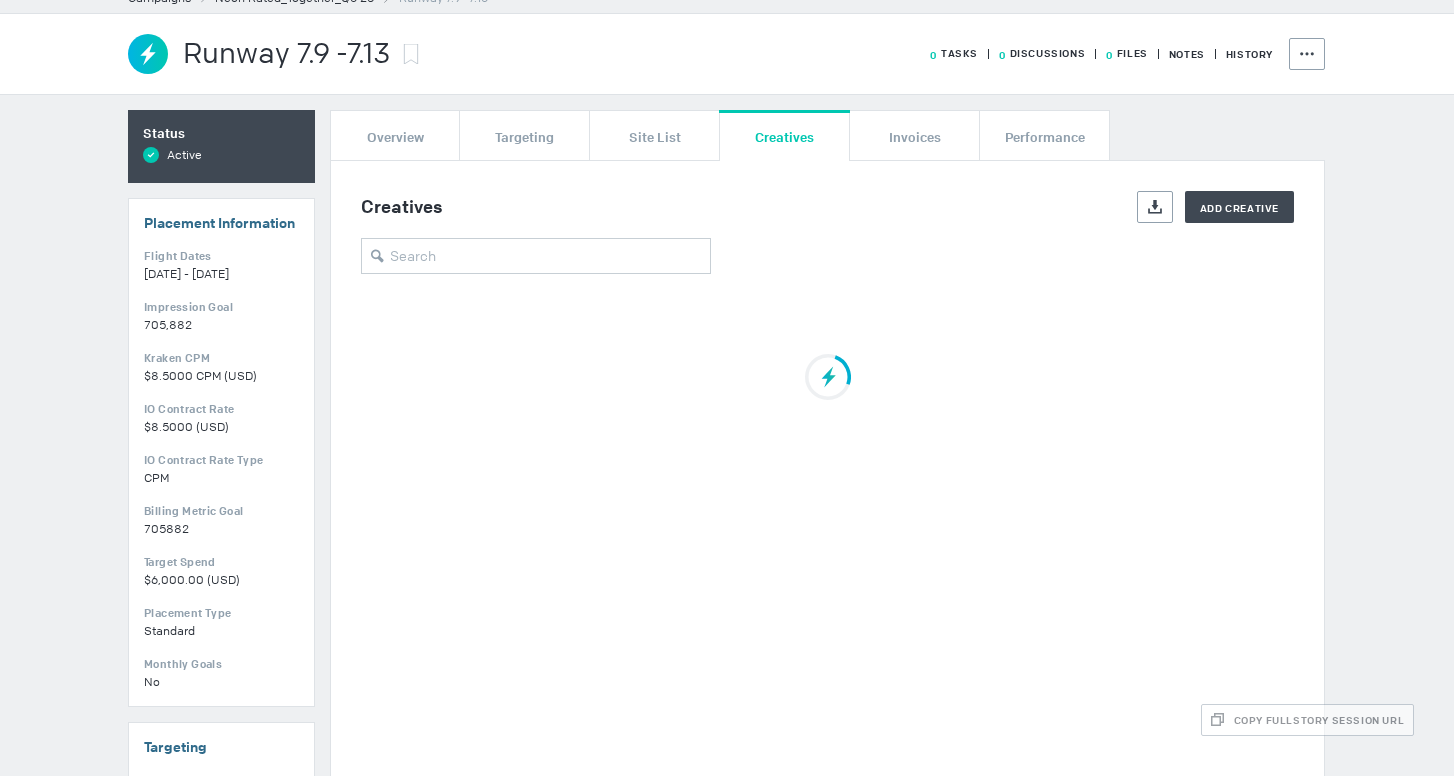 scroll, scrollTop: 65, scrollLeft: 0, axis: vertical 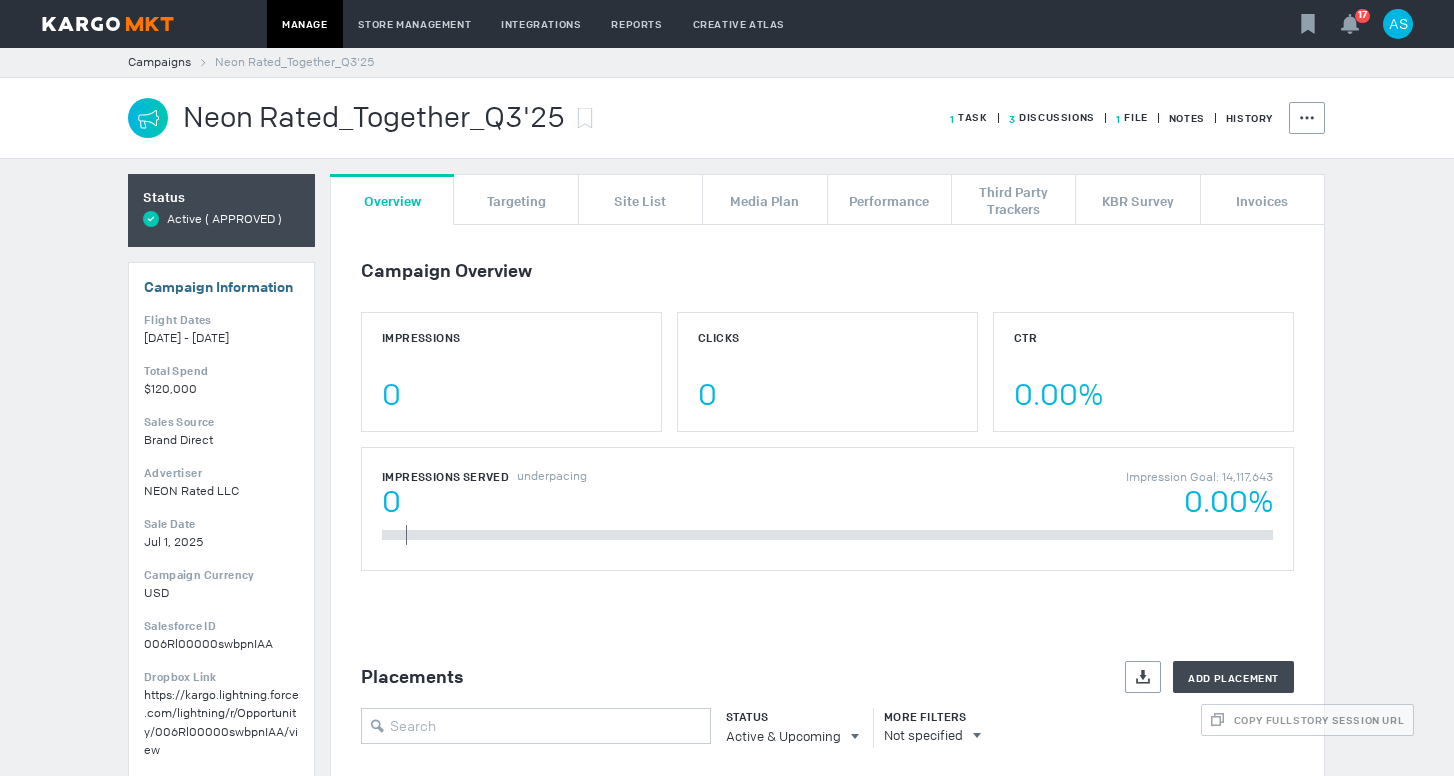 click on "3 Discussions" at bounding box center [969, 117] 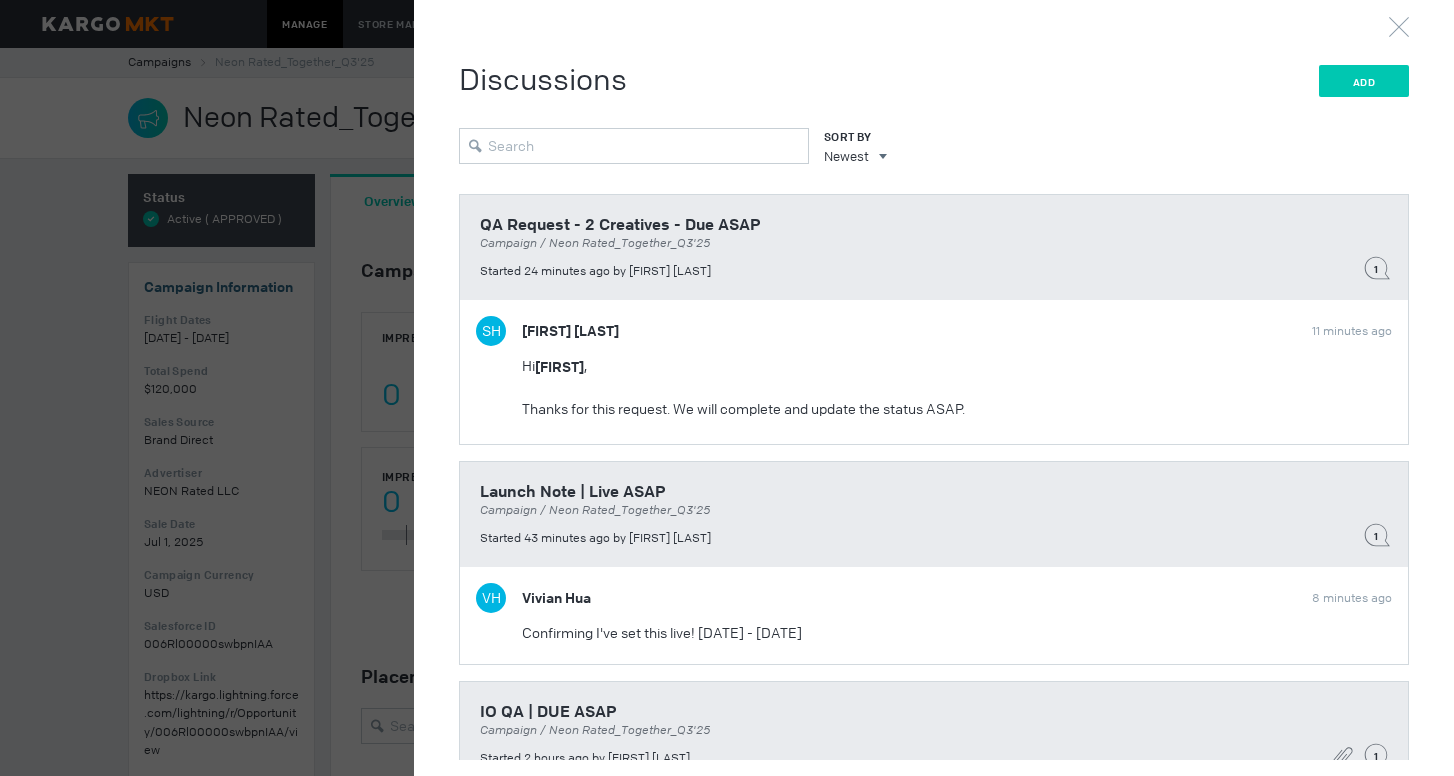 click on "Add" at bounding box center [1364, 81] 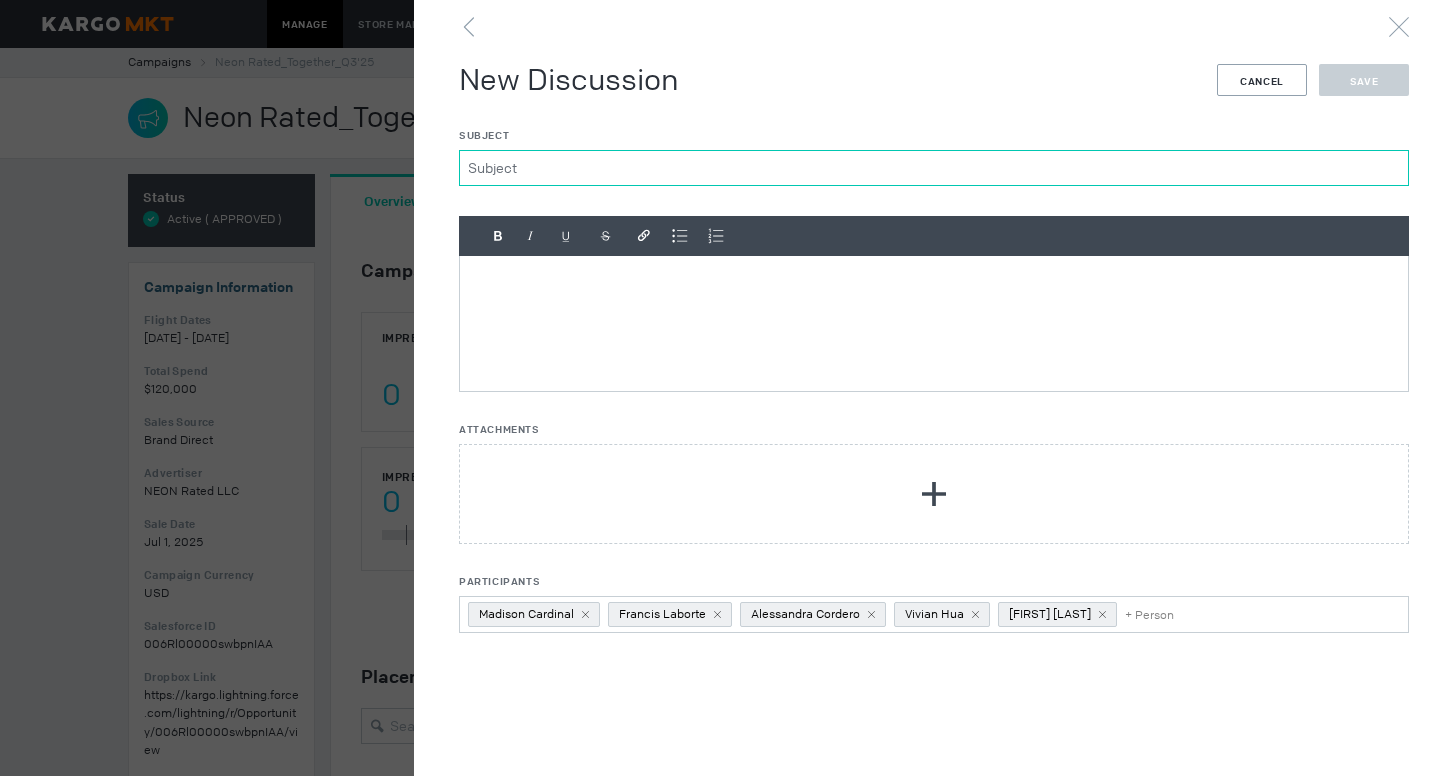 click on "Subject" at bounding box center [934, 168] 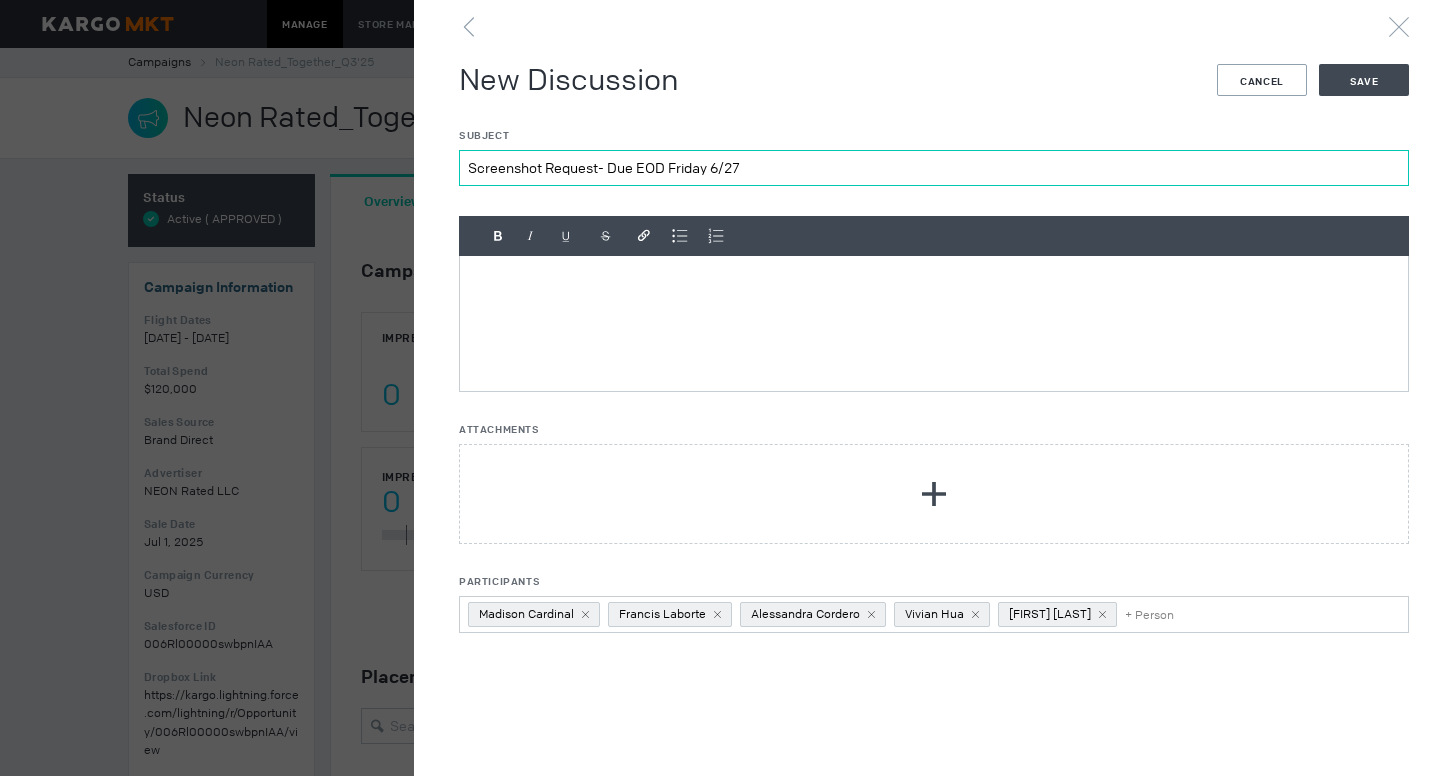 click on "Screenshot Request- Due EOD Friday 6/27" at bounding box center (934, 168) 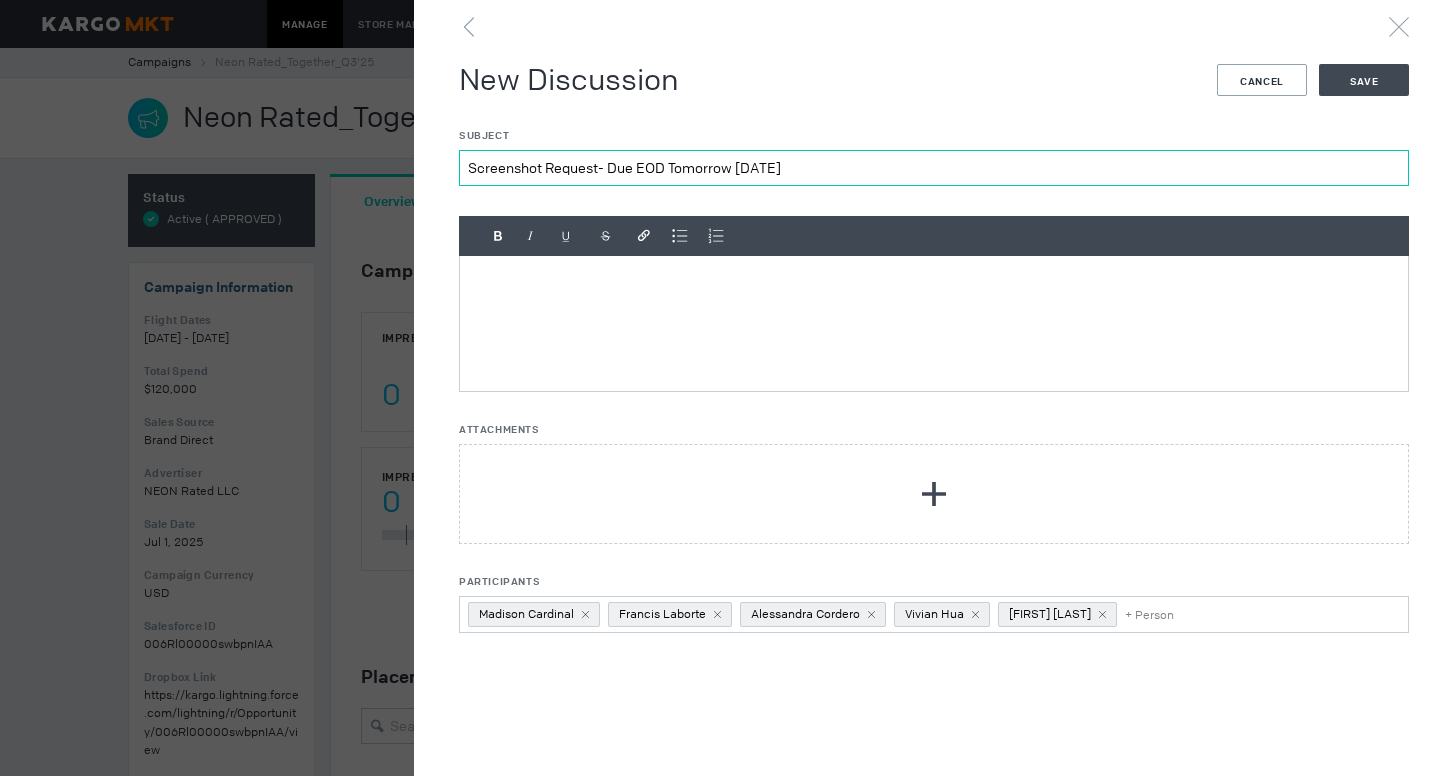 click on "Screenshot Request- Due EOD Tomorrow 6/27" at bounding box center (934, 168) 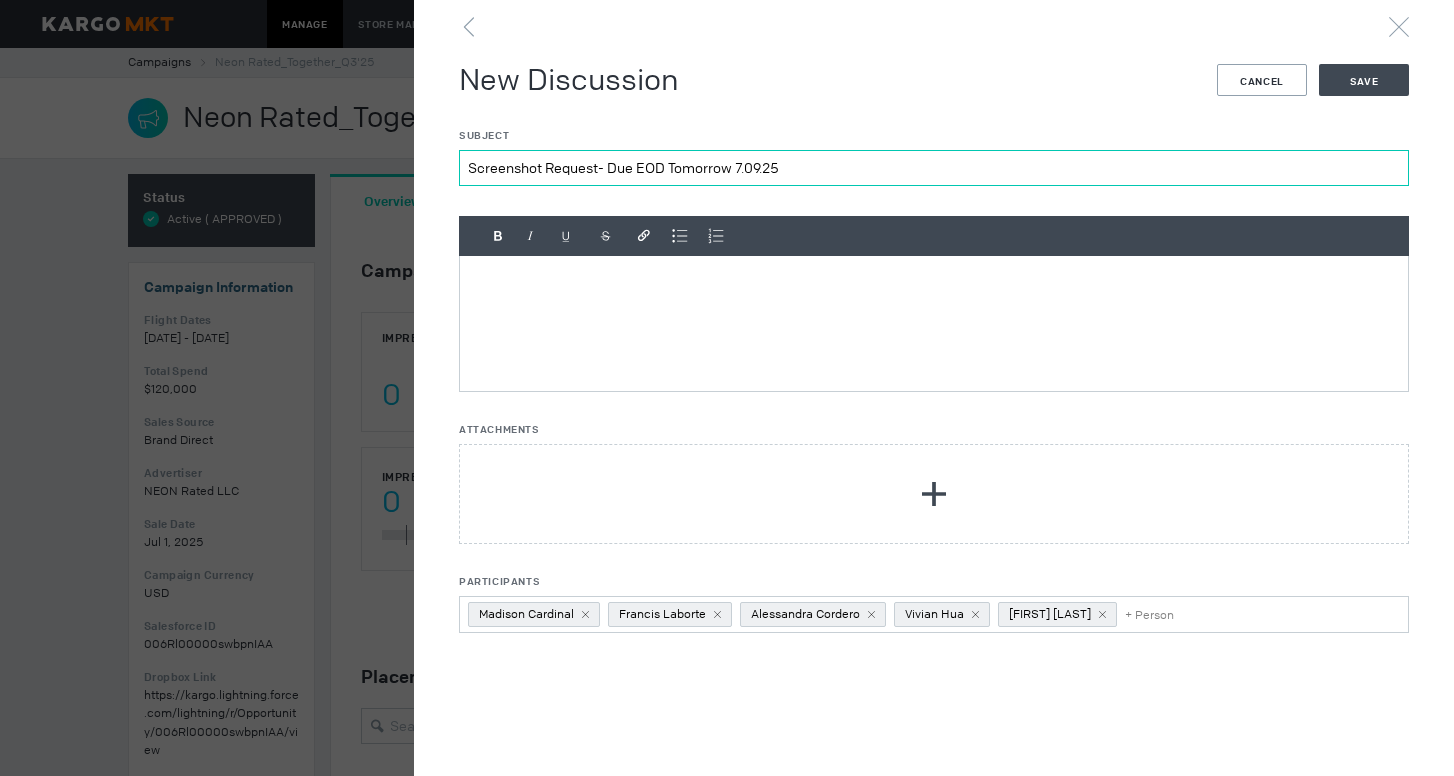 type on "Screenshot Request- Due EOD Tomorrow 7.09.25" 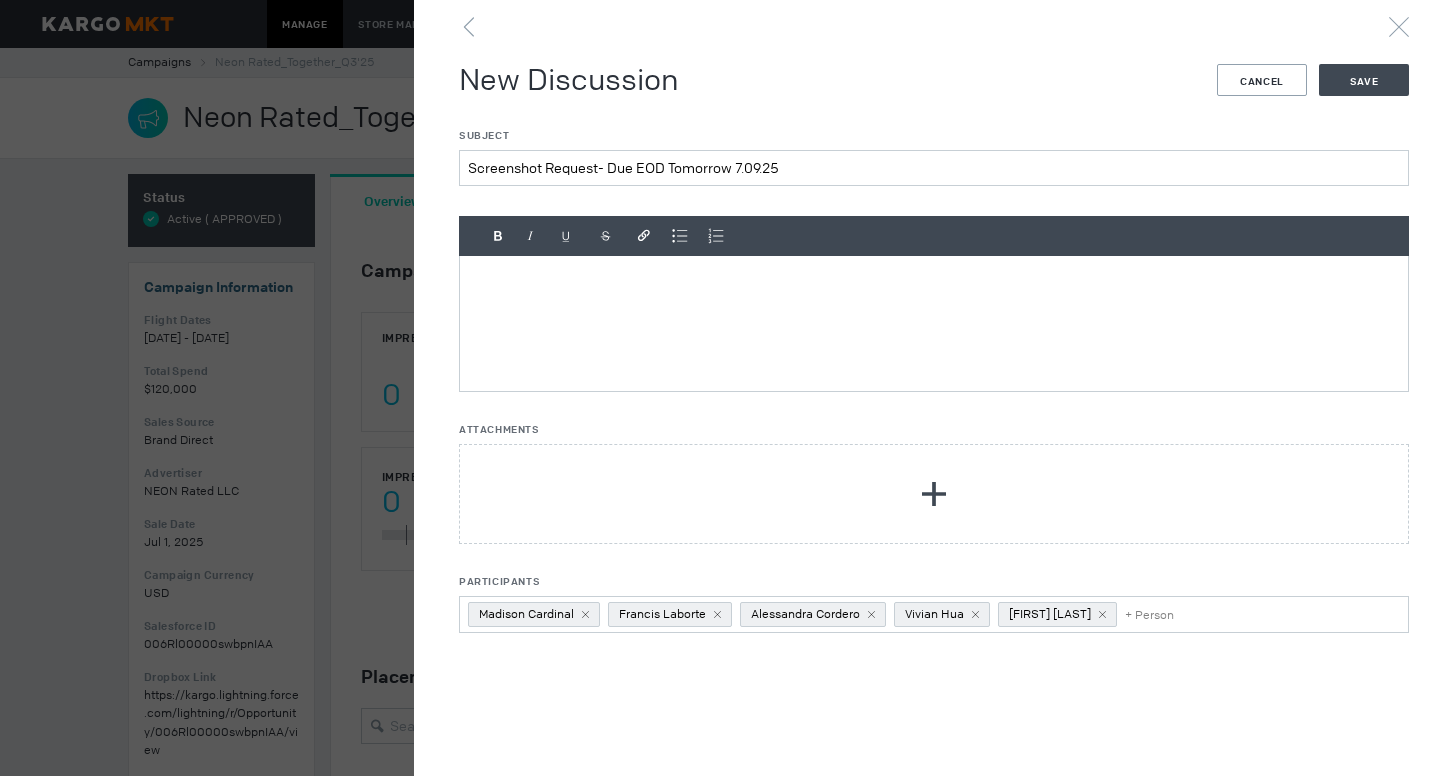 click at bounding box center (934, 323) 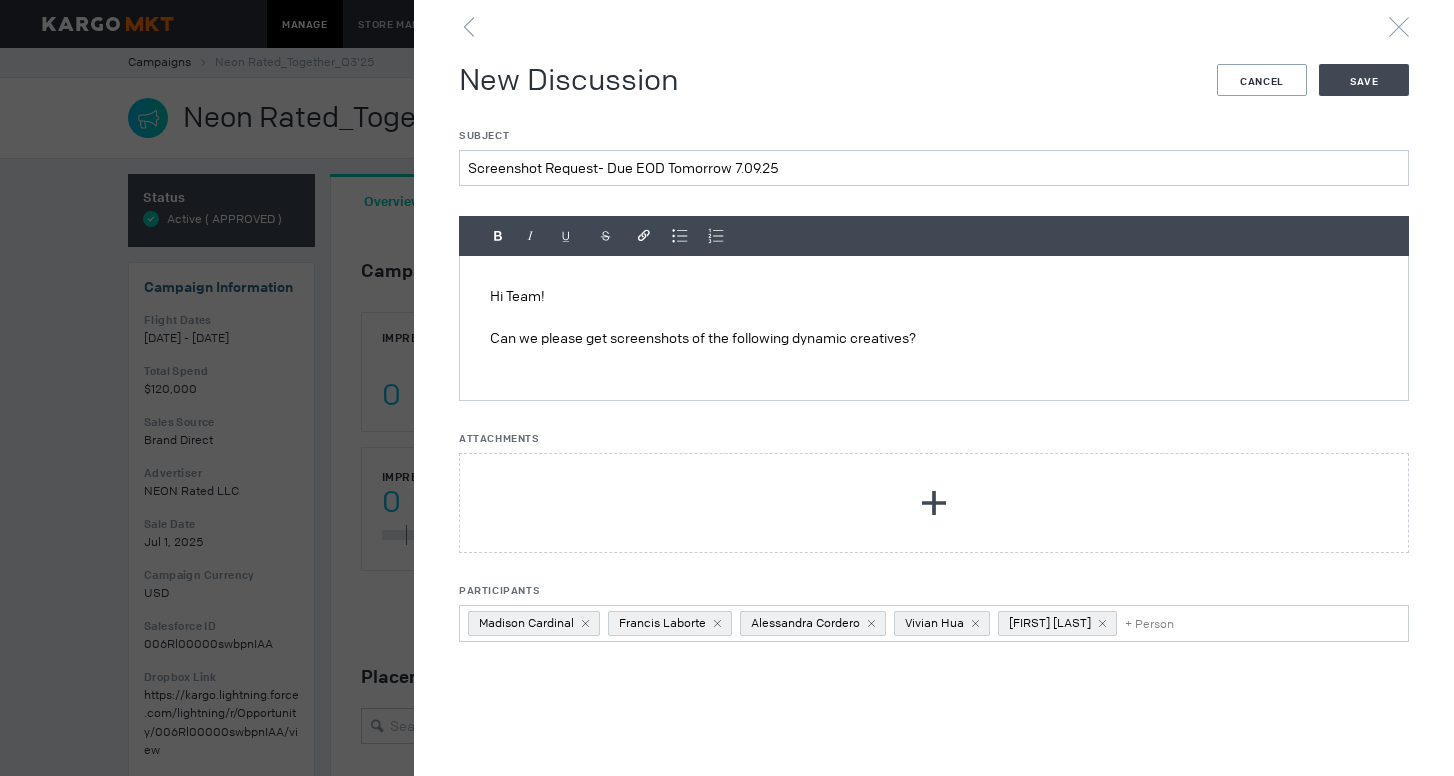 click on "Can we please get screenshots of the following dynamic creatives?" at bounding box center [934, 338] 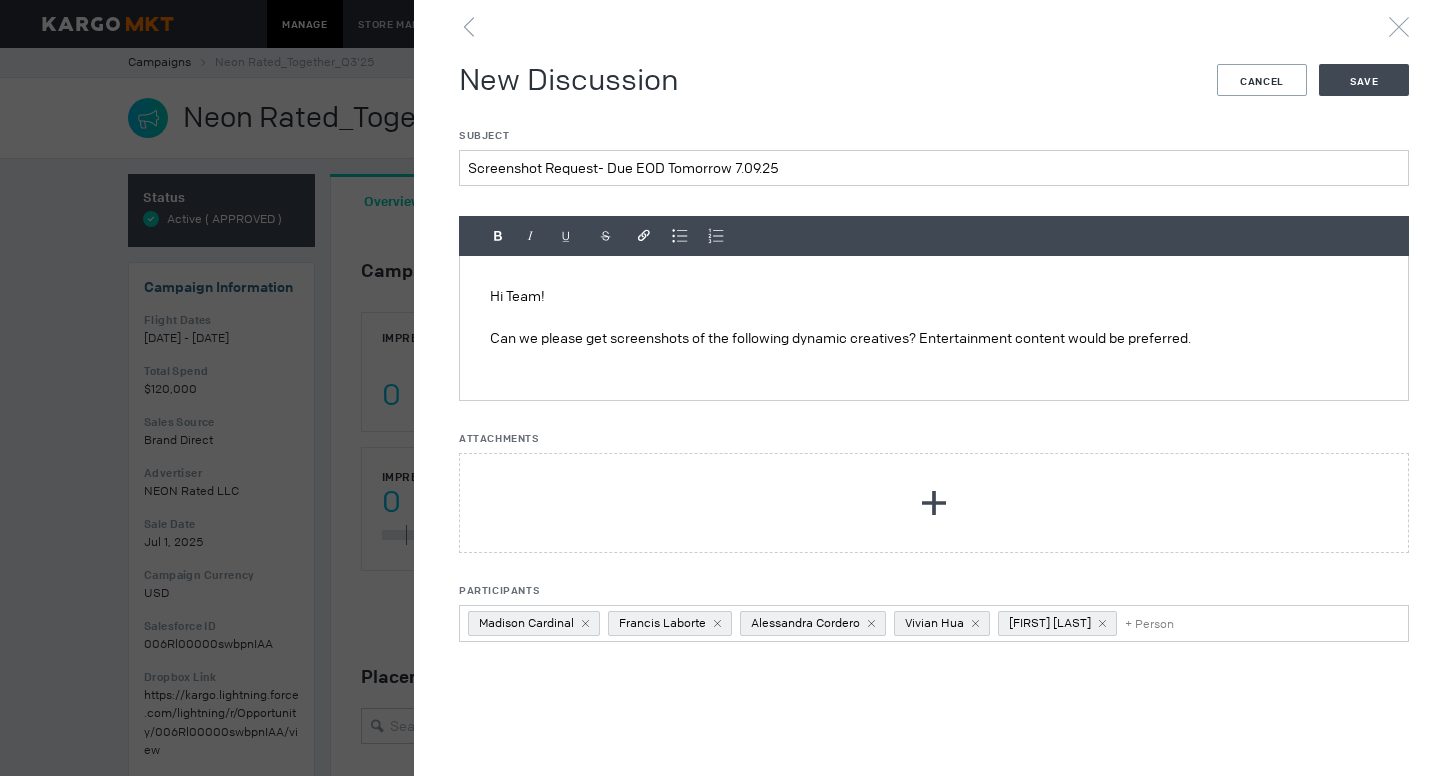 click on "Can we please get screenshots of the following dynamic creatives? Entertainment content would be preferred." at bounding box center [934, 338] 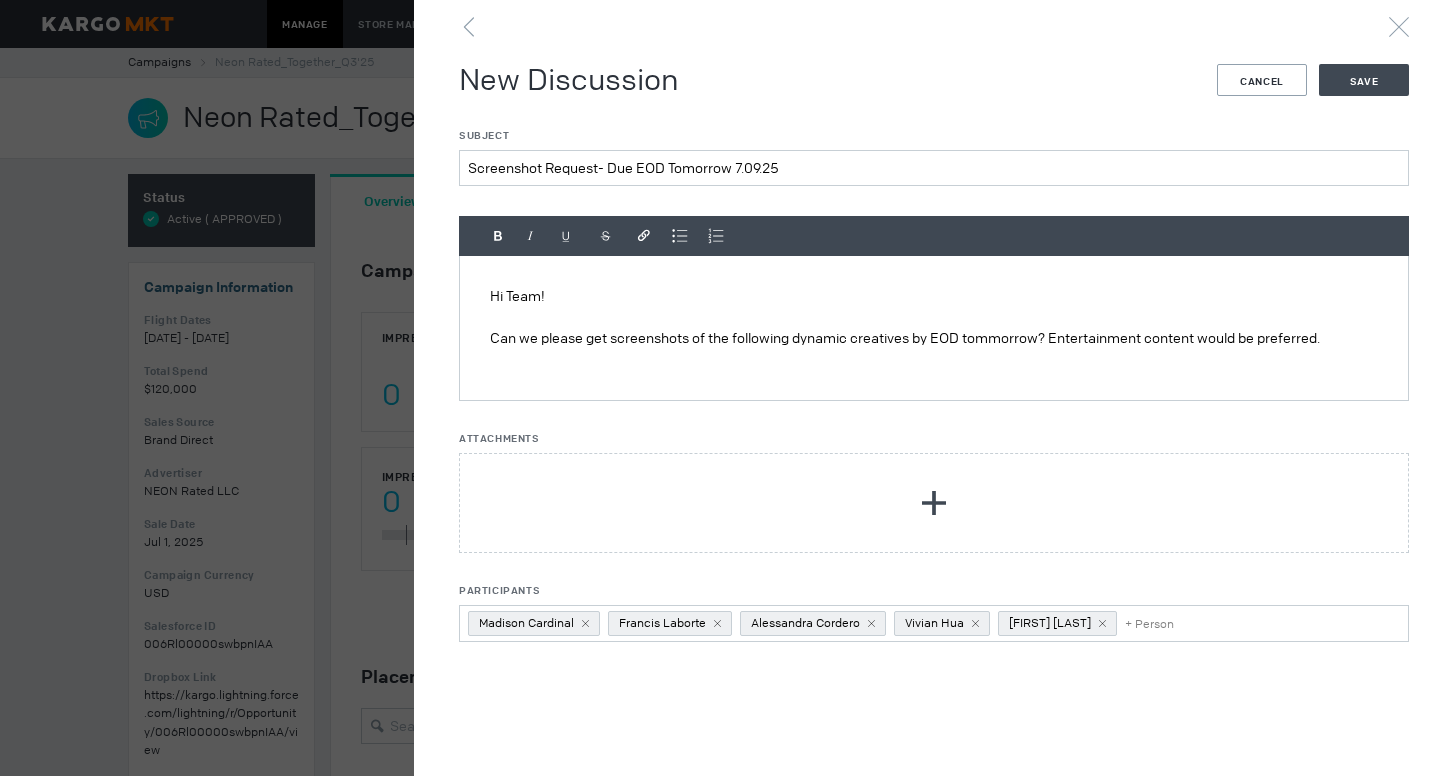 click on "Hi Team! Can we please get screenshots of the following dynamic creatives by EOD tommorrow? Entertainment content would be preferred." at bounding box center [934, 328] 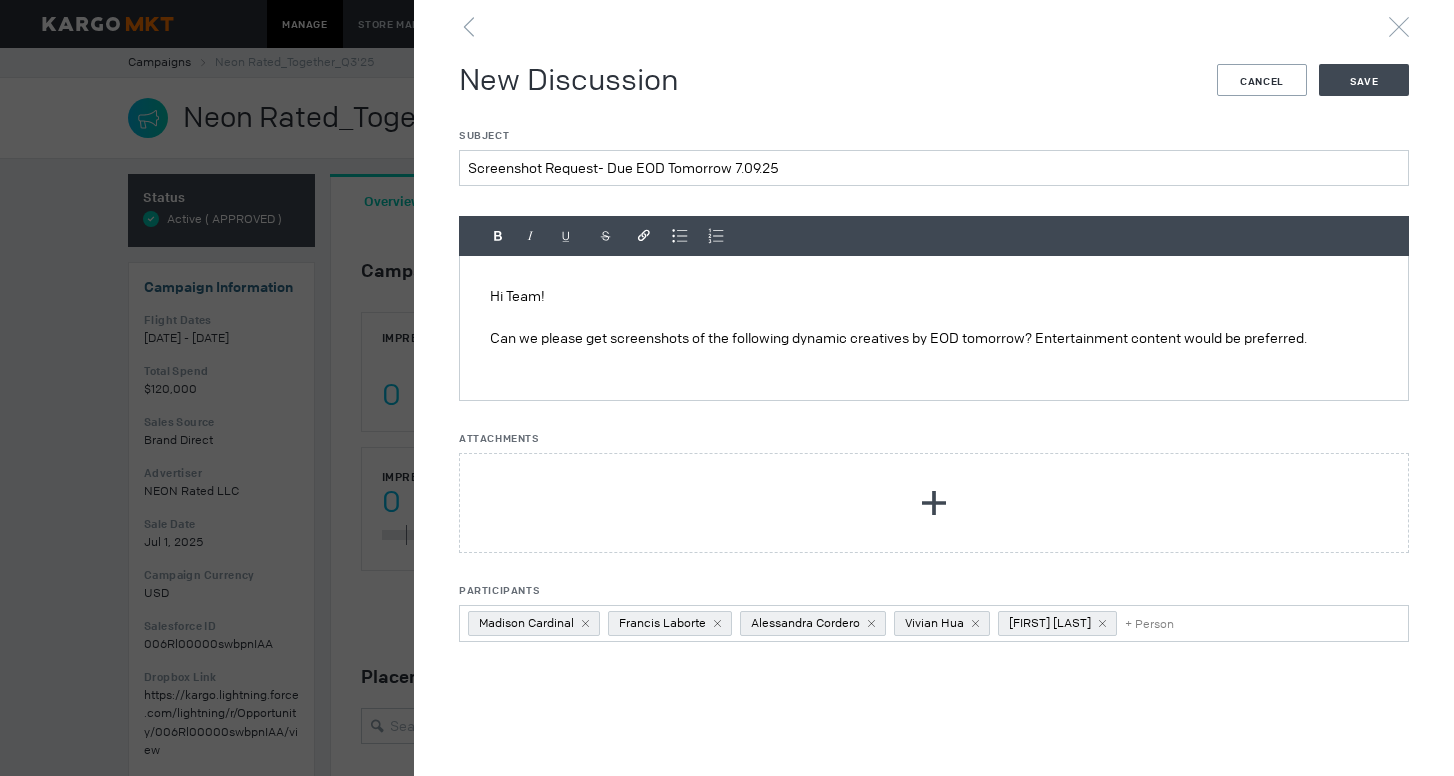 click on "Can we please get screenshots of the following dynamic creatives by EOD tomorrow? Entertainment content would be preferred." at bounding box center (934, 338) 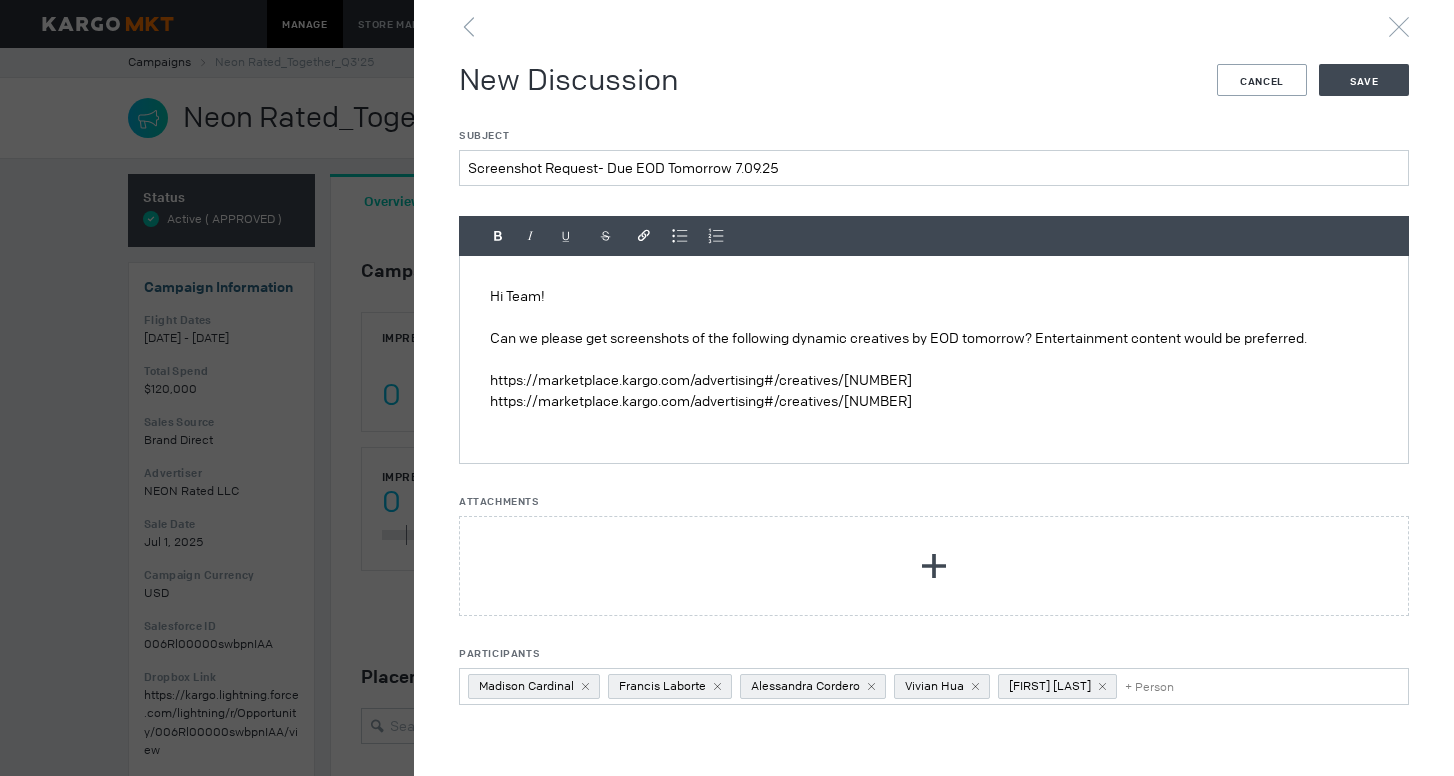click on "Hi Team! Can we please get screenshots of the following dynamic creatives by EOD tomorrow? Entertainment content would be preferred.  https://marketplace.kargo.com/advertising#/creatives/181829 https://marketplace.kargo.com/advertising#/creatives/181828" at bounding box center [934, 359] 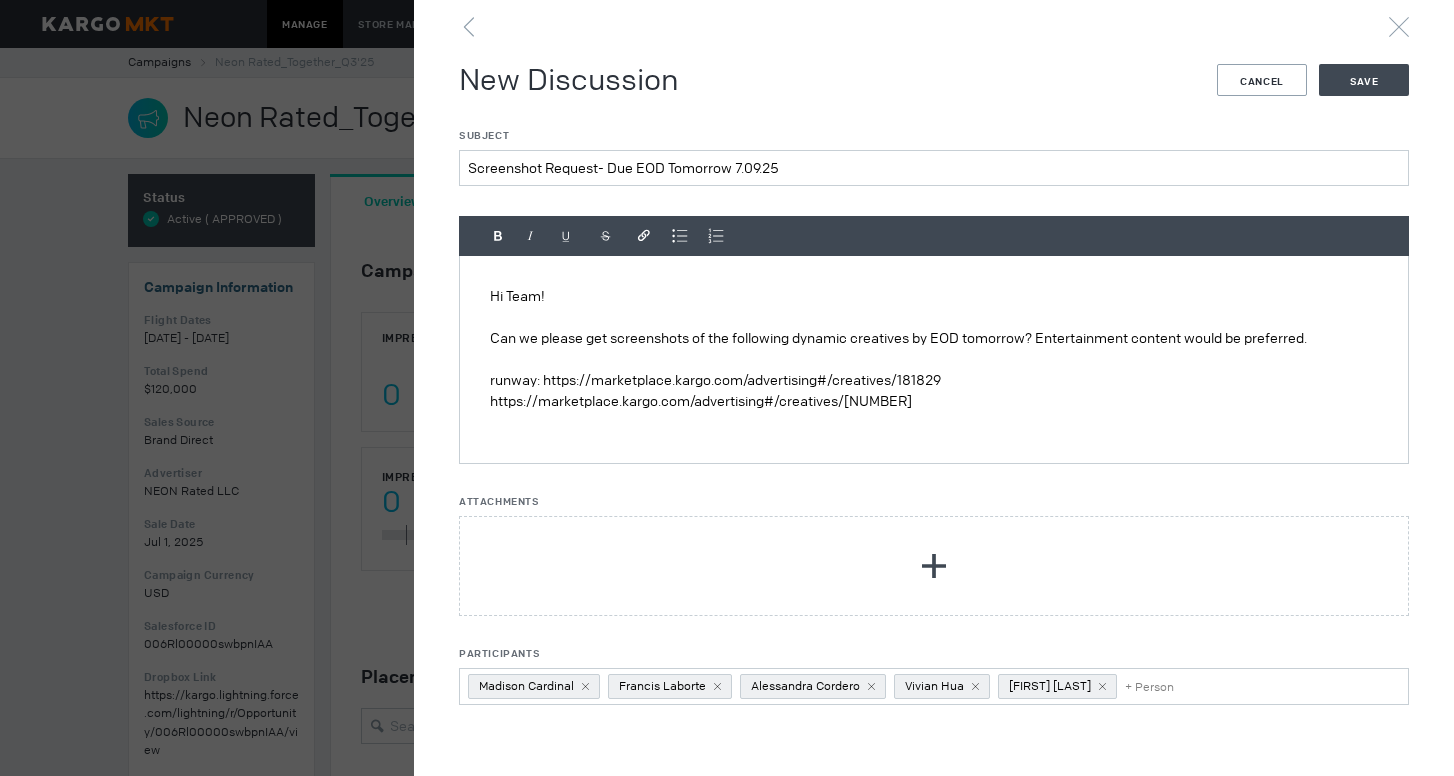 click on "Hi Team! Can we please get screenshots of the following dynamic creatives by EOD tomorrow? Entertainment content would be preferred.  runway: https://marketplace.kargo.com/advertising#/creatives/181829 https://marketplace.kargo.com/advertising#/creatives/181828" at bounding box center (934, 359) 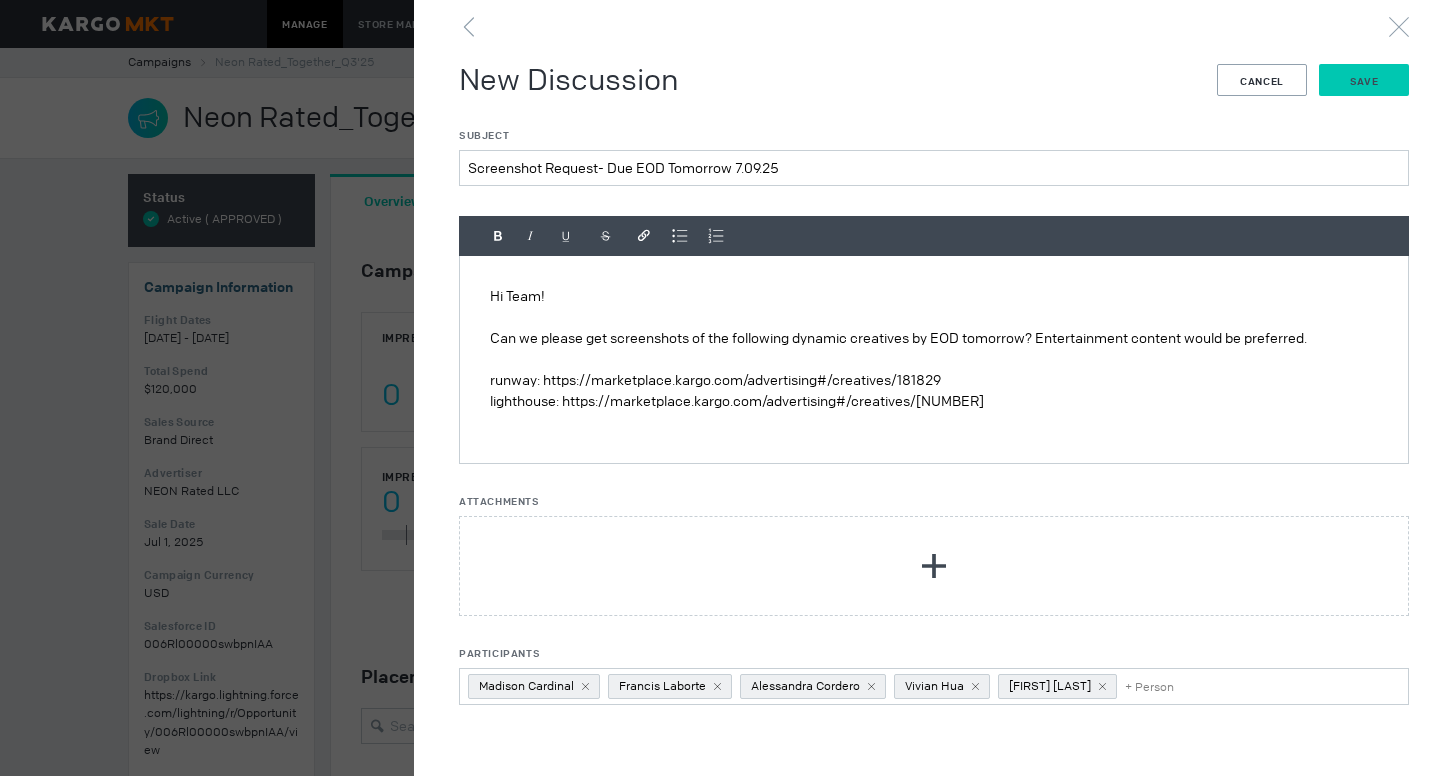 click on "Save" at bounding box center [1364, 81] 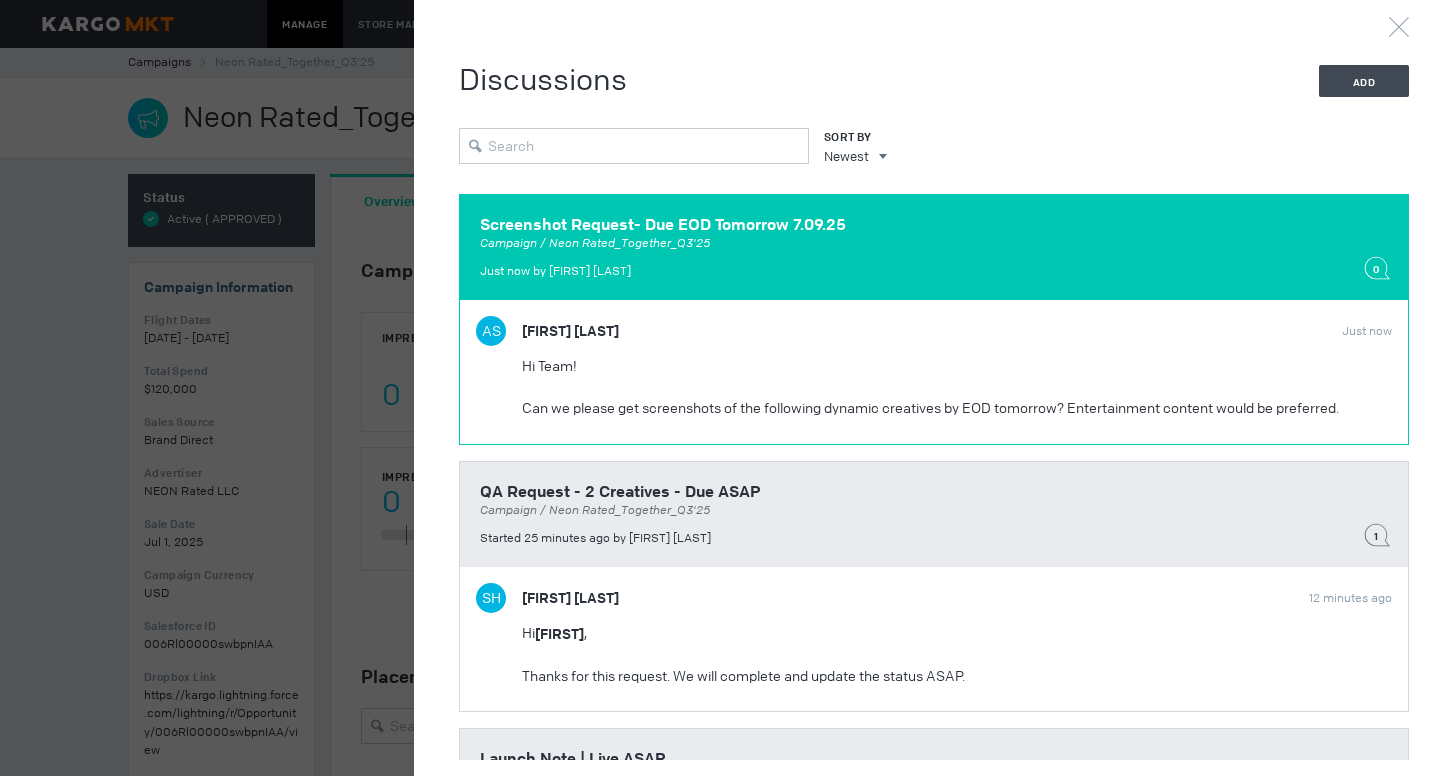 click on "Hi Team!" at bounding box center [957, 366] 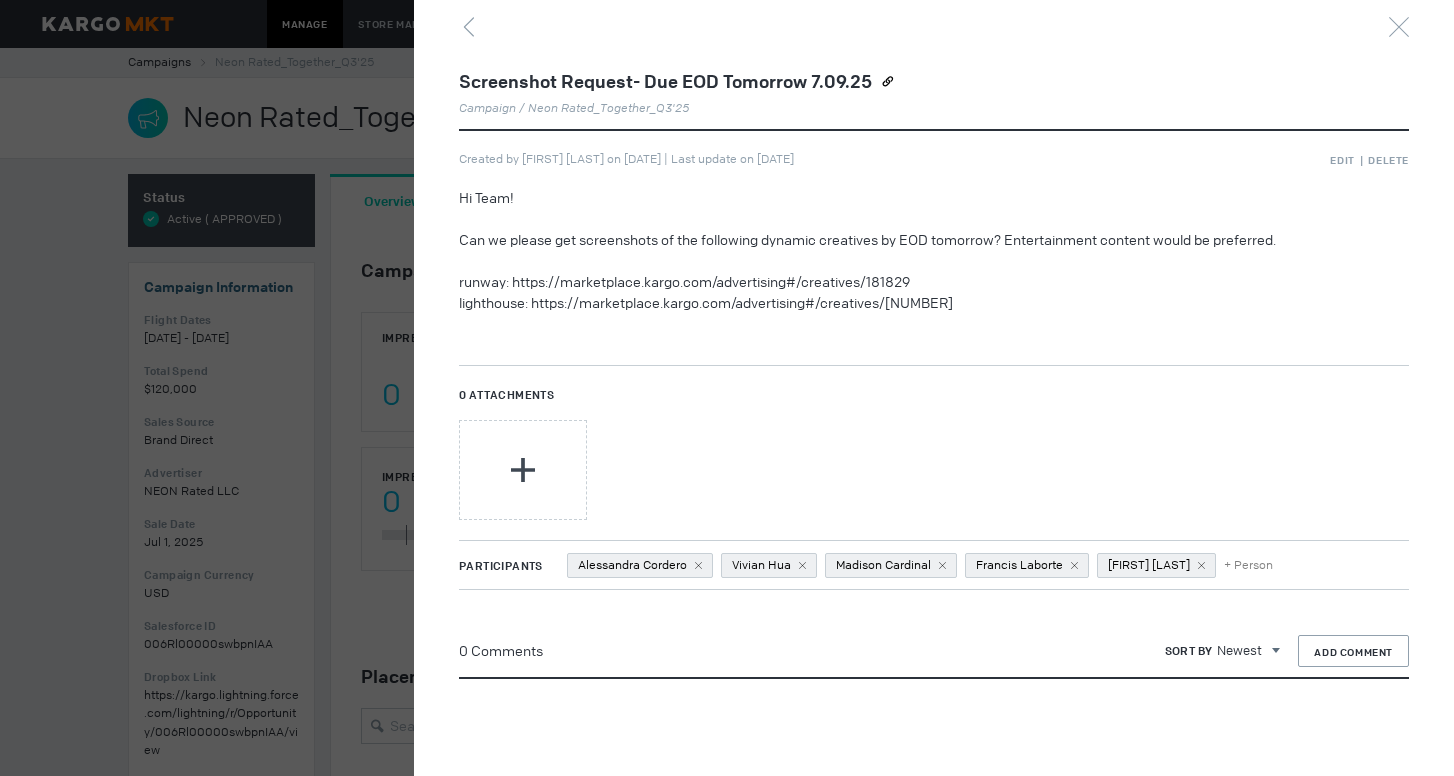 click on "Participants Alessandra Cordero  Vivian Hua  Madison Cardinal  Francis Laborte  Ariel Solorzano  + Person" at bounding box center [1250, 565] 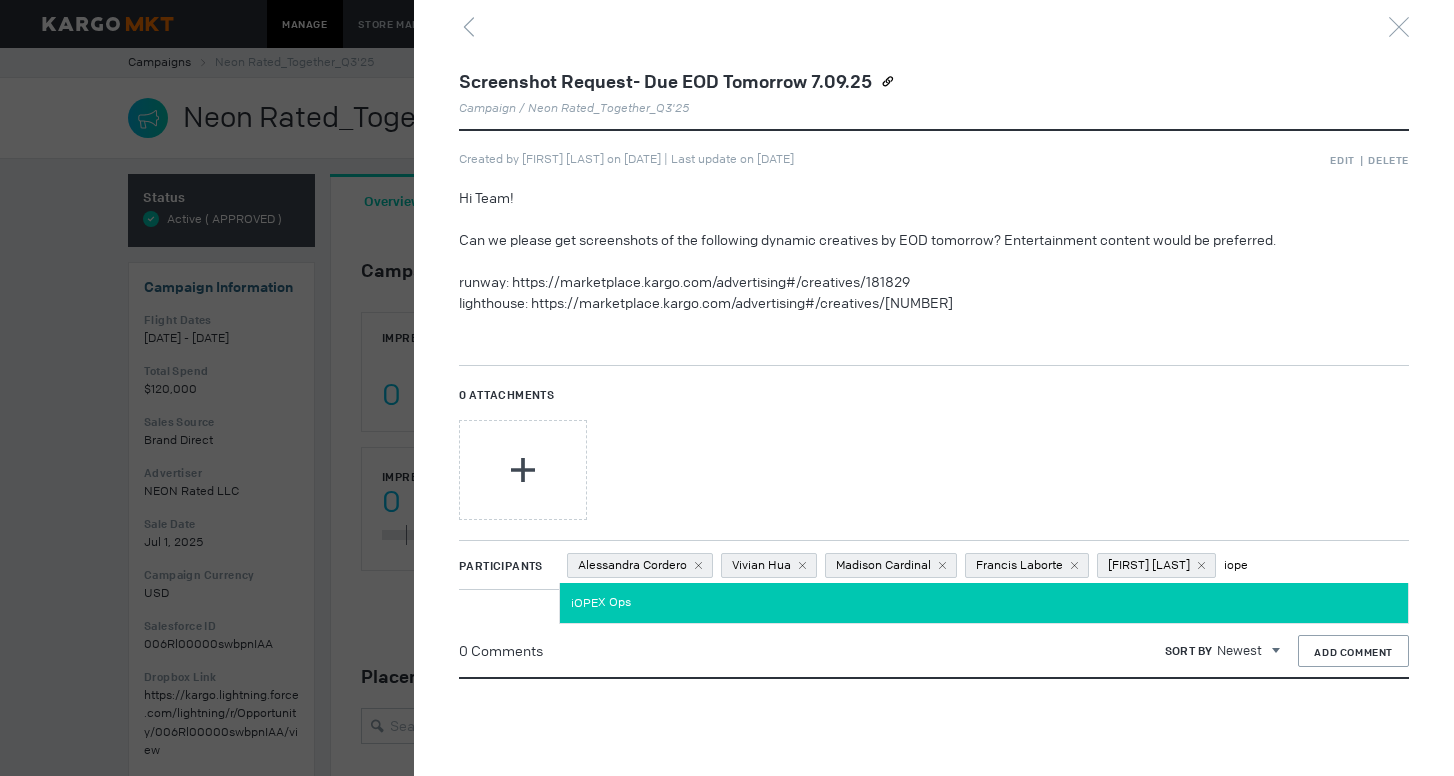 type on "iope" 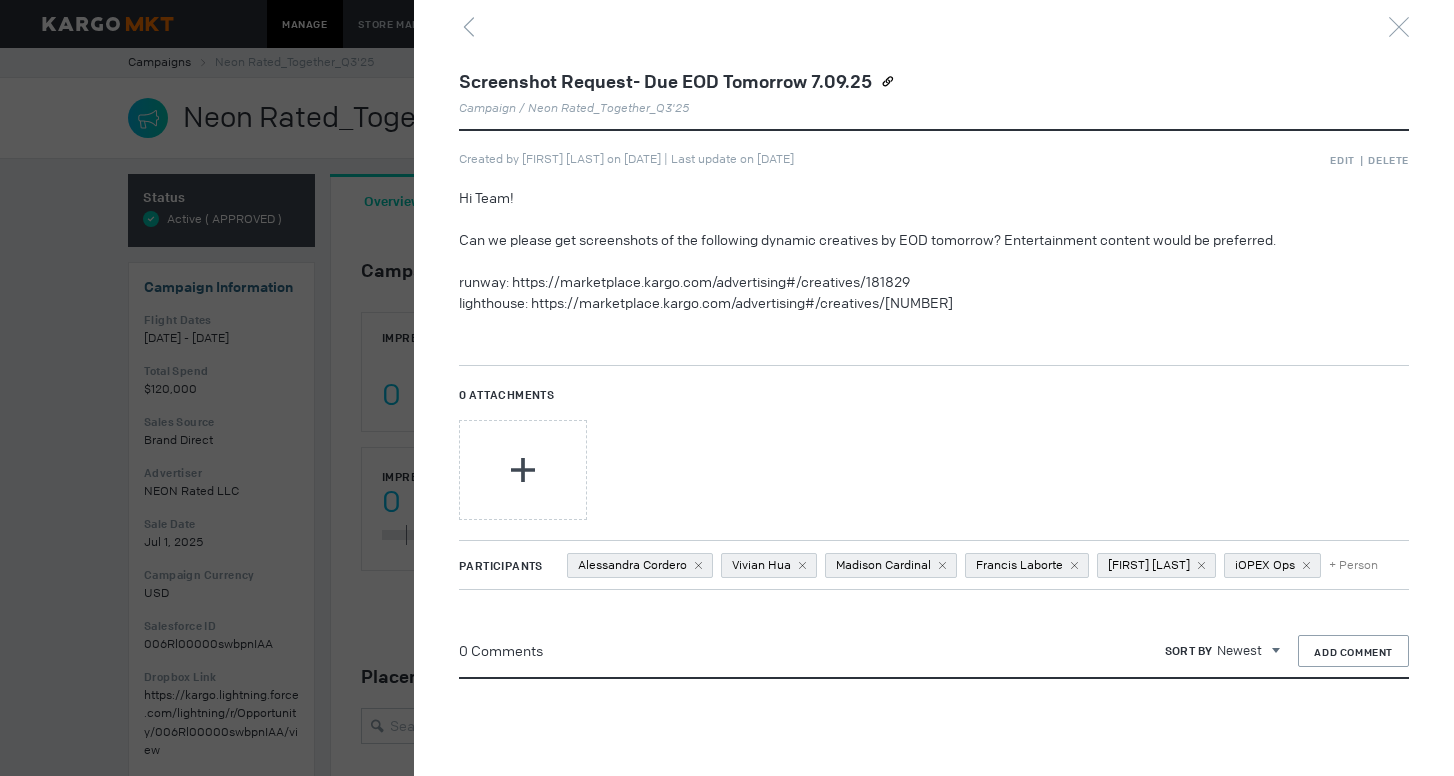 click at bounding box center [934, 462] 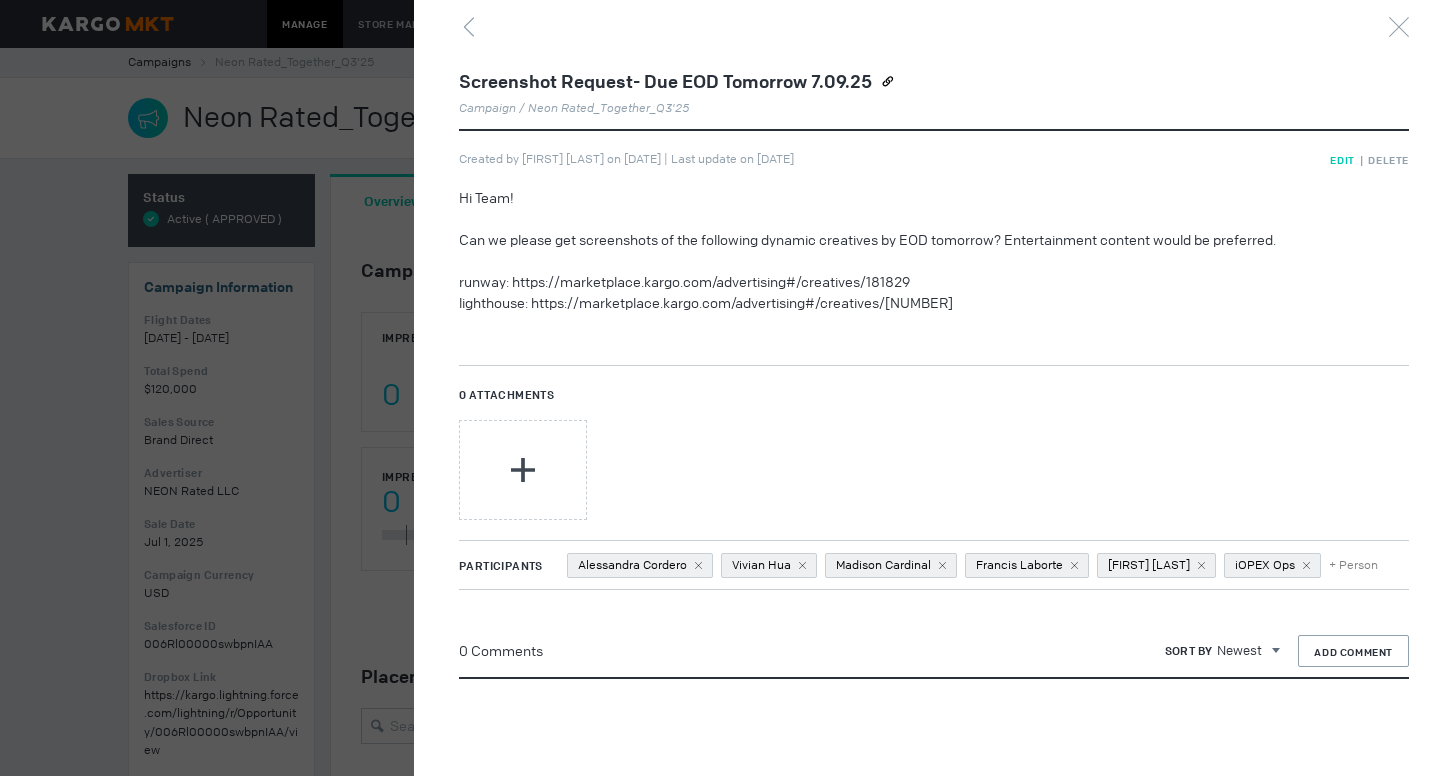 click on "Edit" at bounding box center (1342, 160) 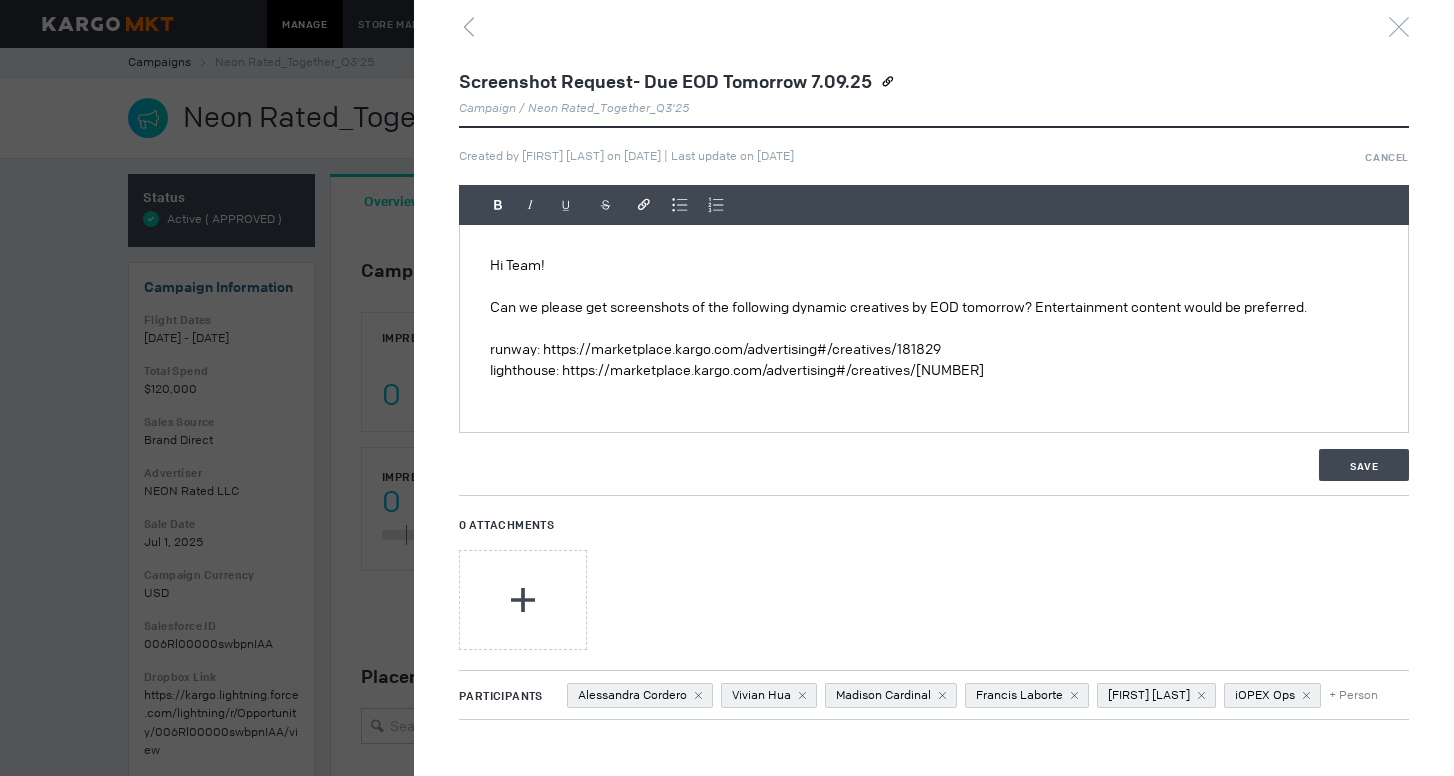 click on "Can we please get screenshots of the following dynamic creatives by EOD tomorrow? Entertainment content would be preferred." at bounding box center [934, 307] 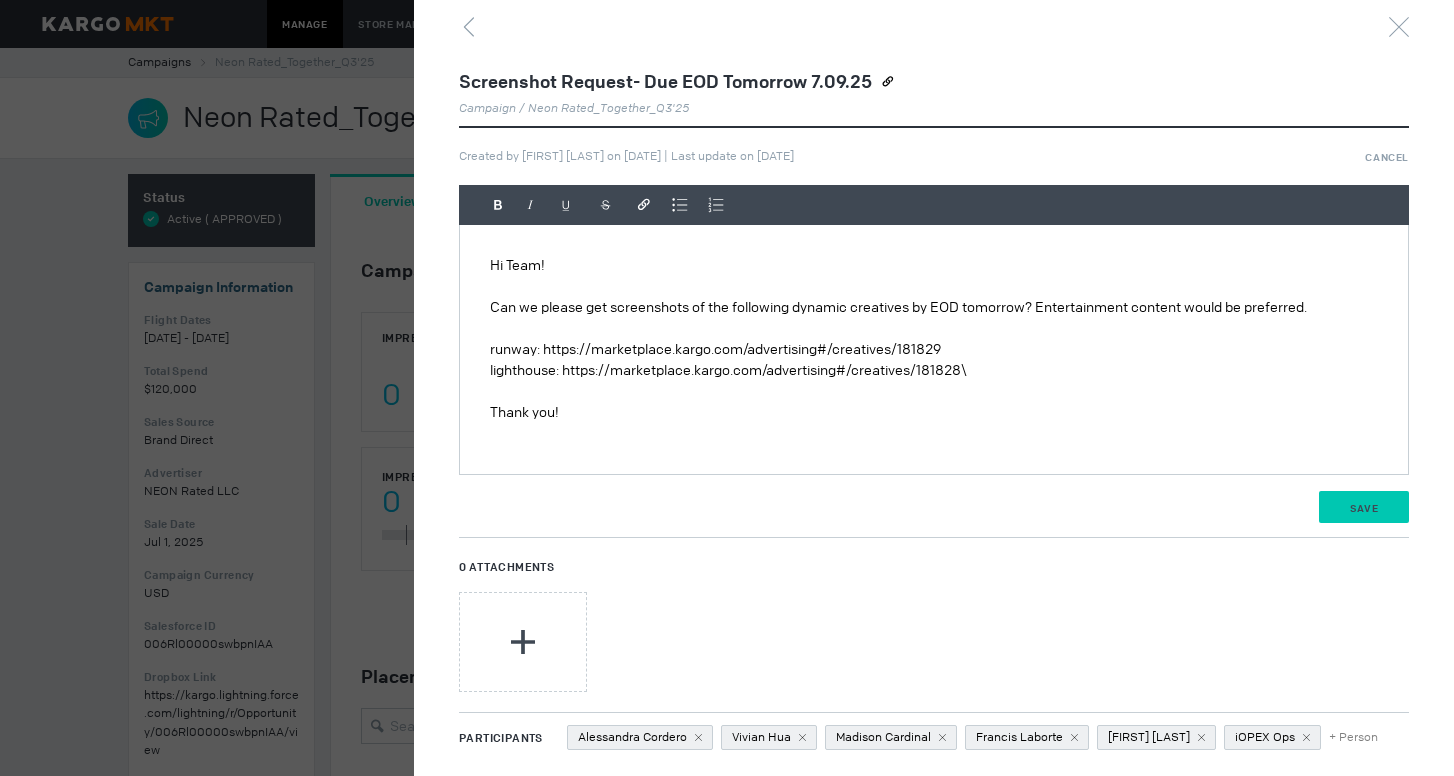 click on "Save" at bounding box center [1364, 508] 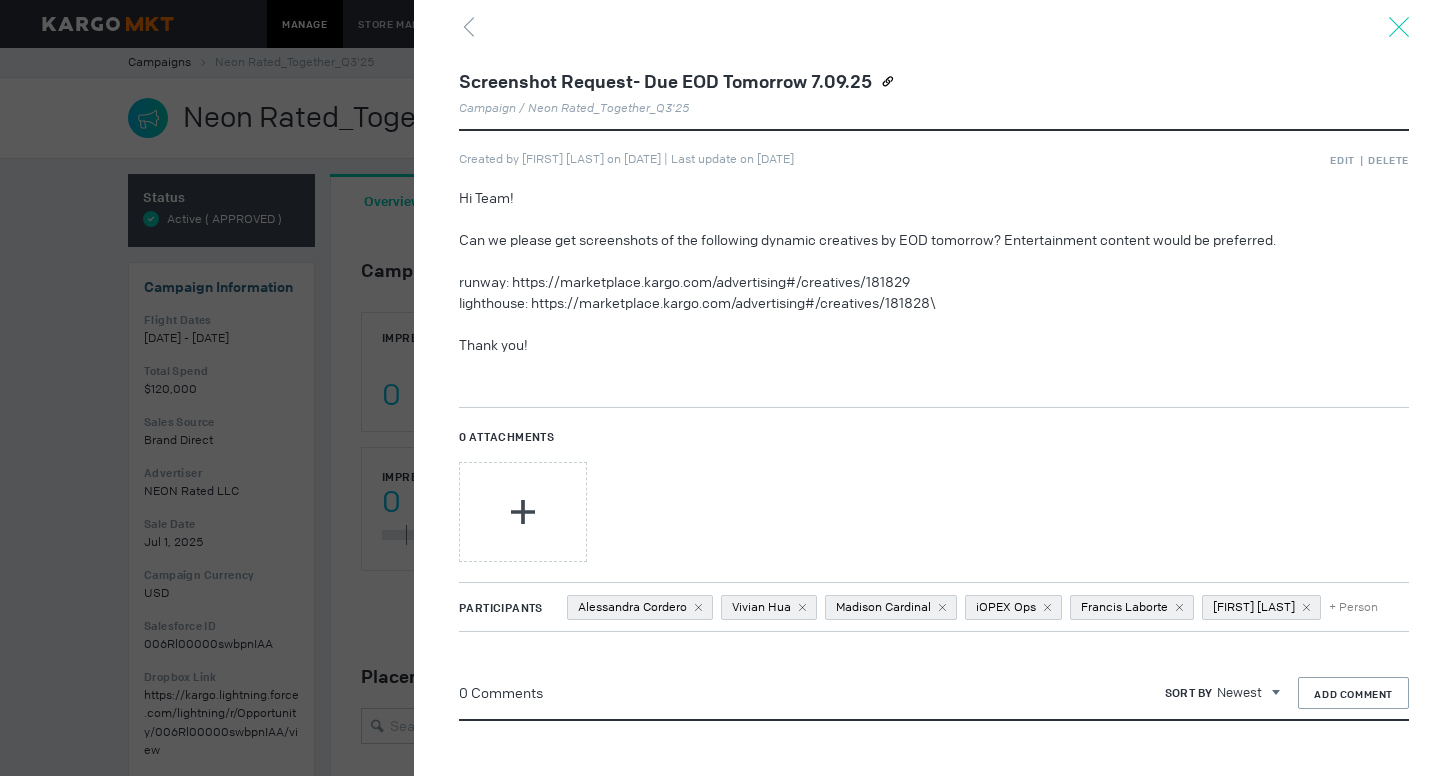 click at bounding box center [1399, 27] 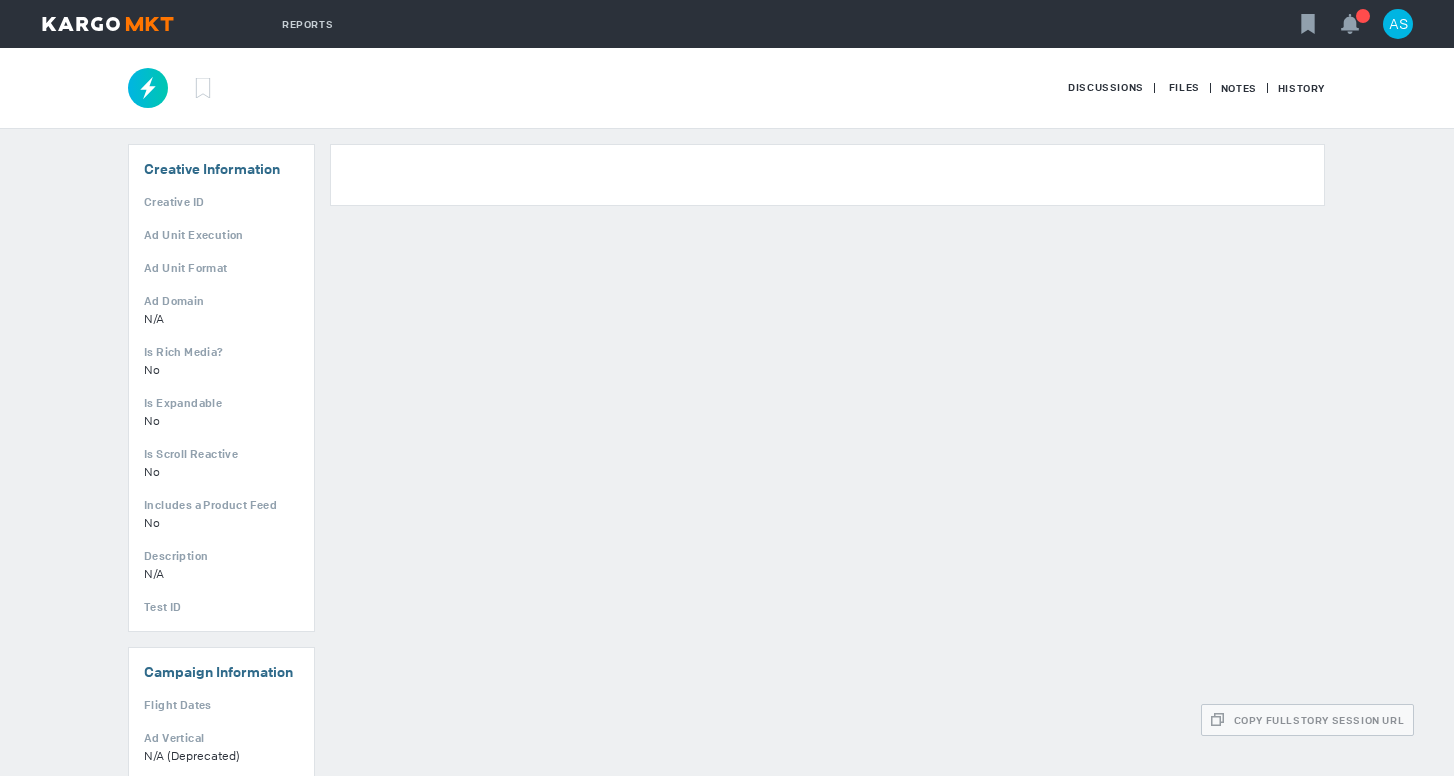 scroll, scrollTop: 0, scrollLeft: 0, axis: both 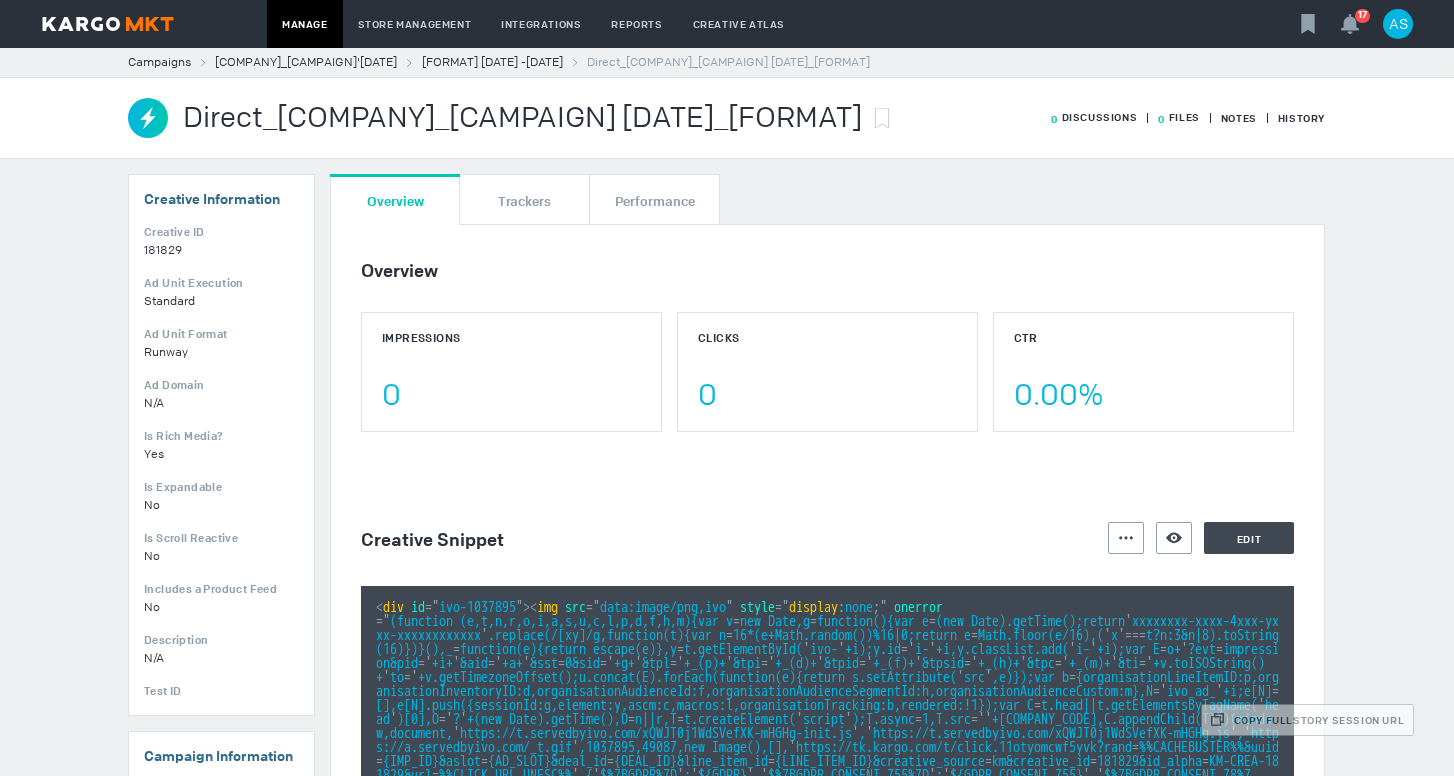 click on "Direct_NEON Rated_Together_Q3 2025_Runway Dynamic" at bounding box center [522, 118] 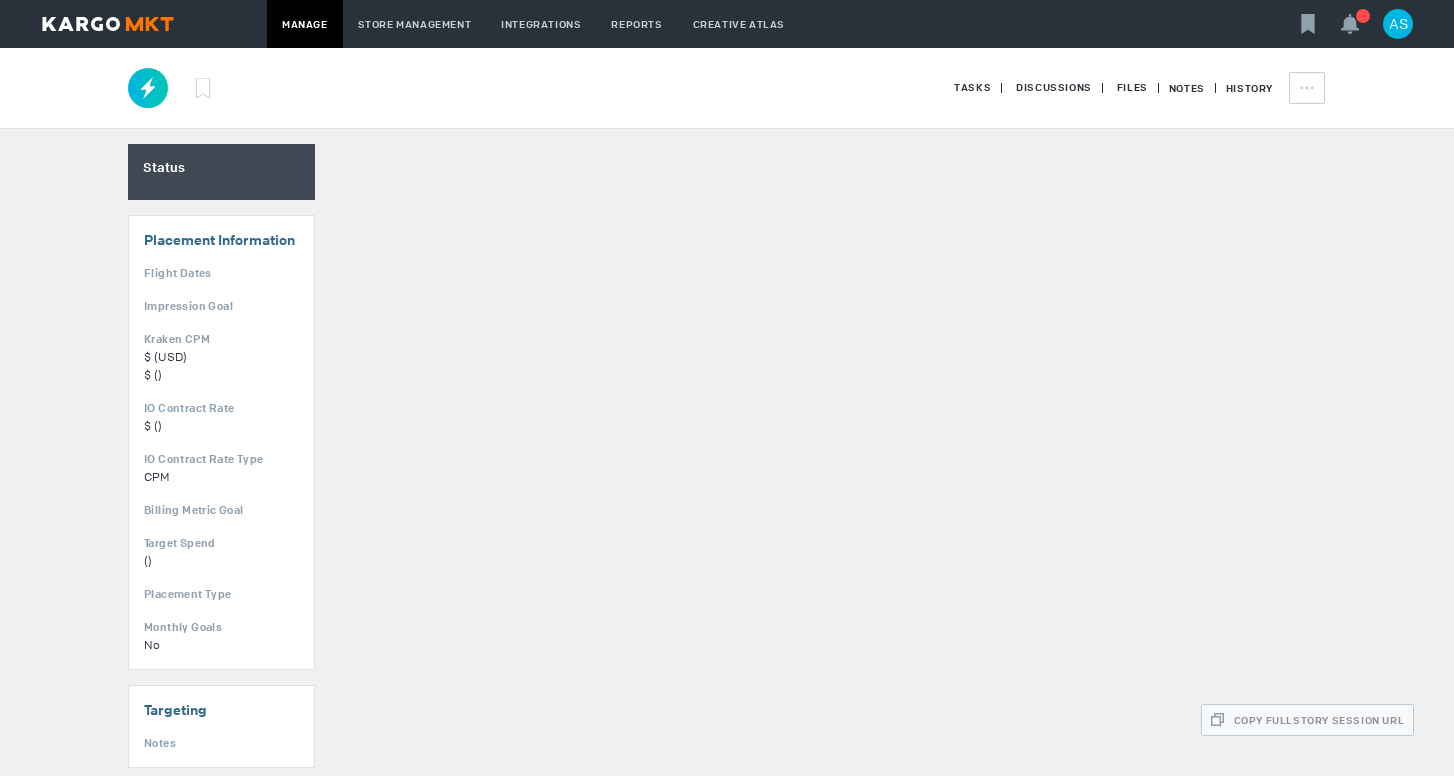 scroll, scrollTop: 0, scrollLeft: 0, axis: both 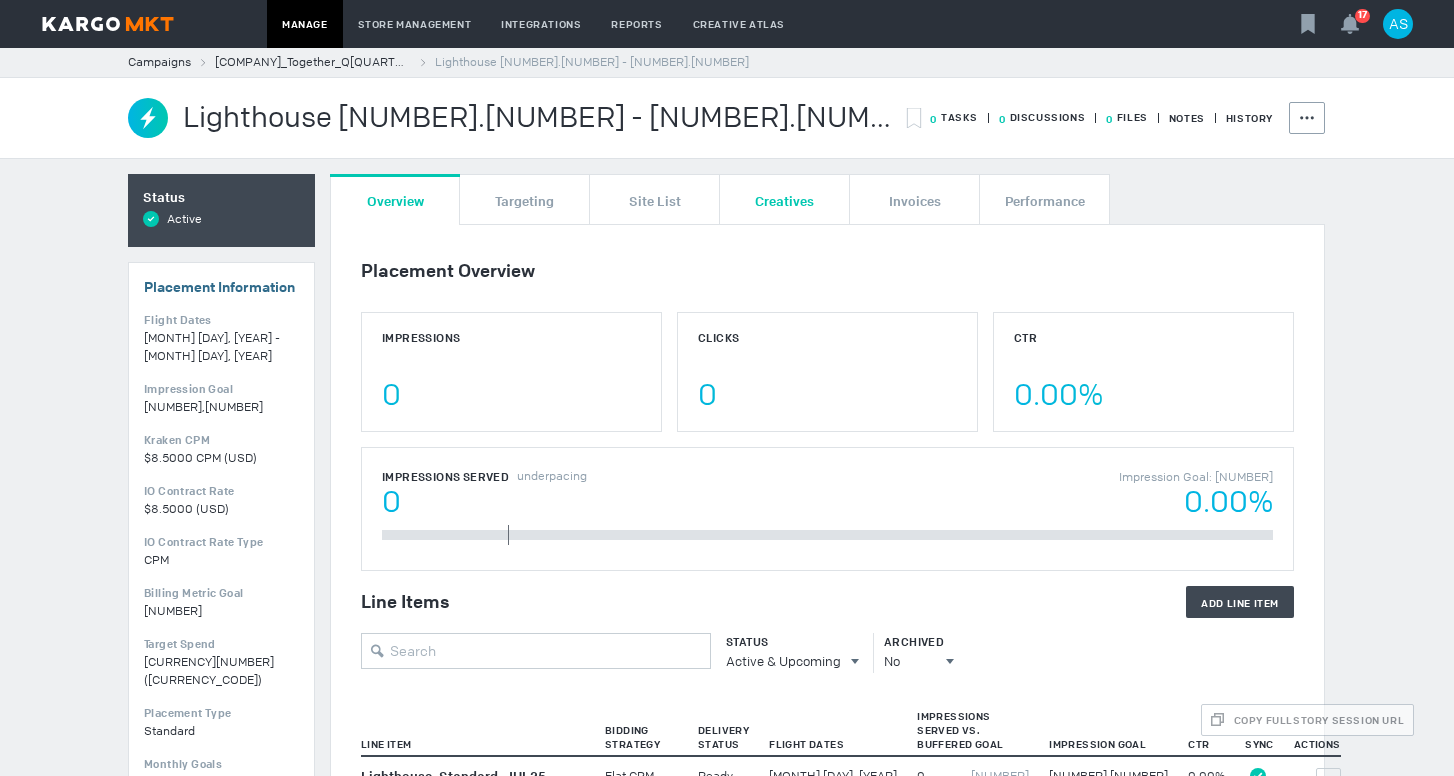 click on "Creatives" at bounding box center (784, 200) 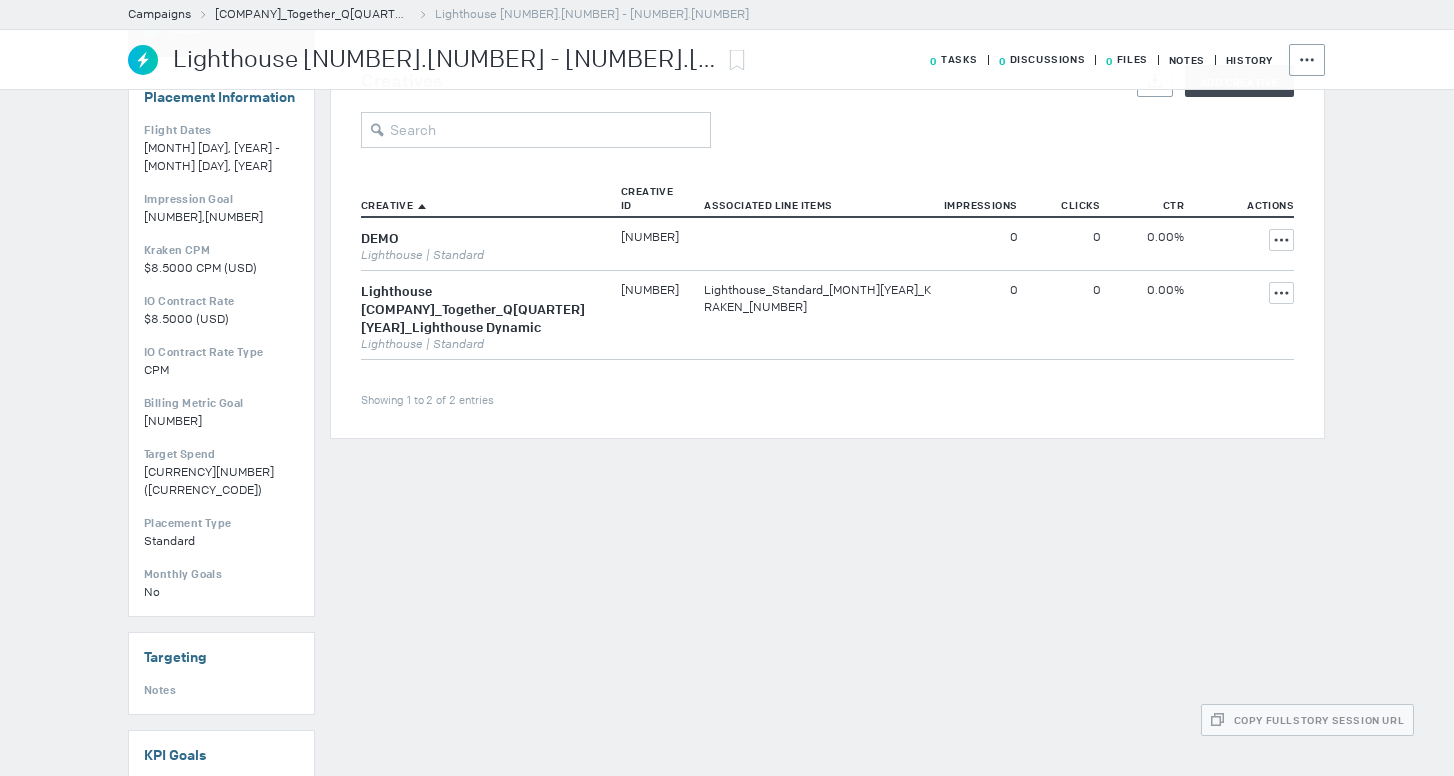 scroll, scrollTop: 201, scrollLeft: 0, axis: vertical 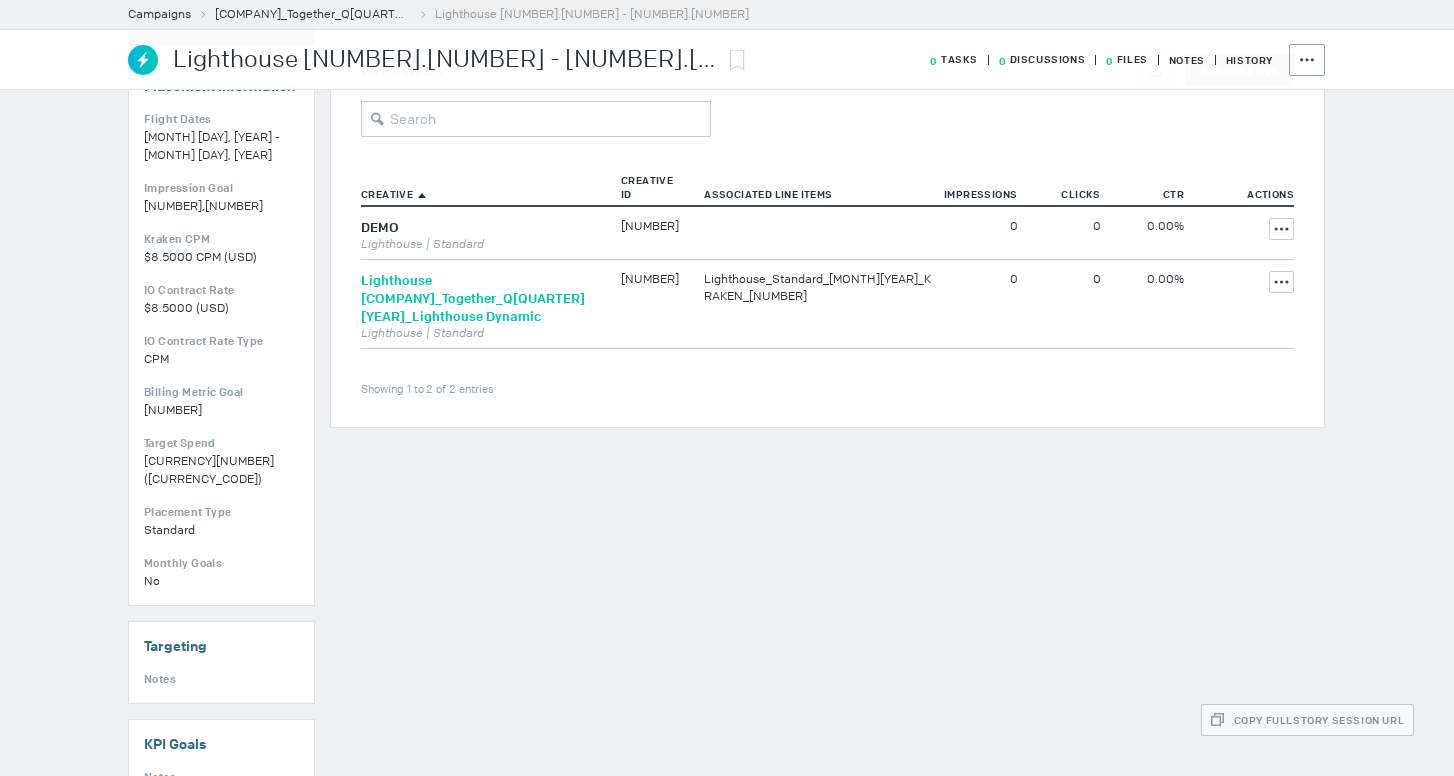 click on "Direct_NEON Rated_Together_Q3 2025_Lighthouse Dynamic" at bounding box center (473, 298) 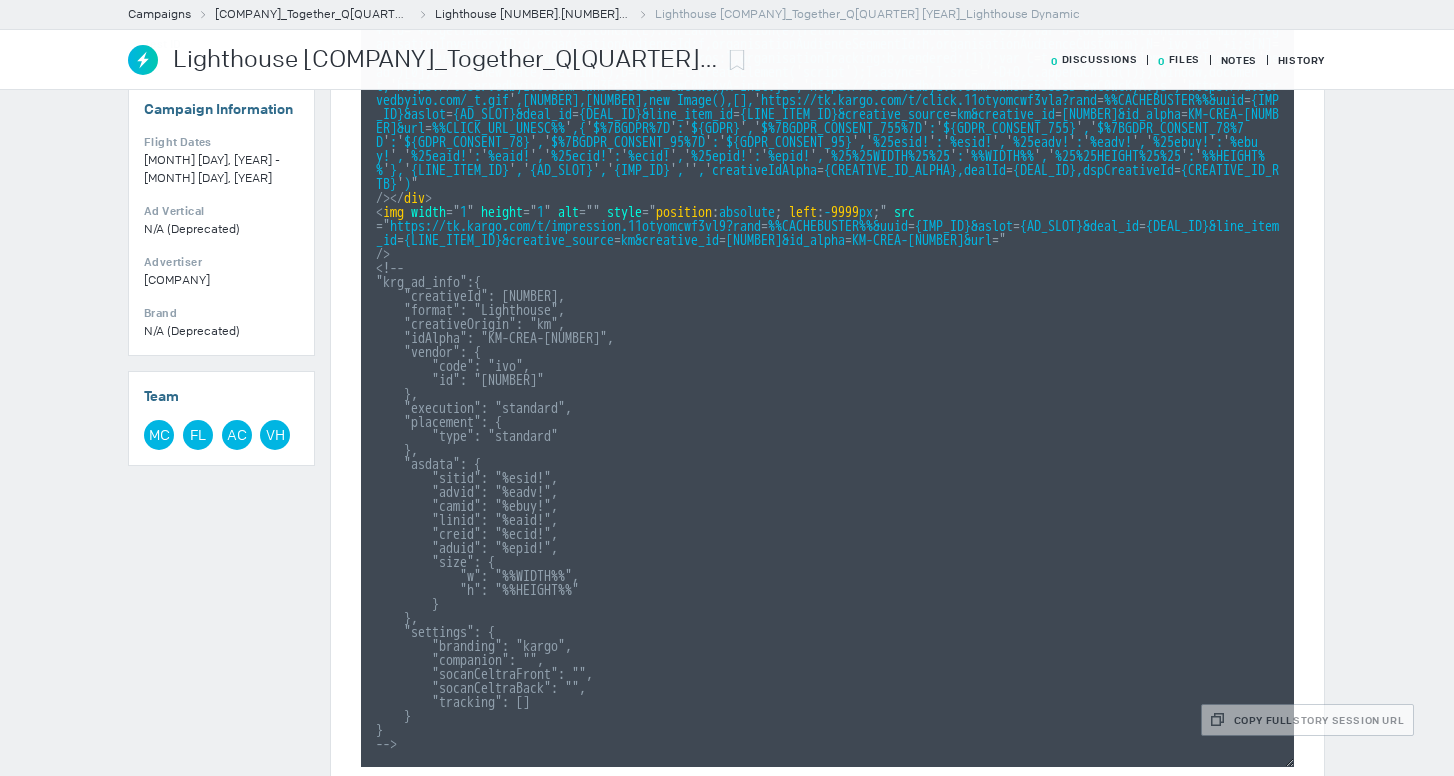 scroll, scrollTop: 0, scrollLeft: 0, axis: both 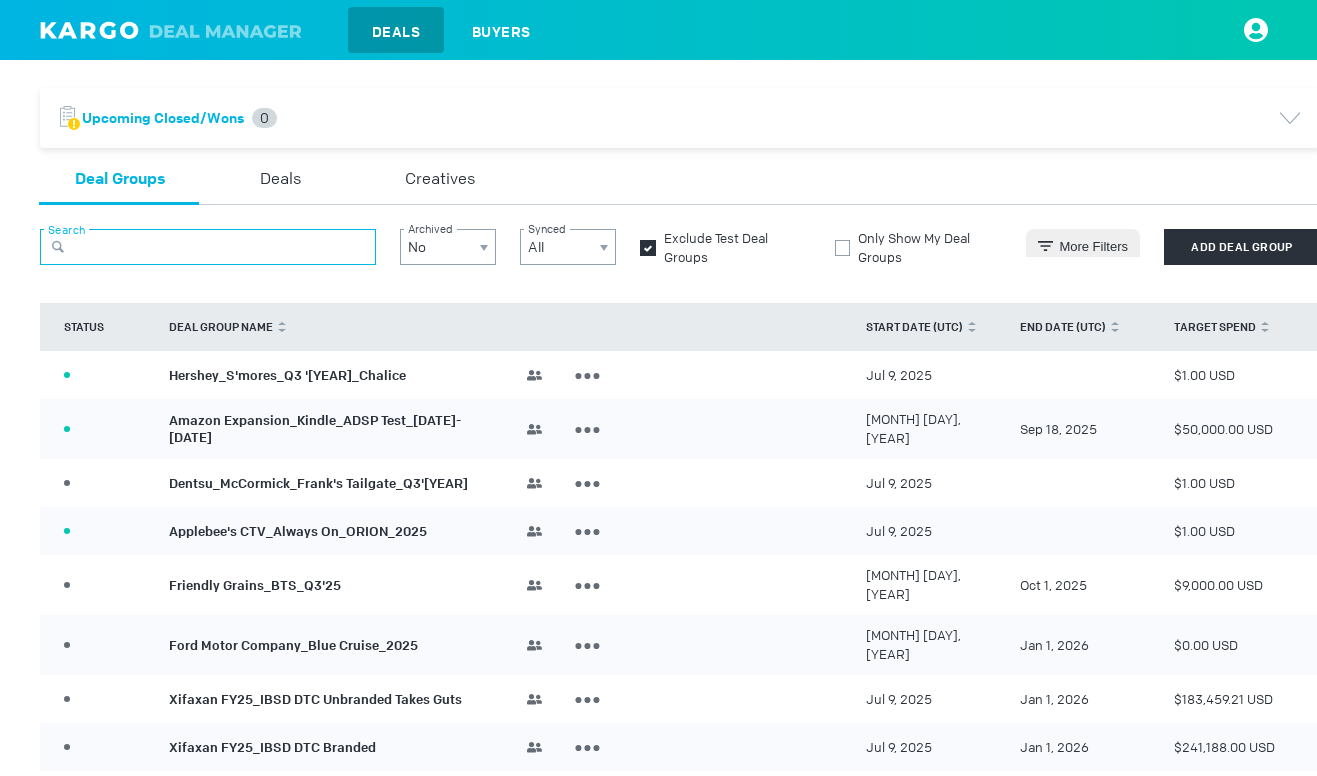 click at bounding box center [208, 247] 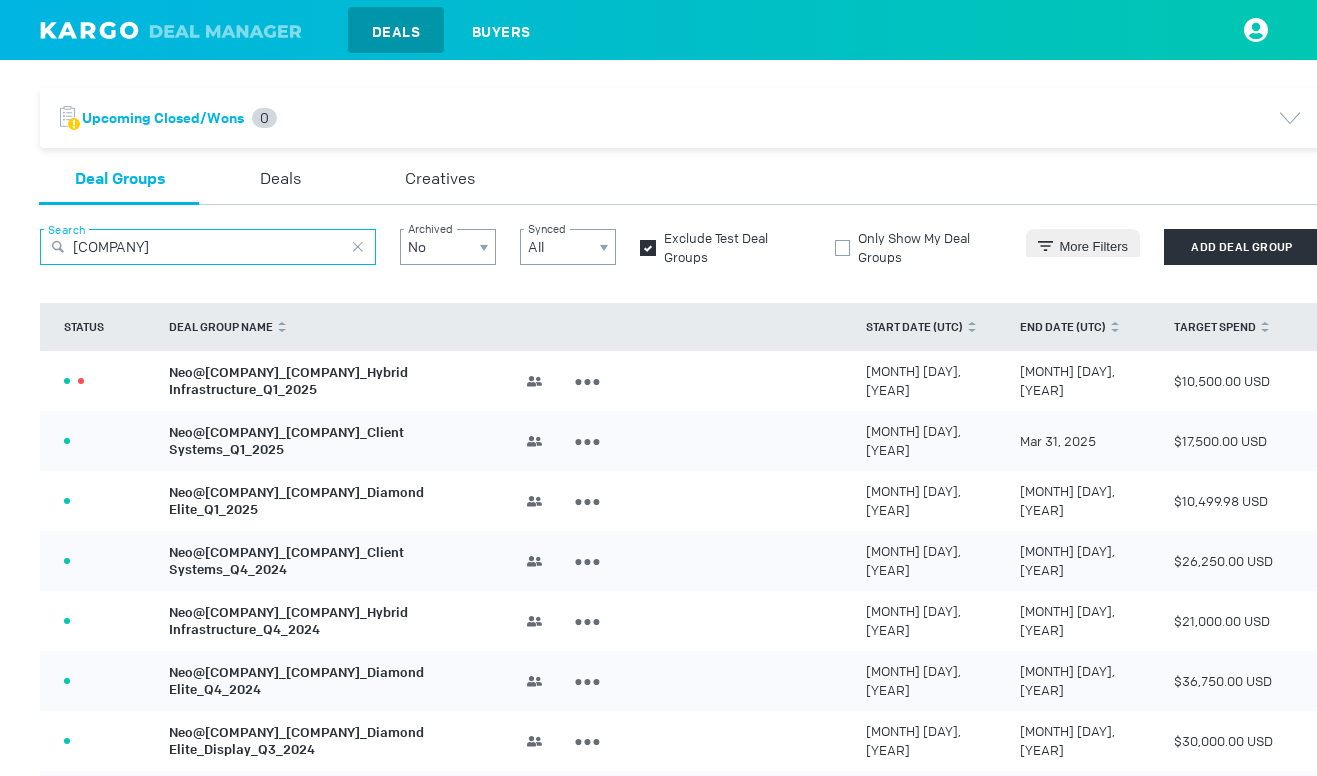 type on "[COMPANY]" 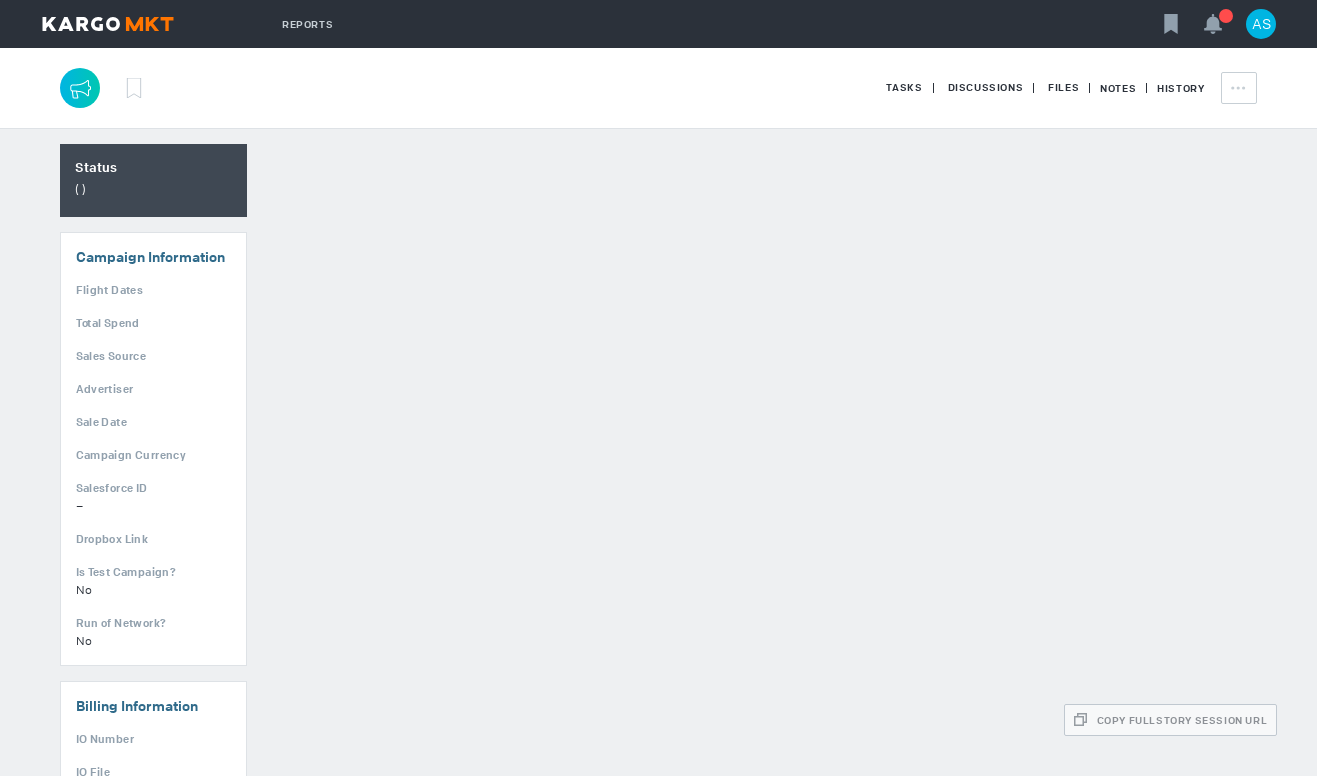 scroll, scrollTop: 0, scrollLeft: 0, axis: both 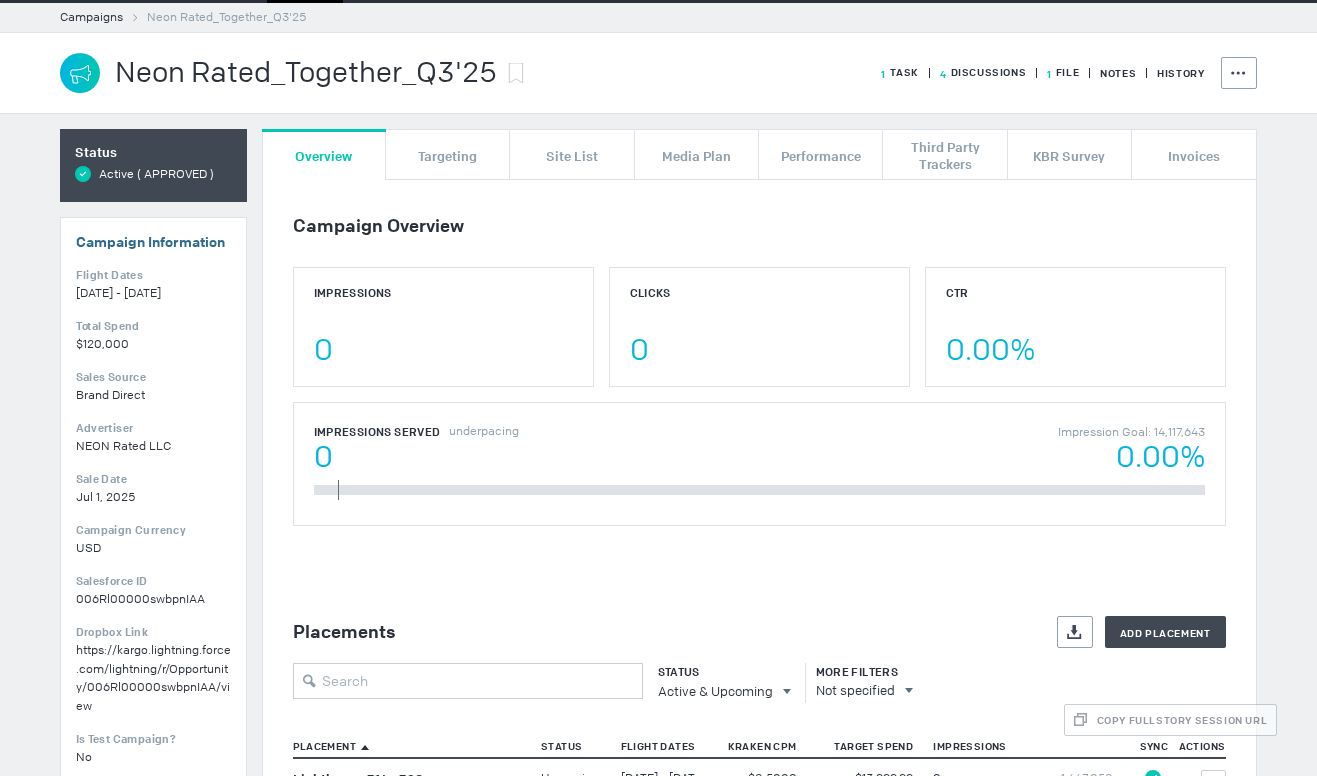 click on "4 Discussions" at bounding box center [900, 72] 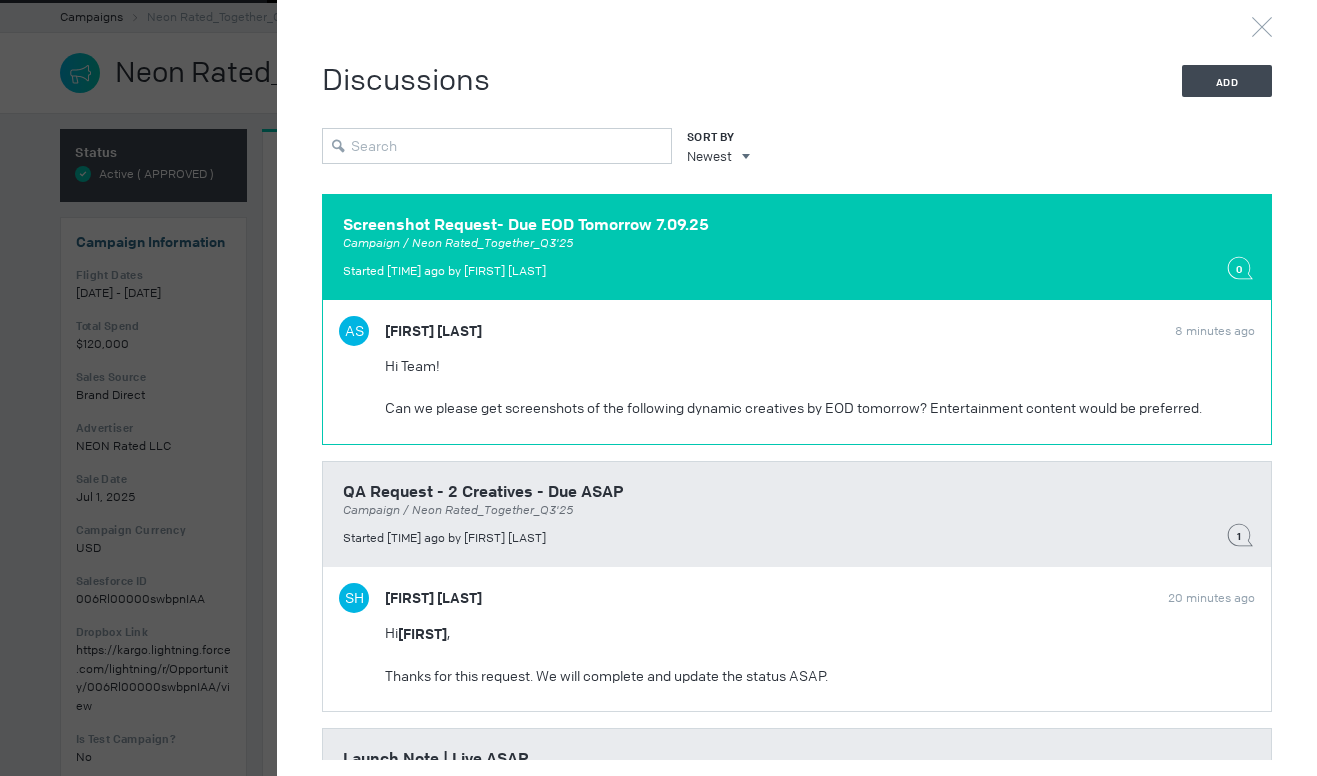 click on "Campaign / Neon Rated_Together_Q3'25" at bounding box center (797, 243) 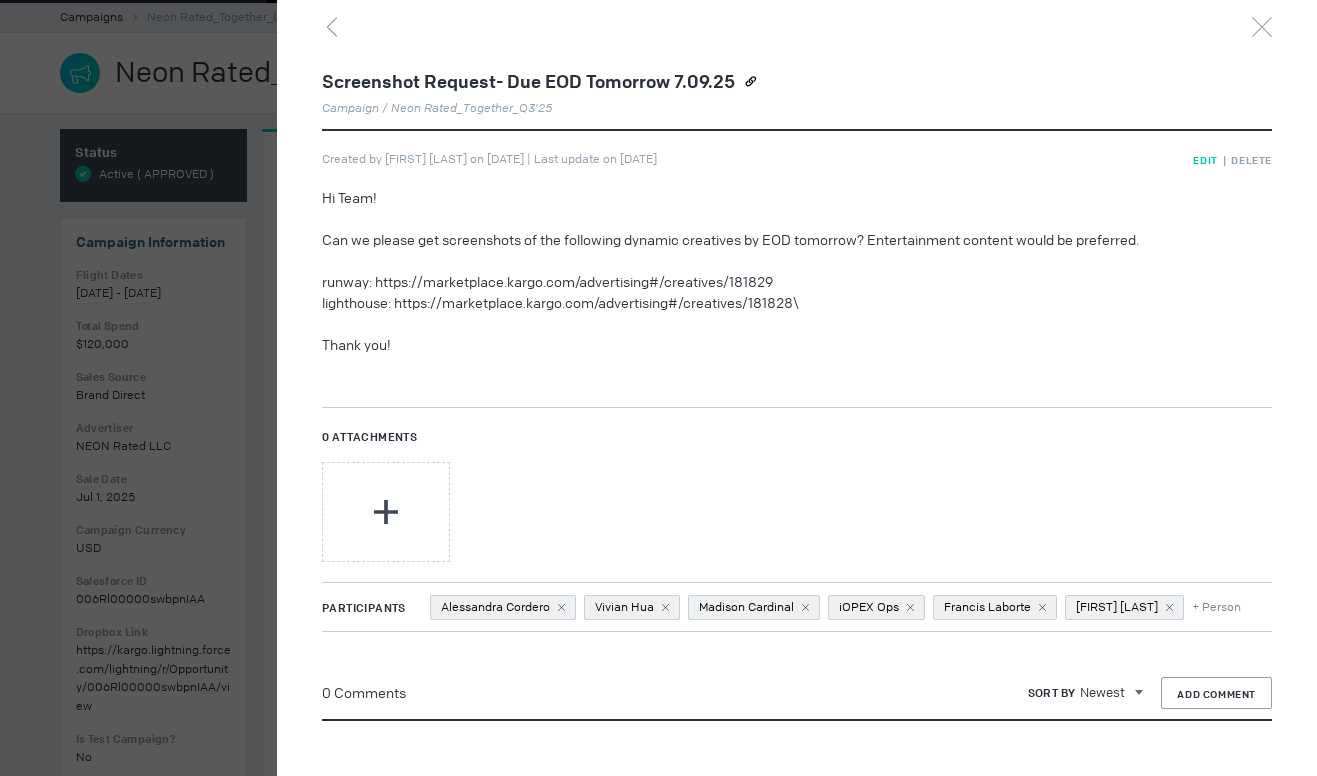 click on "Edit" at bounding box center [1205, 160] 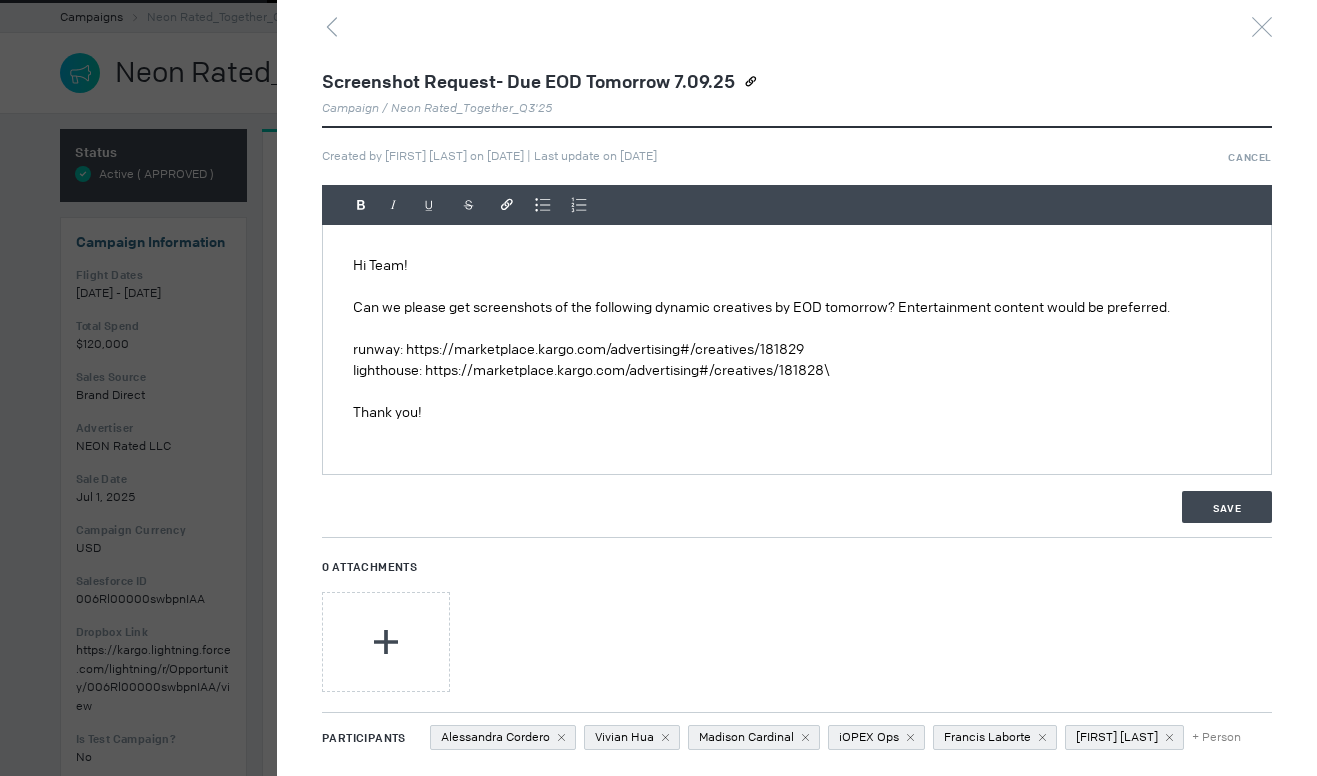 drag, startPoint x: 1181, startPoint y: 307, endPoint x: 898, endPoint y: 303, distance: 283.02826 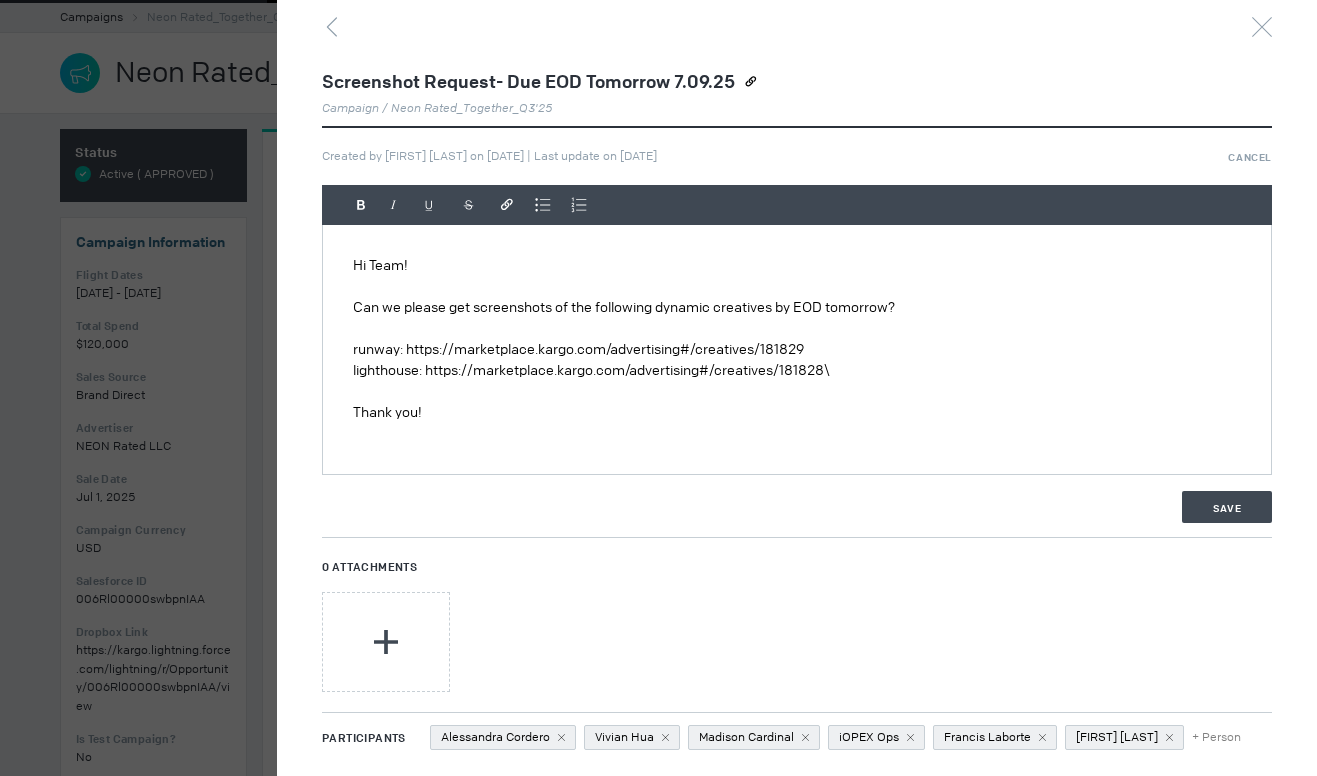 click on "lighthouse: https://marketplace.kargo.com/advertising#/creatives/181828\" at bounding box center (797, 370) 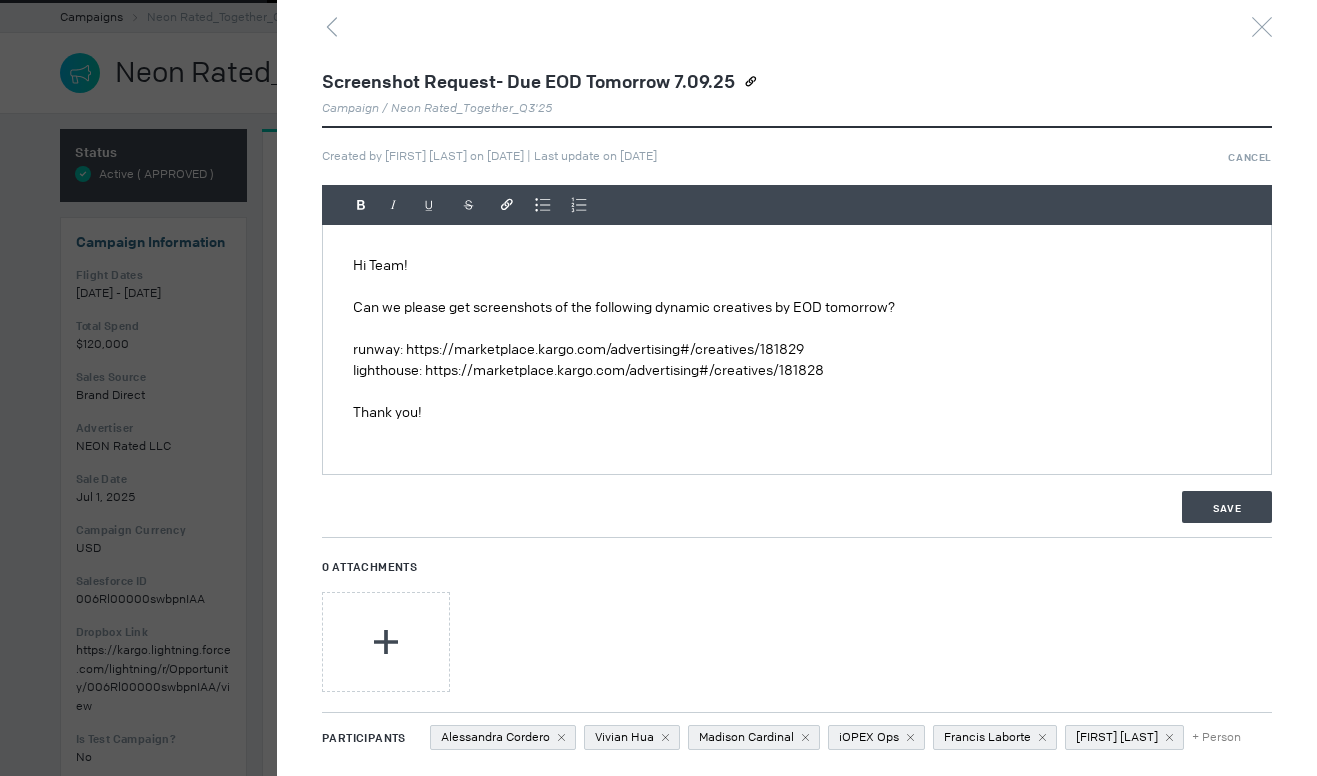 click at bounding box center [797, 328] 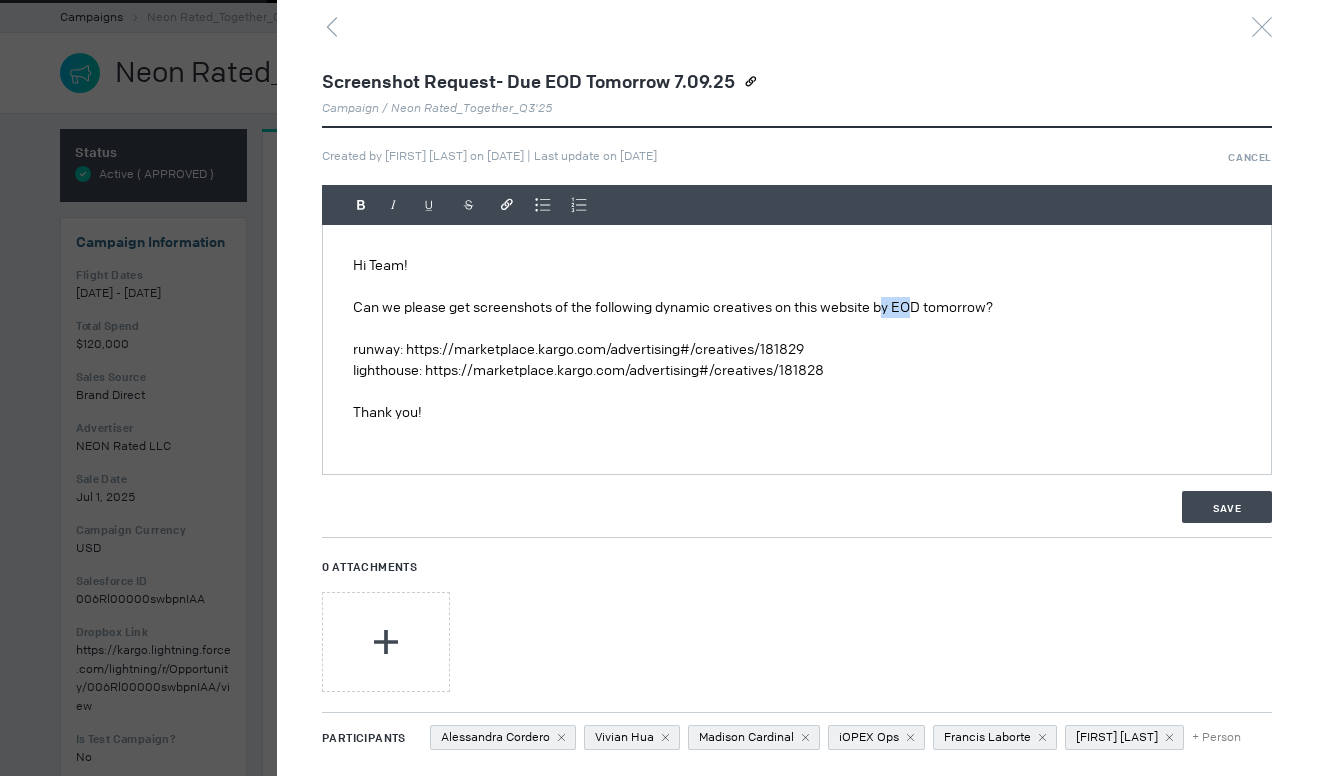 drag, startPoint x: 890, startPoint y: 308, endPoint x: 920, endPoint y: 308, distance: 30 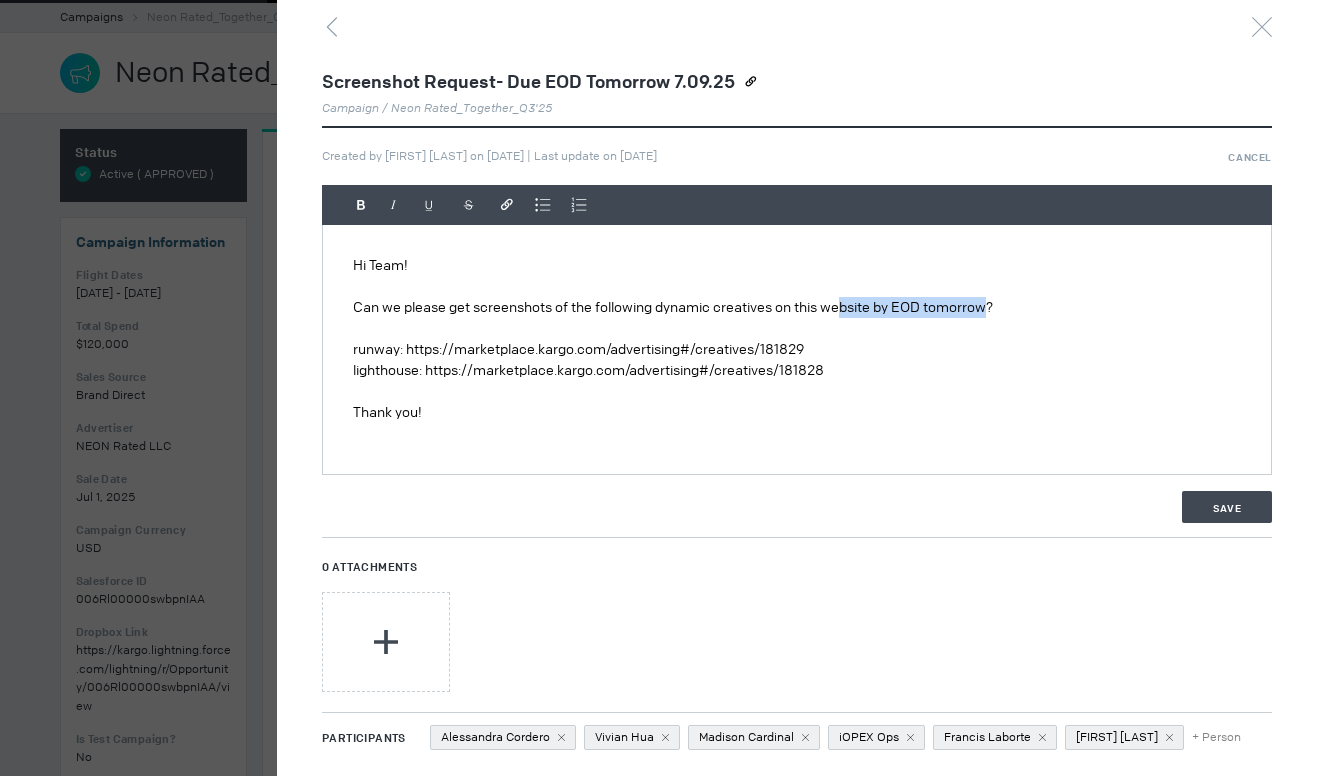 drag, startPoint x: 992, startPoint y: 306, endPoint x: 848, endPoint y: 307, distance: 144.00348 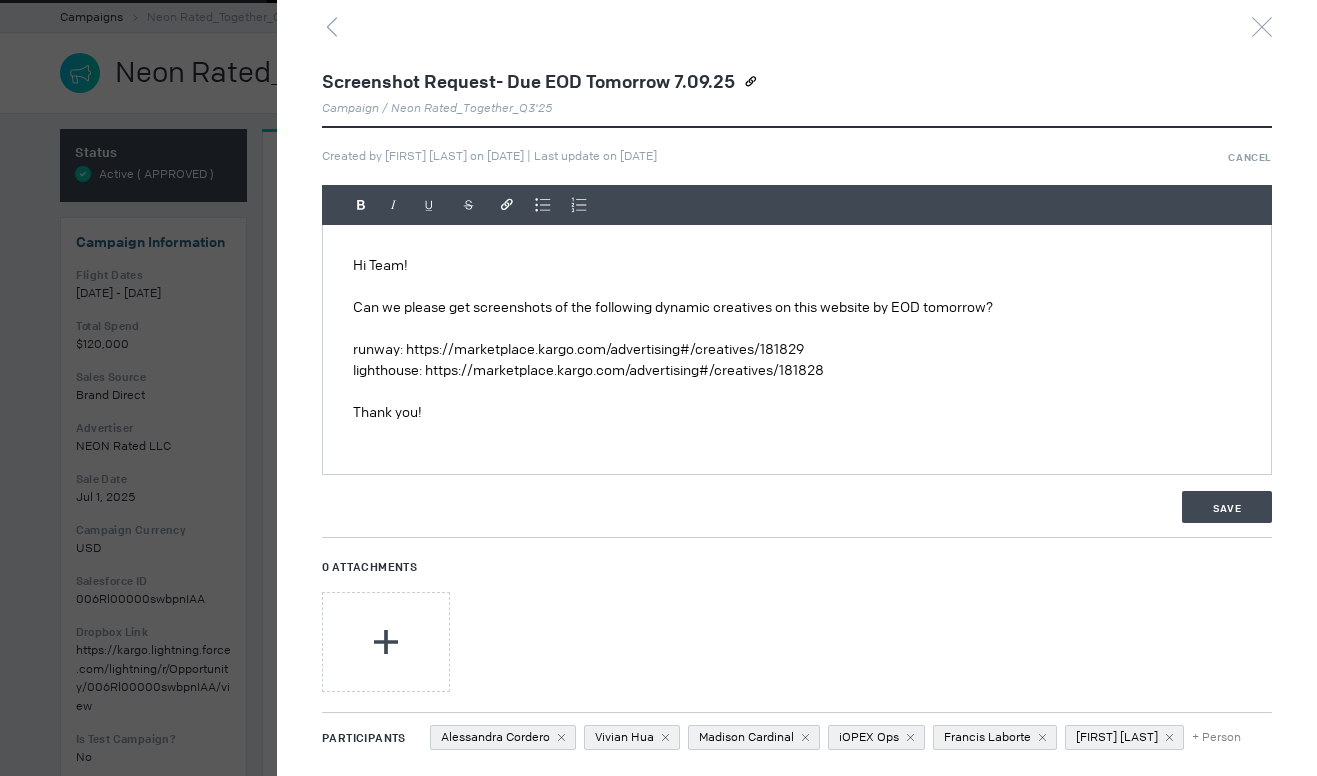 click on "Can we please get screenshots of the following dynamic creatives on this website by EOD tomorrow?" at bounding box center [797, 307] 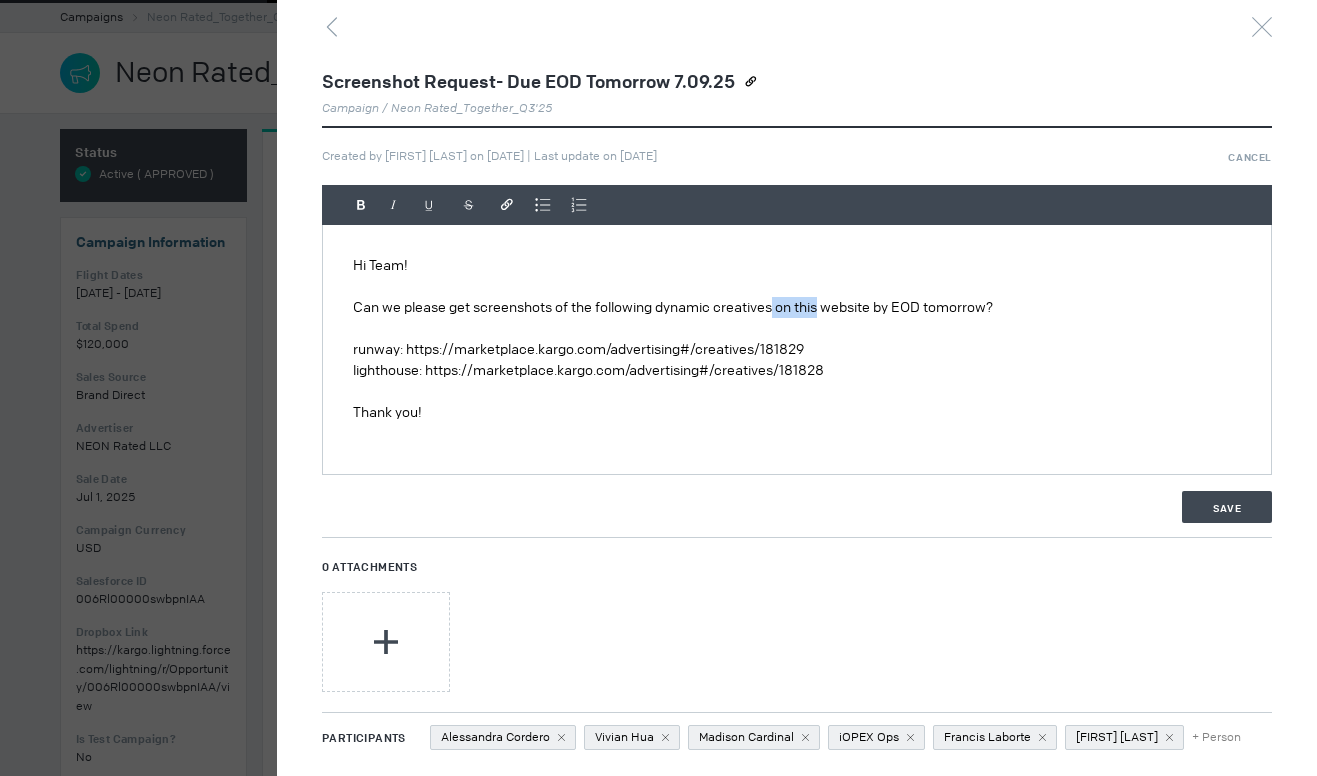 drag, startPoint x: 820, startPoint y: 308, endPoint x: 774, endPoint y: 309, distance: 46.010868 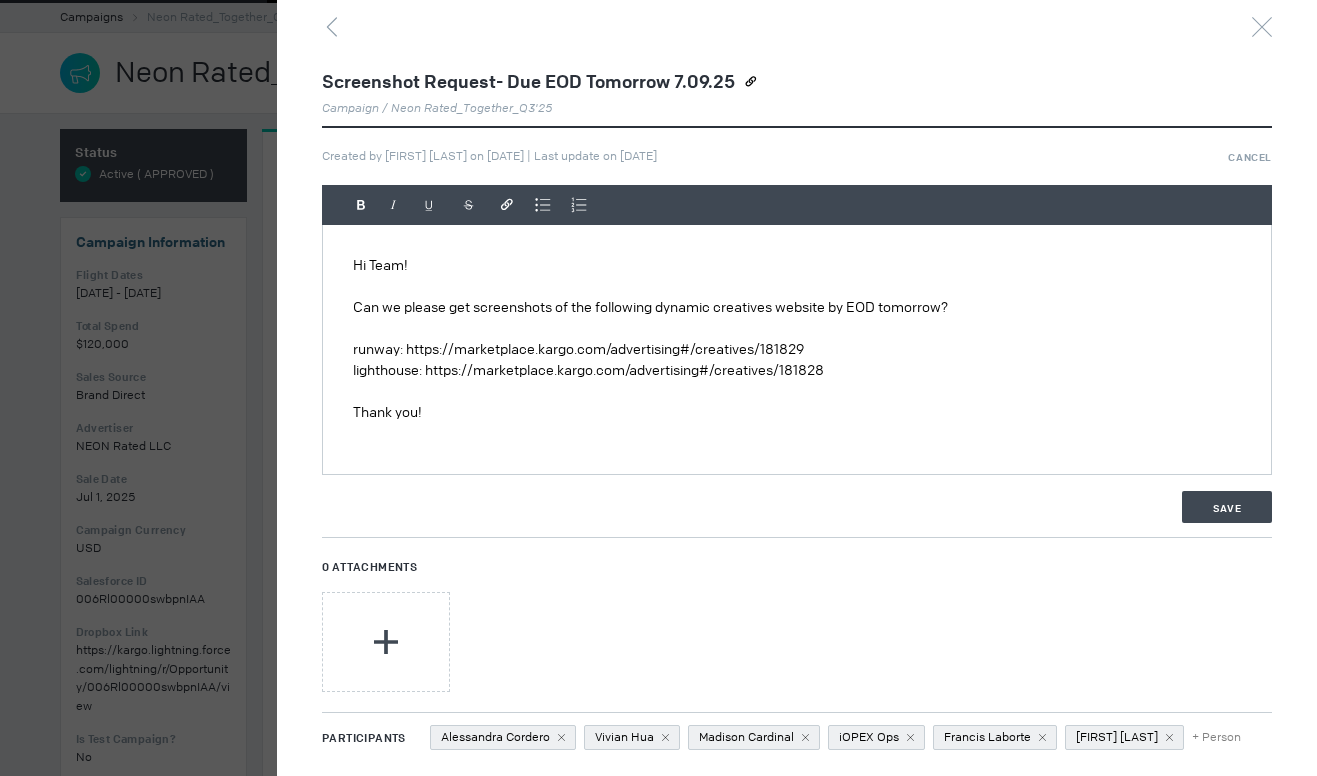 click on "Can we please get screenshots of the following dynamic creatives website by EOD tomorrow?" at bounding box center [797, 307] 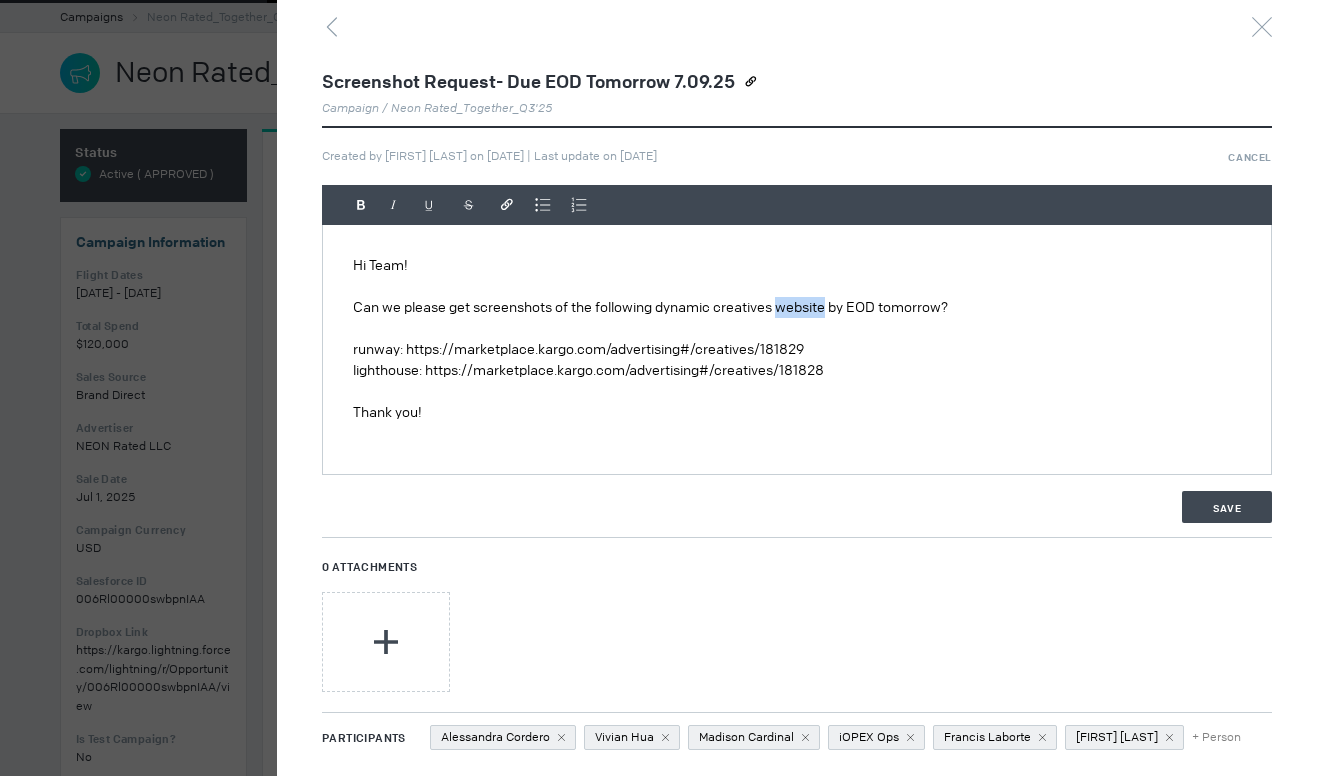 click on "Can we please get screenshots of the following dynamic creatives website by EOD tomorrow?" at bounding box center [797, 307] 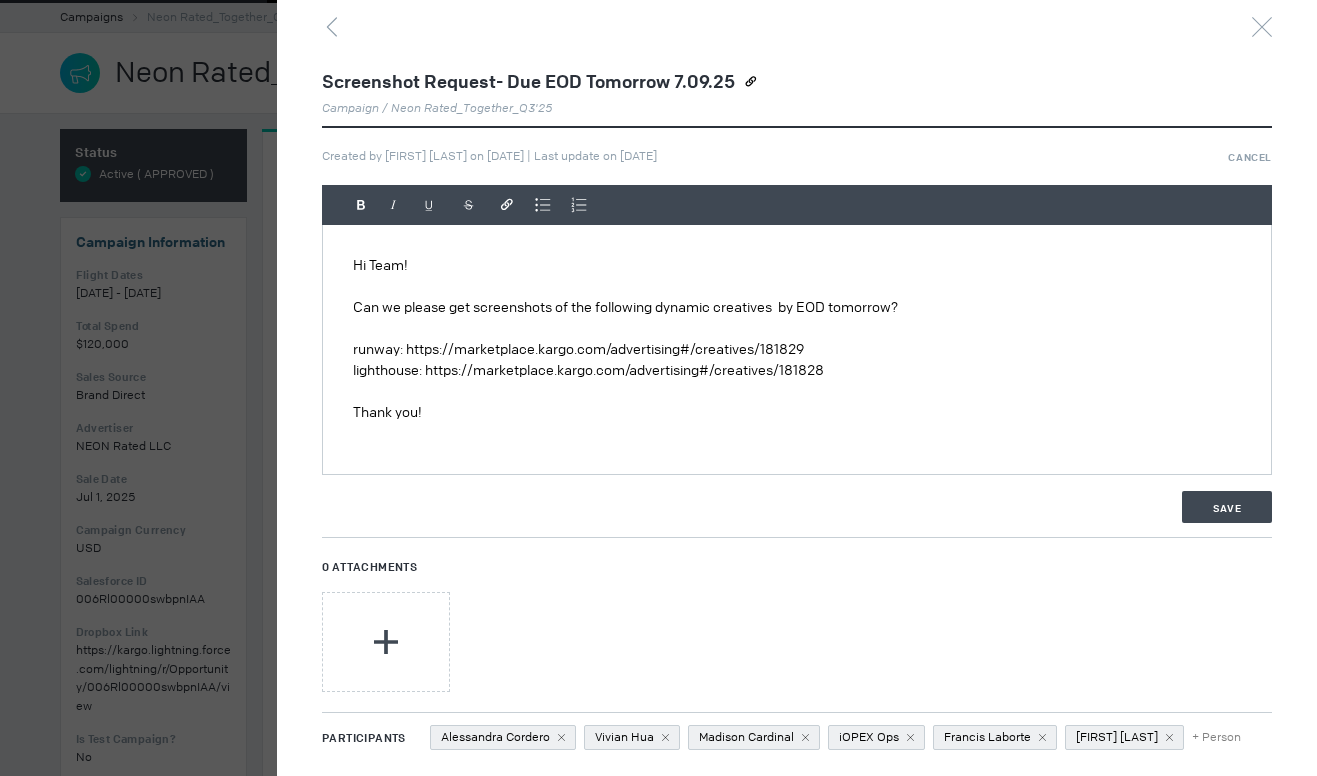 click on "Can we please get screenshots of the following dynamic creatives  by EOD tomorrow?" at bounding box center (797, 307) 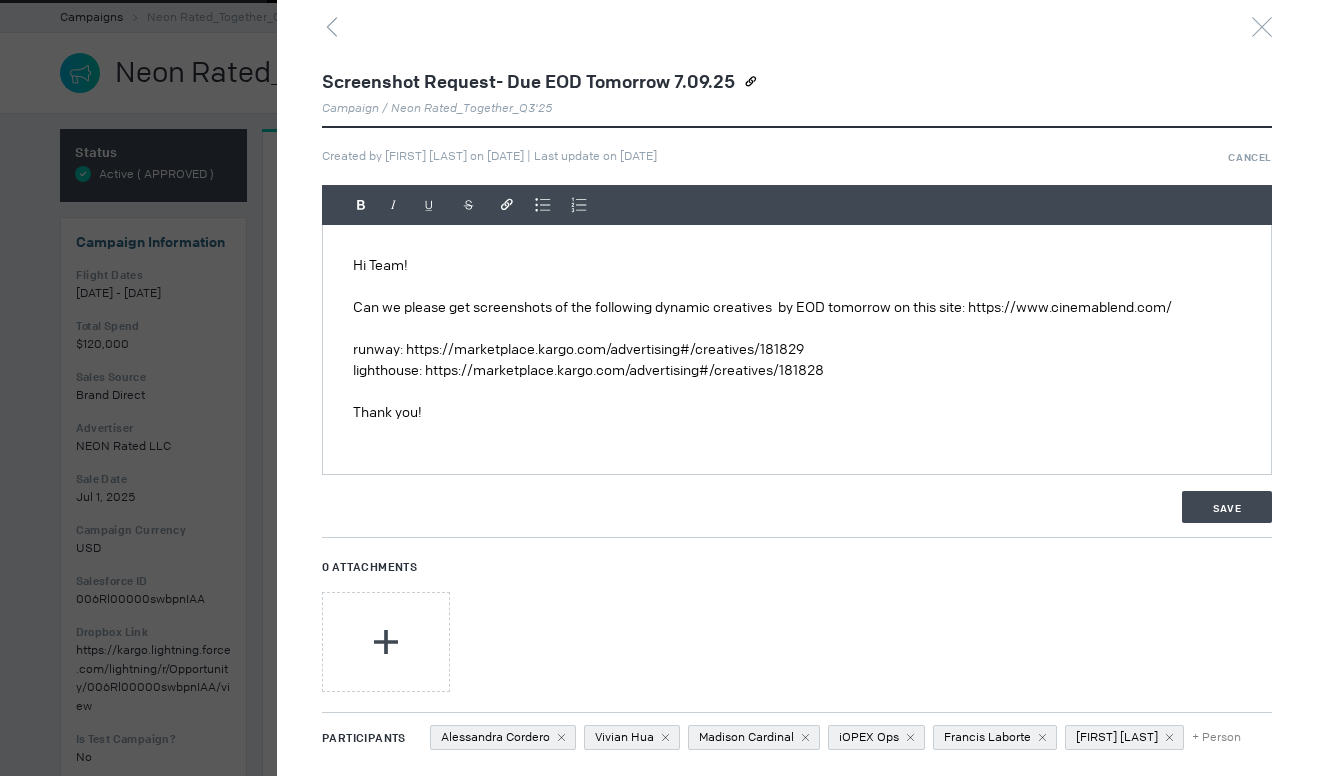 click on "Can we please get screenshots of the following dynamic creatives  by EOD tomorrow on this site: https://www.cinemablend.com/" at bounding box center [797, 307] 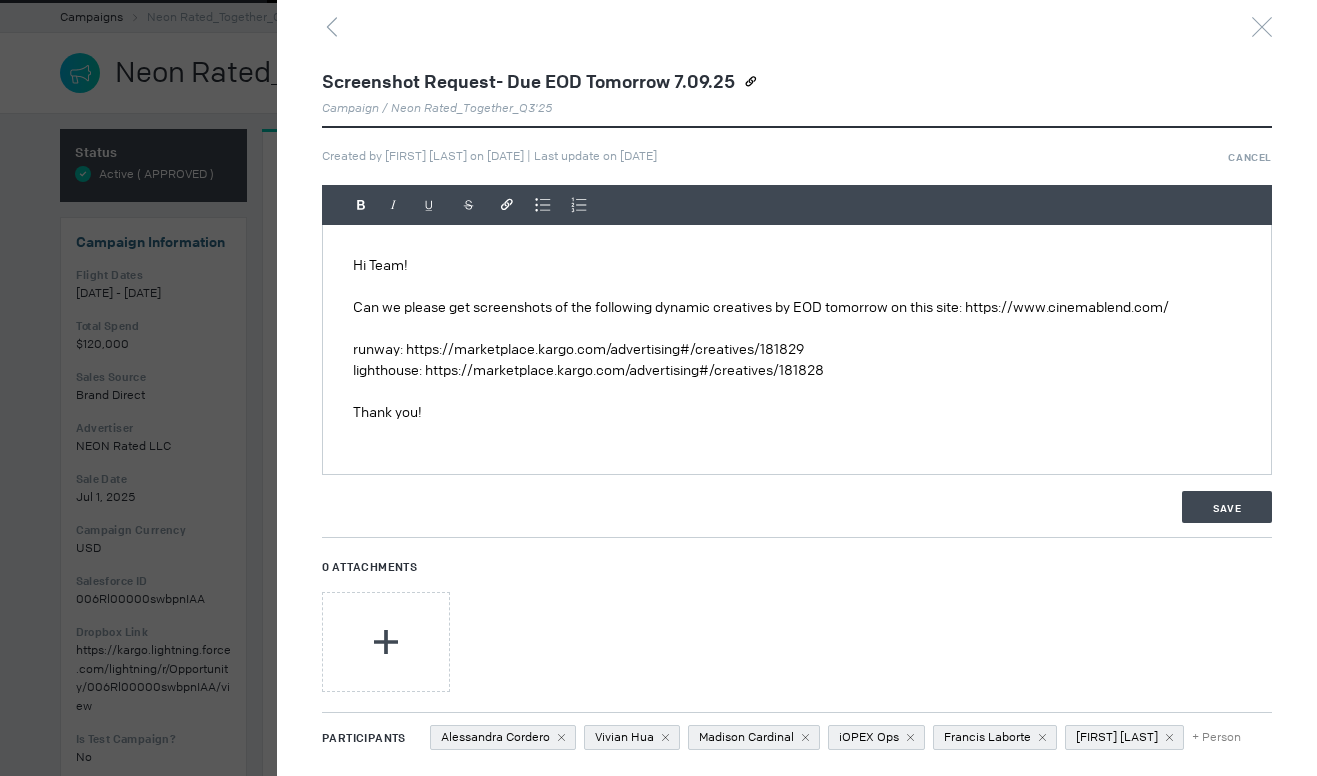 click on "Can we please get screenshots of the following dynamic creatives by EOD tomorrow on this site: https://www.cinemablend.com/" at bounding box center (797, 307) 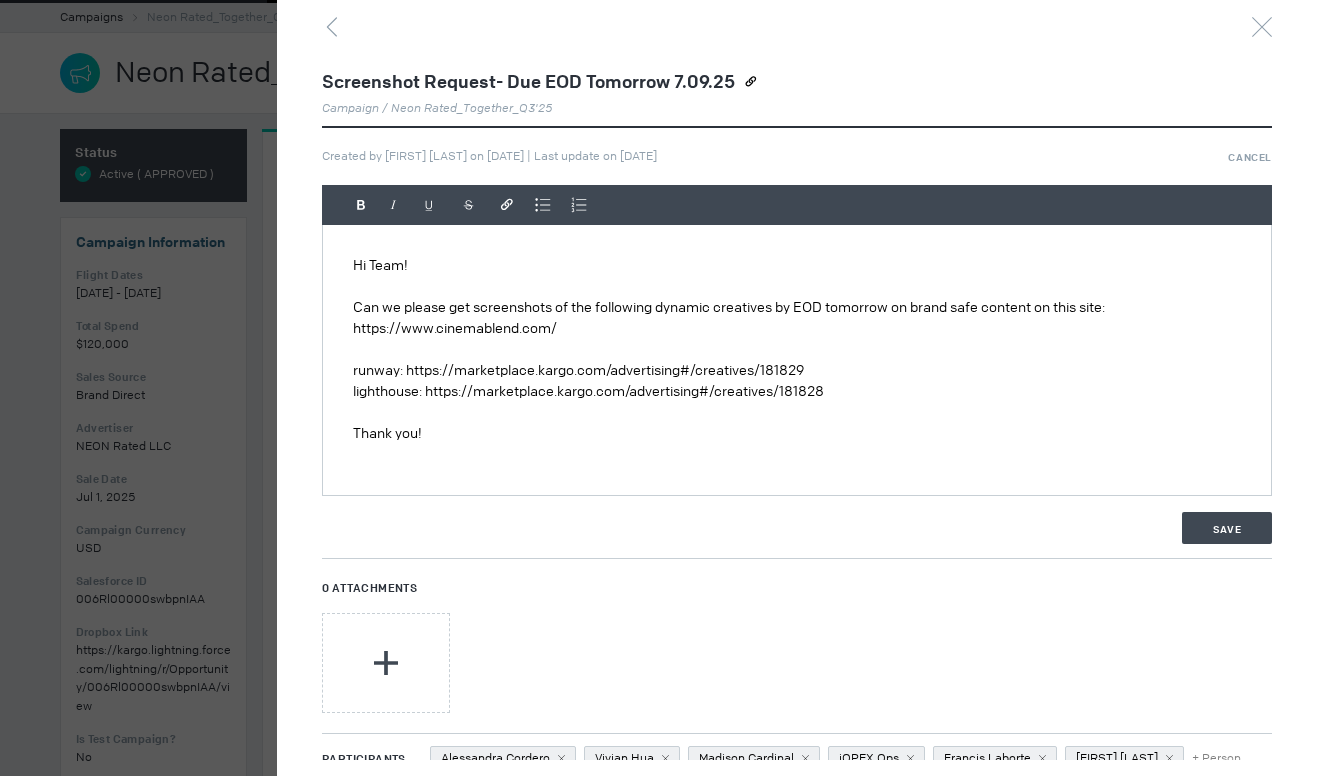 click on "Can we please get screenshots of the following dynamic creatives by EOD tomorrow on brand safe content on this site: https://www.cinemablend.com/" at bounding box center (797, 318) 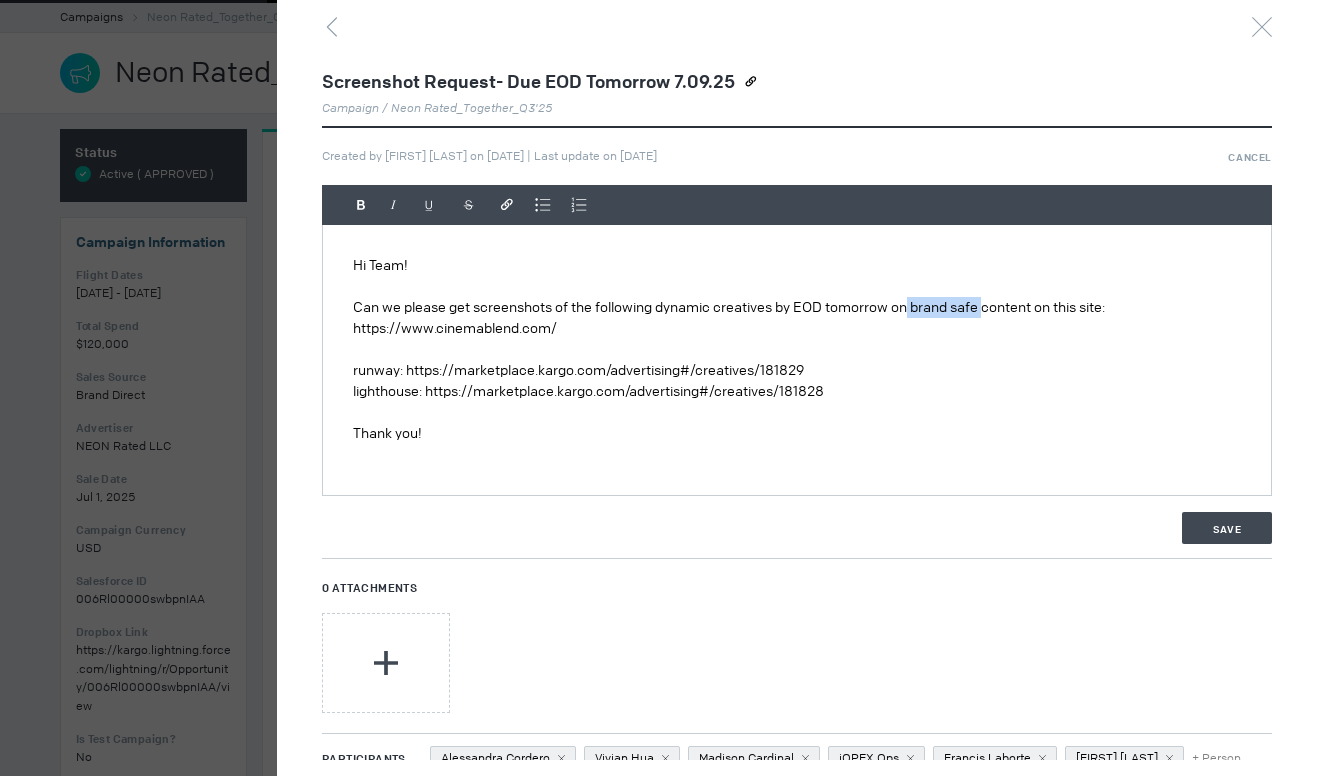 drag, startPoint x: 911, startPoint y: 305, endPoint x: 985, endPoint y: 311, distance: 74.24284 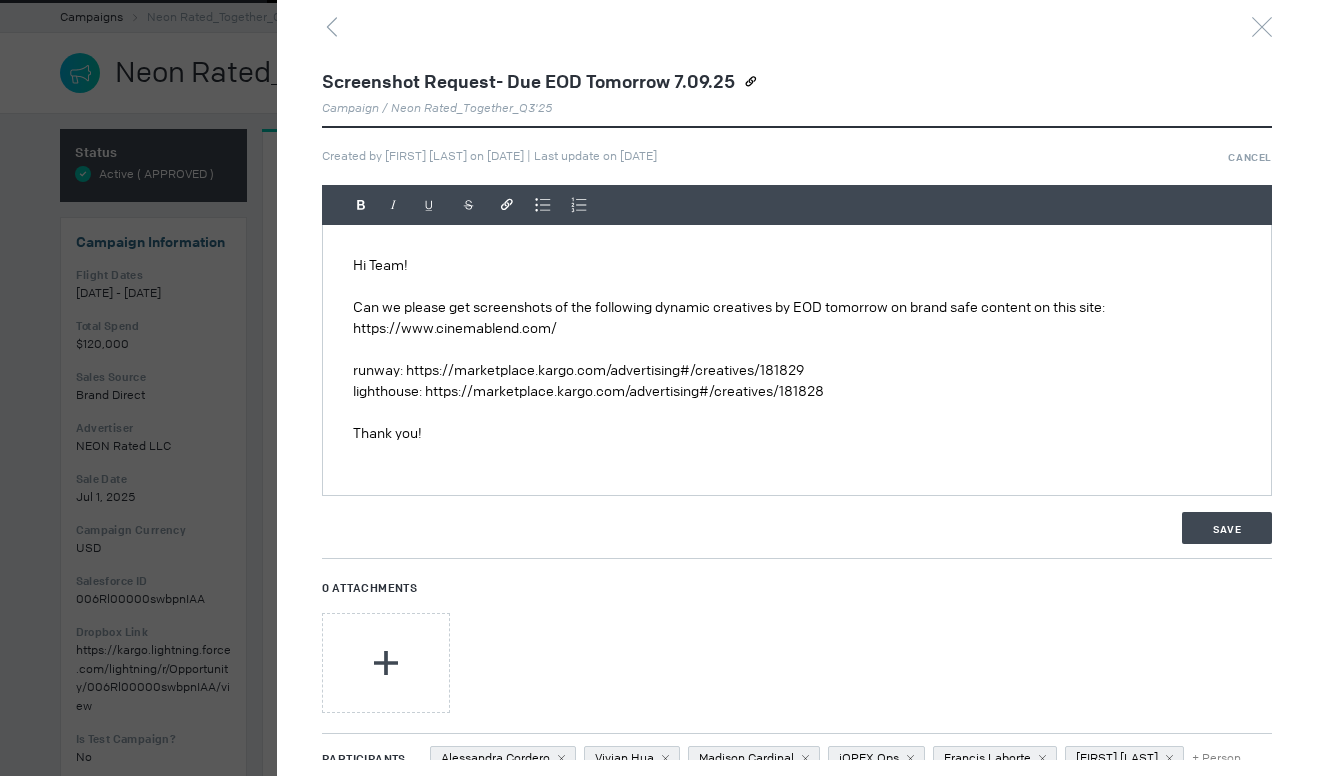 click on "Can we please get screenshots of the following dynamic creatives by EOD tomorrow on brand safe content on this site: https://www.cinemablend.com/?" at bounding box center [797, 318] 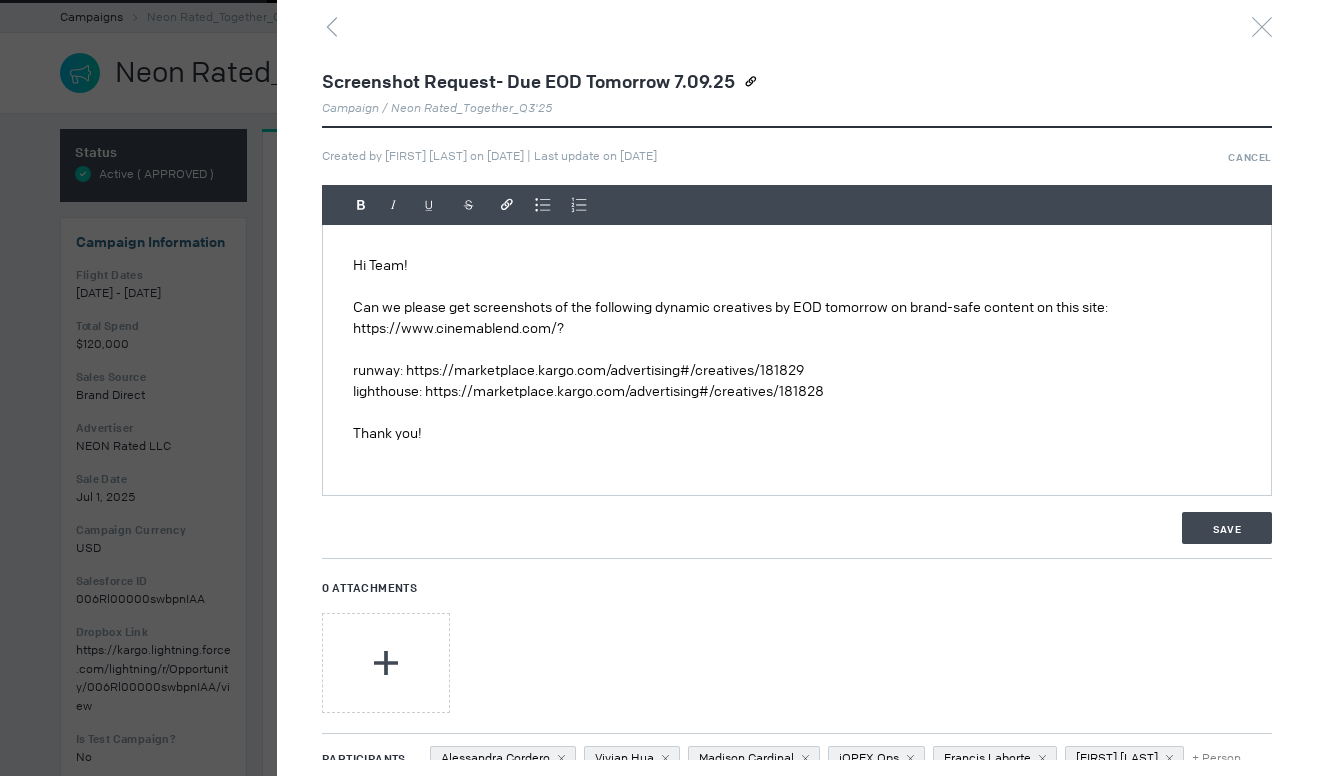 click on "Can we please get screenshots of the following dynamic creatives by EOD tomorrow on brand-safe content on this site: https://www.cinemablend.com/?" at bounding box center (797, 318) 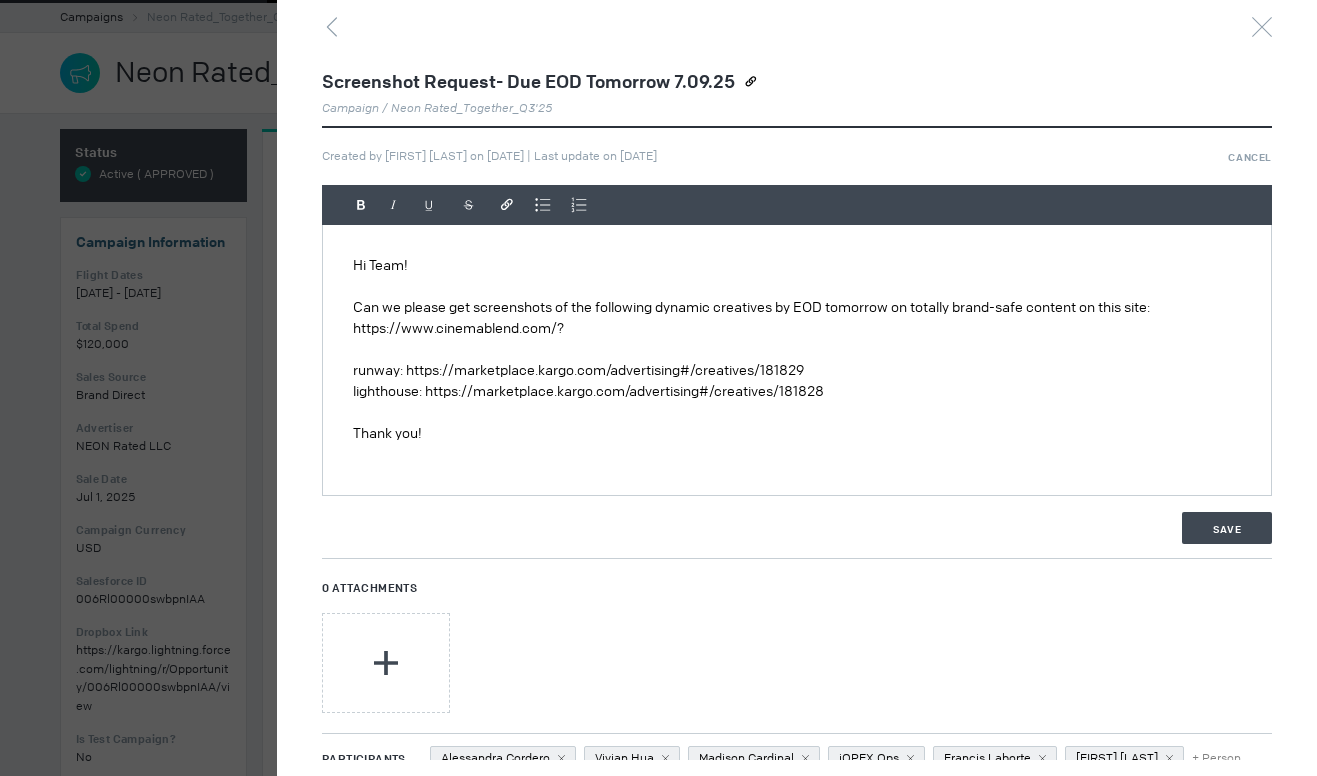 click on "Can we please get screenshots of the following dynamic creatives by EOD tomorrow on totally brand-safe content on this site: https://www.cinemablend.com/?" at bounding box center (797, 318) 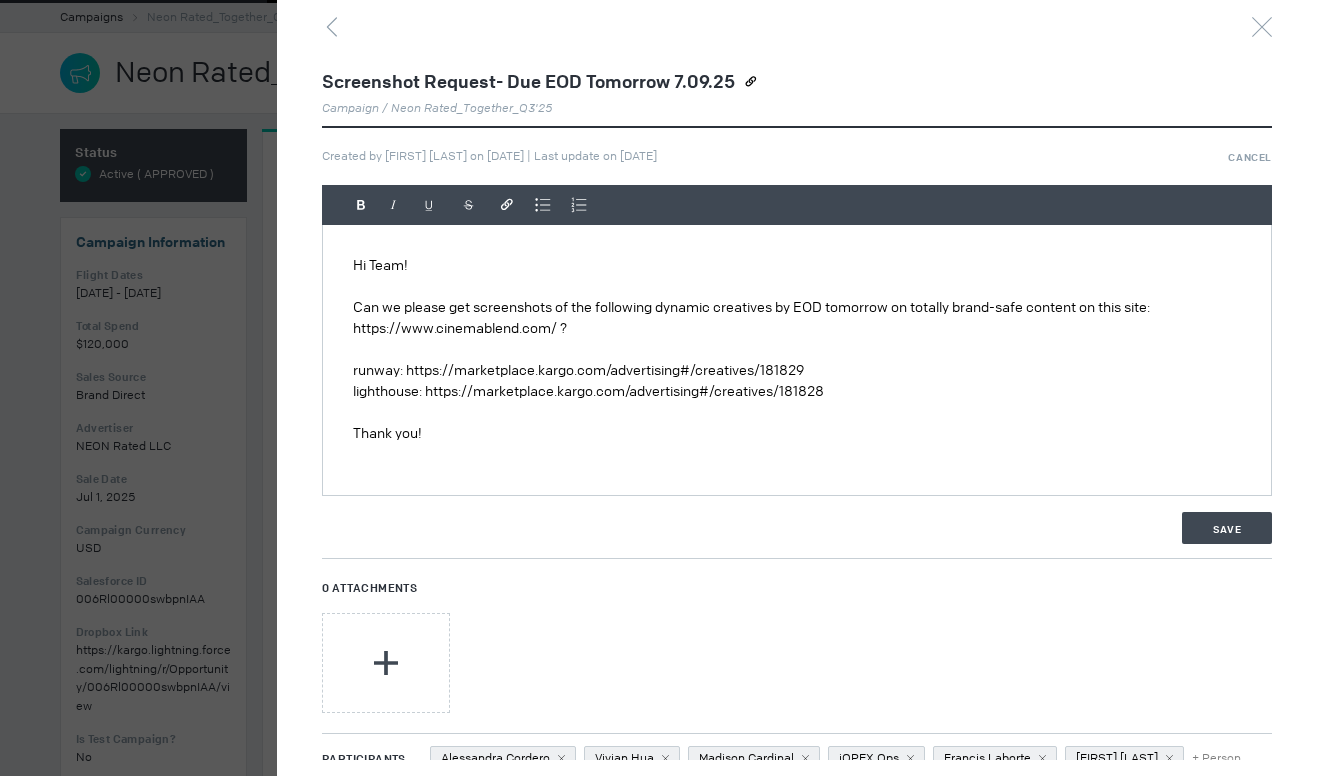 click at bounding box center (797, 412) 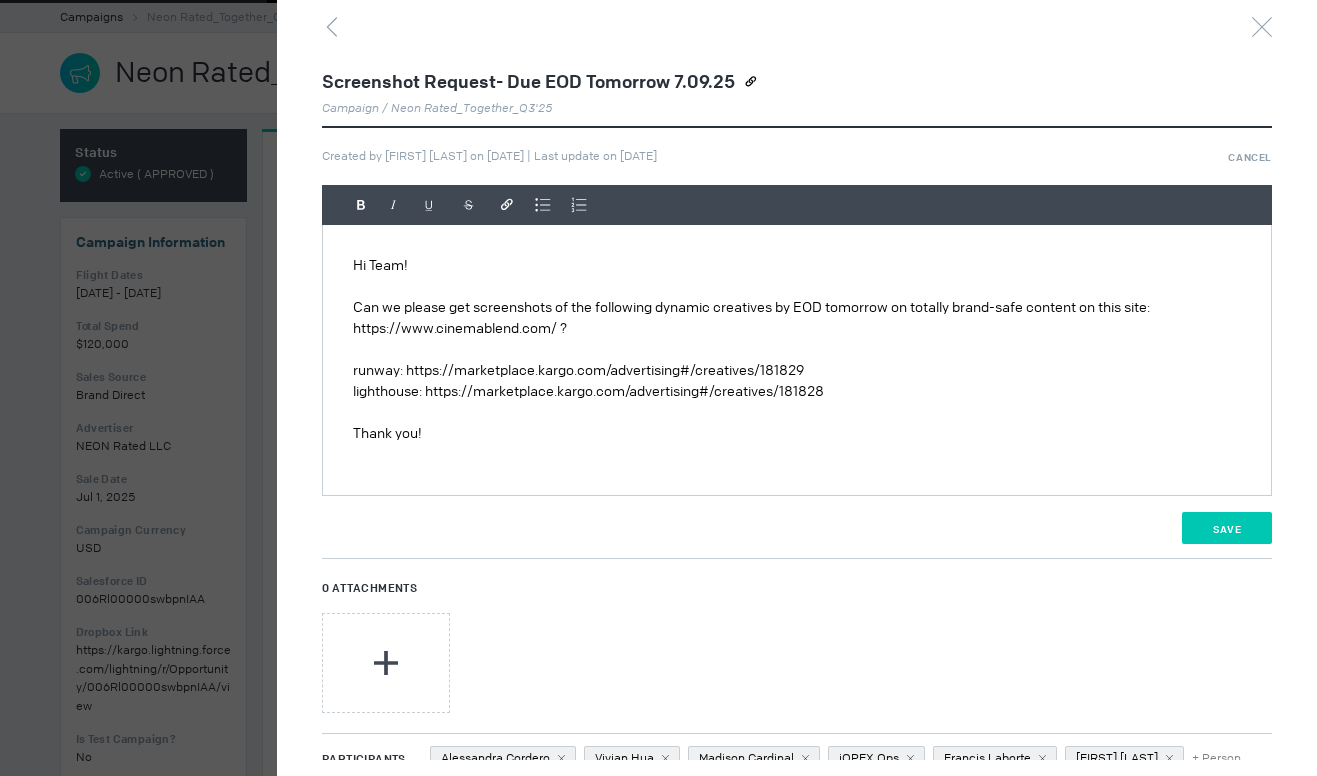 click on "Save" at bounding box center (1227, 528) 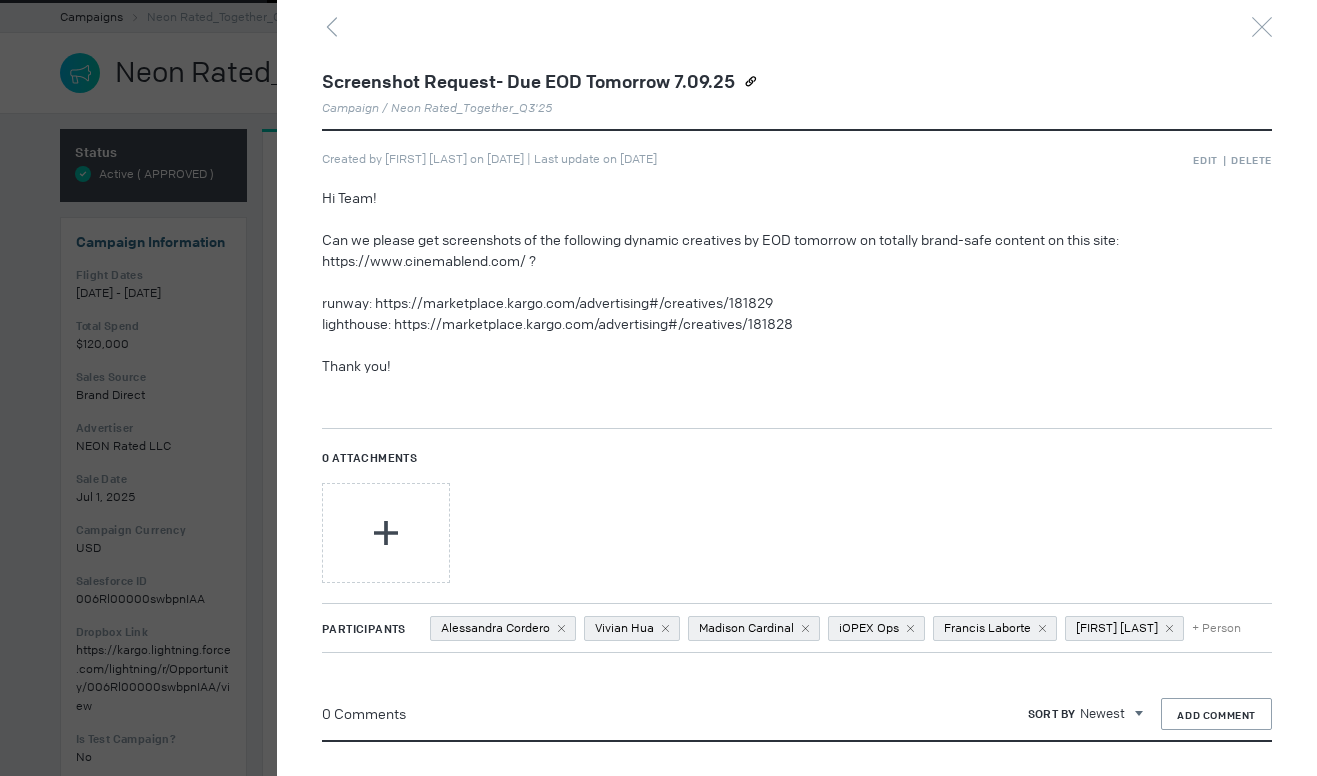 click on "Discussions Add   Sort By Newest Newest Oldest Screenshot Request- Due EOD Tomorrow 7.09.25 Campaign / Neon Rated_Together_Q3'25 Started 20 minutes ago by Ariel Solorzano   0 AS   Ariel Solorzano 20 minutes ago Hi Team! Can we please get screenshots of the following dynamic creatives by EOD tomorrow on totally brand-safe content on this site: https://www.cinemablend.com/ ?  runway: https://marketplace.kargo.com/advertising#/creatives/181829 lighthouse: https://marketplace.kargo.com/advertising#/creatives/181828 Thank you! QA Request - 2 Creatives - Due ASAP Campaign / Neon Rated_Together_Q3'25 Started 45 minutes ago by Vivian Hua   1 SH   Saachin Harikumar 32 minutes ago Hi   Vivian , Thanks for this request. We will complete and update the status ASAP. Regards, Saachin Launch Note | Live ASAP Campaign / Neon Rated_Together_Q3'25 Started 1 hour ago by Madison Cardinal   1 VH   Vivian Hua 29 minutes ago Confirming I've set this live! 7/9 - 7/13 IO QA | DUE ASAP Campaign / Neon Rated_Together_Q3'25   1 VA     |" at bounding box center [797, 388] 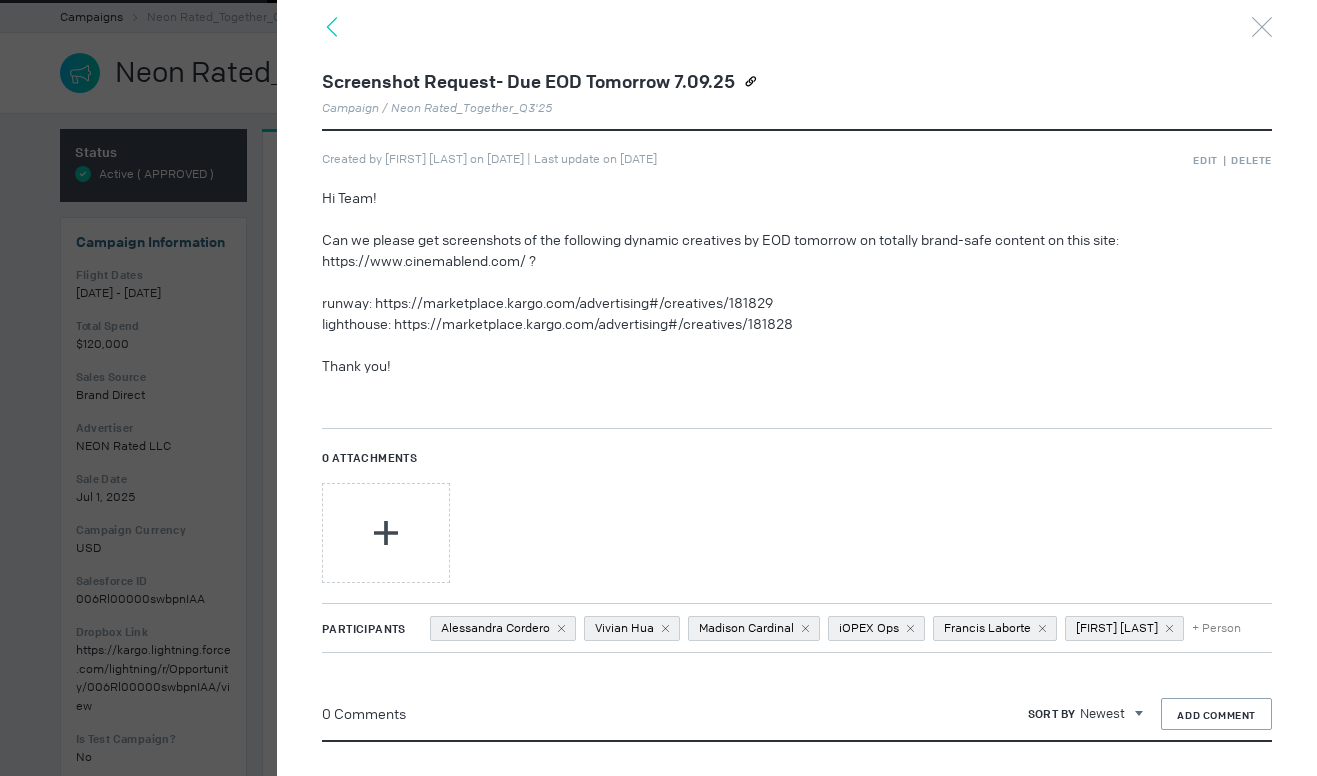 click at bounding box center (332, 27) 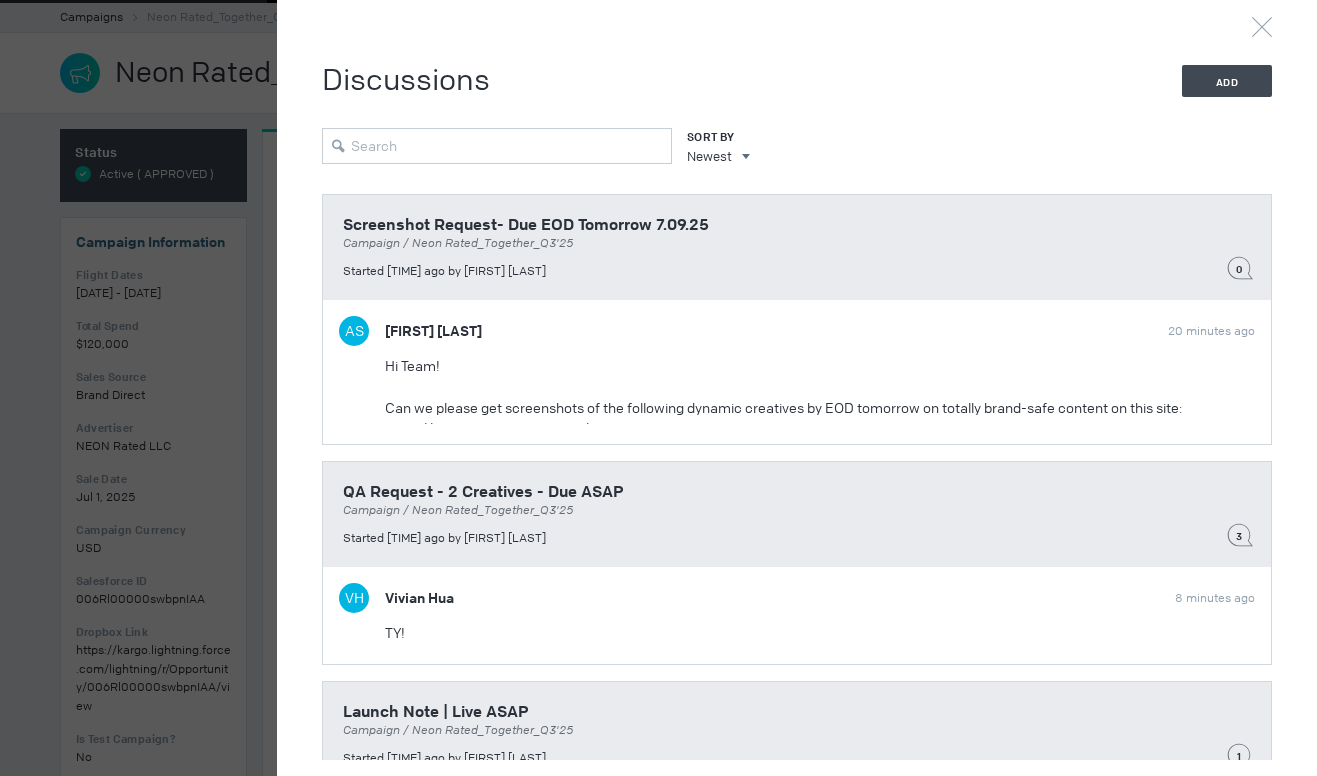click at bounding box center [658, 388] 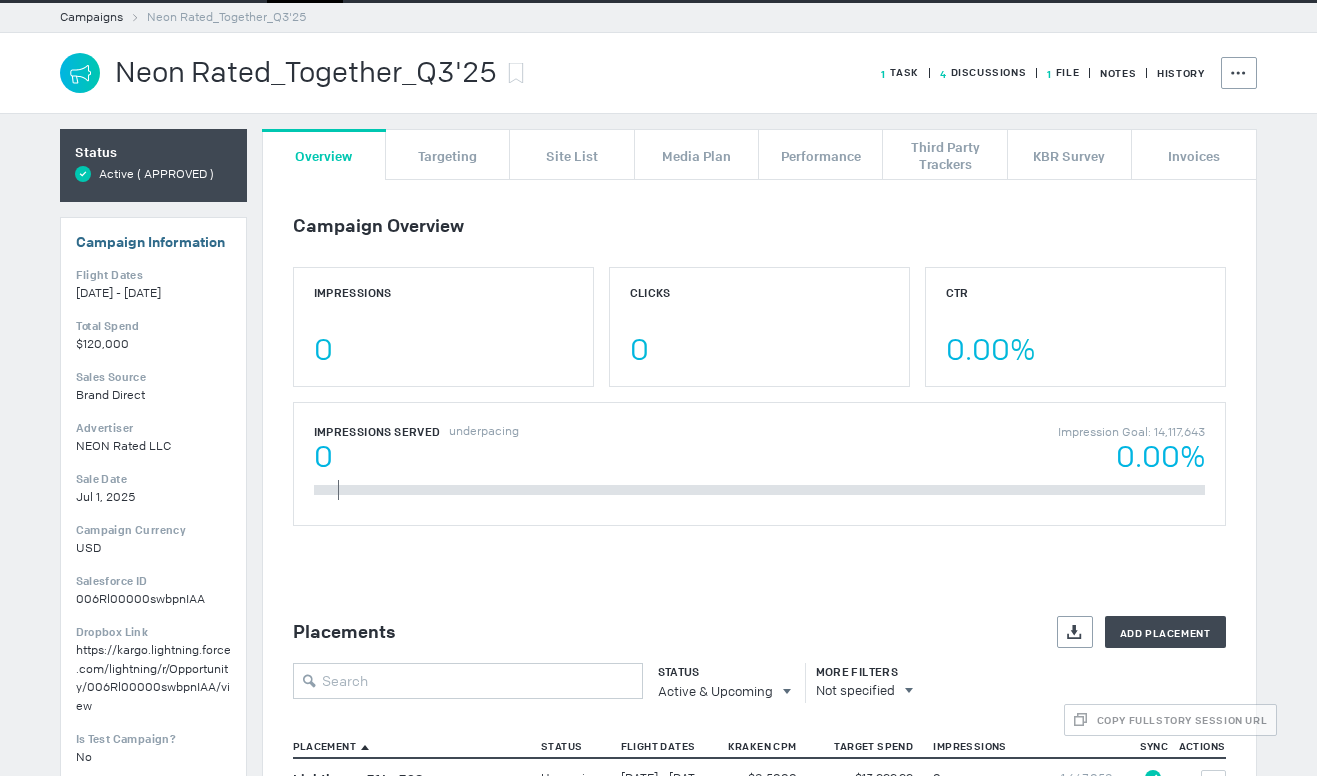 scroll, scrollTop: 0, scrollLeft: 0, axis: both 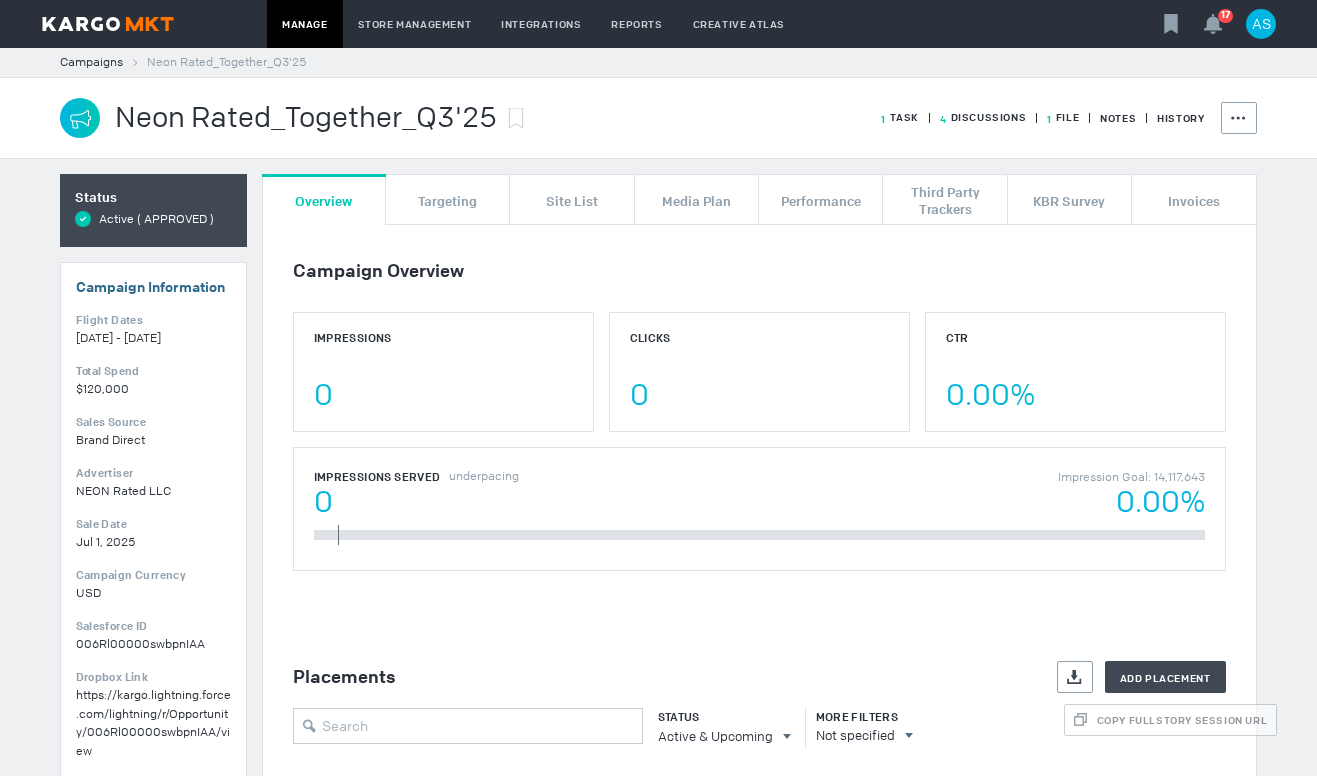 click at bounding box center (108, 24) 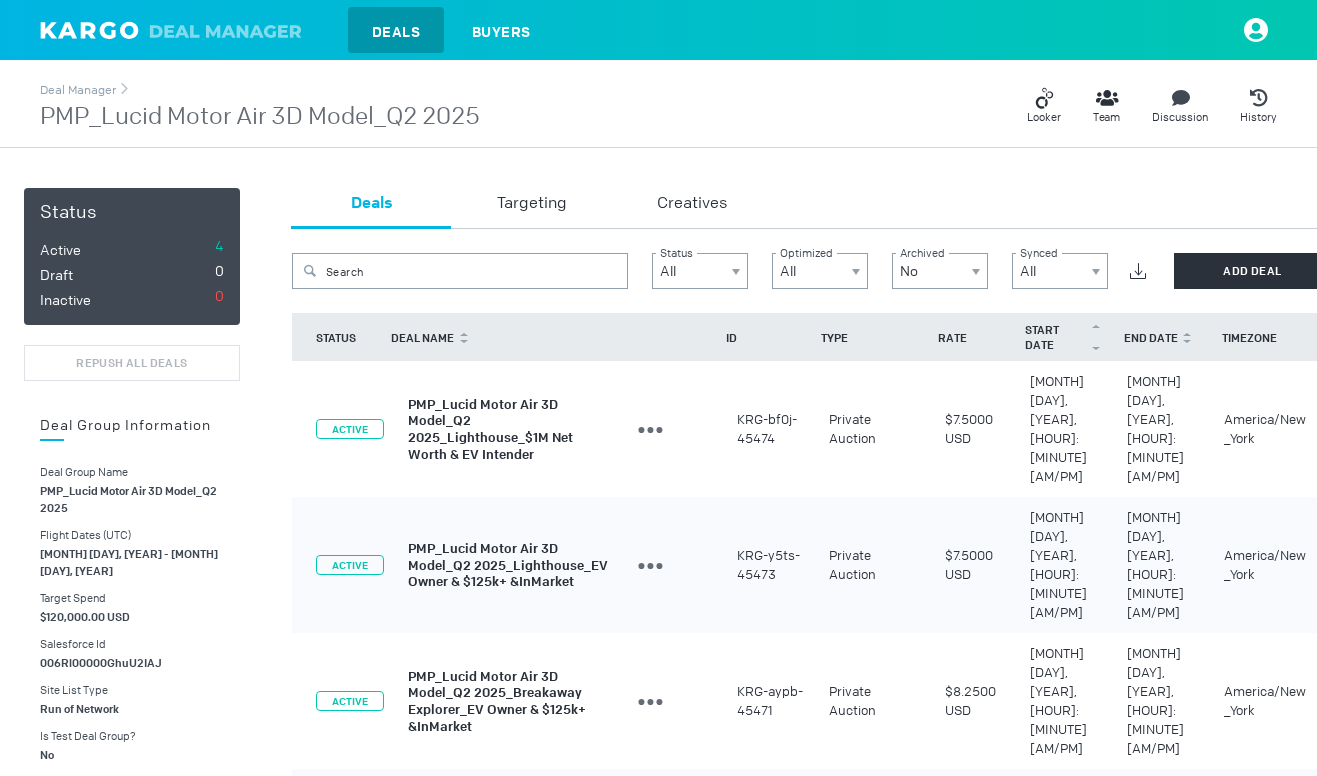 scroll, scrollTop: 8, scrollLeft: 13, axis: both 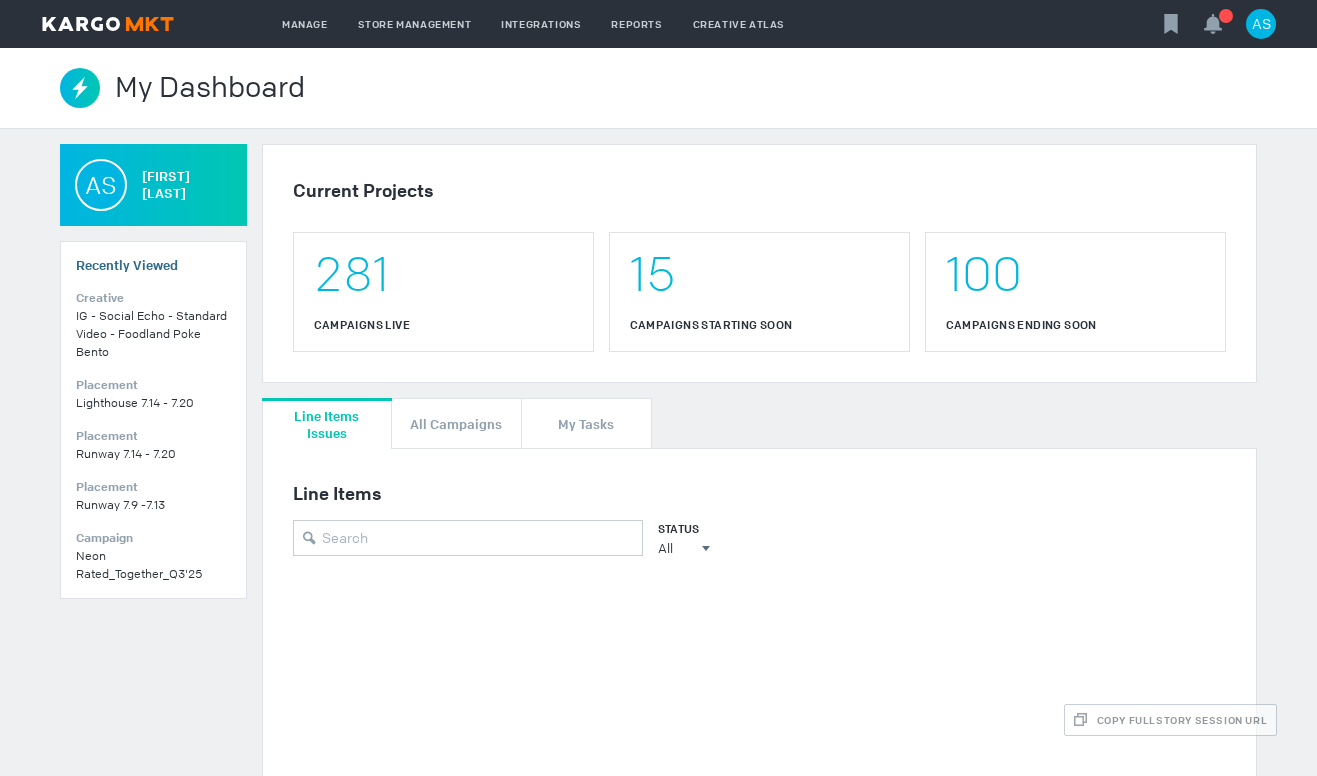 click on "Manage Campaigns Deal Manager Site Lists Media Plans Invoicing Trackers Store Management Creatives Buyers Ad Verticals Ad Demos Integrations Social Canvas Targeting Publishers Regenerate Ad Tag Reports Creative Atlas     AS" at bounding box center (658, 24) 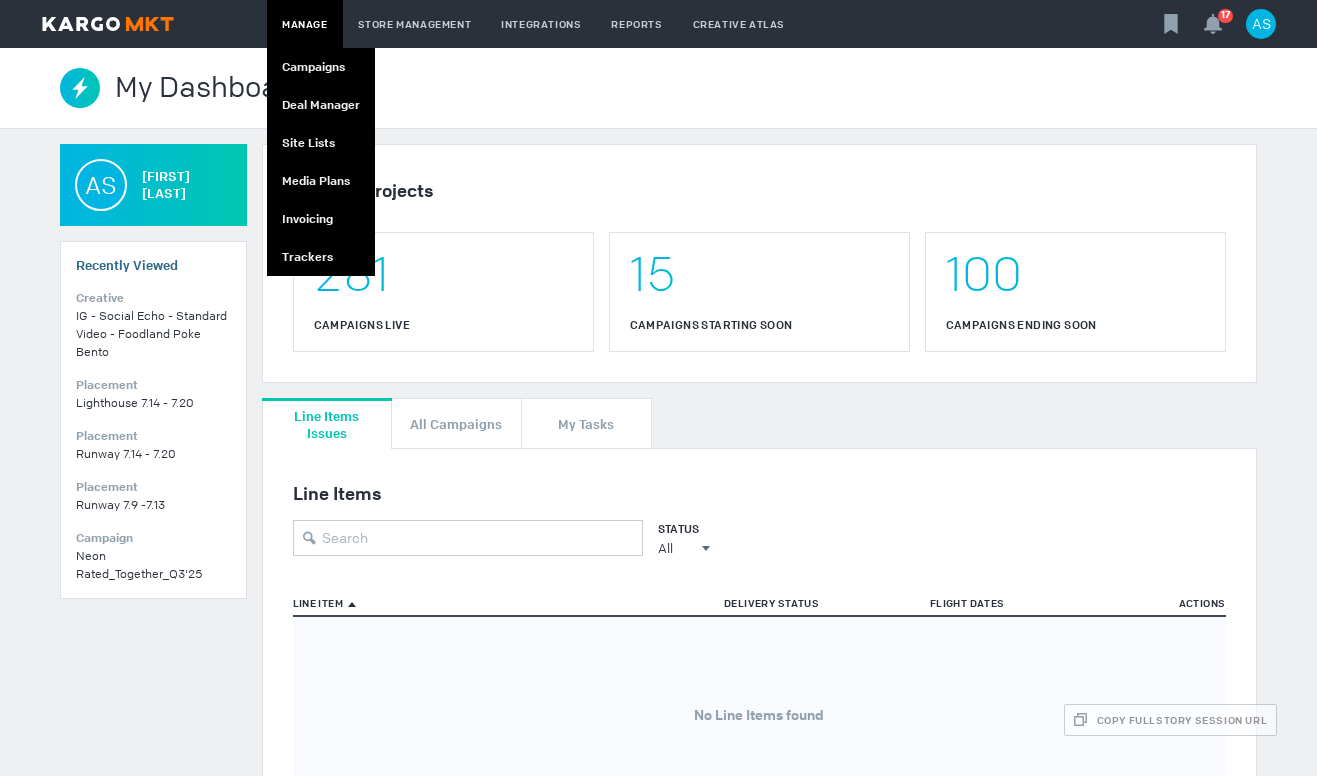 click on "Manage" at bounding box center (305, 24) 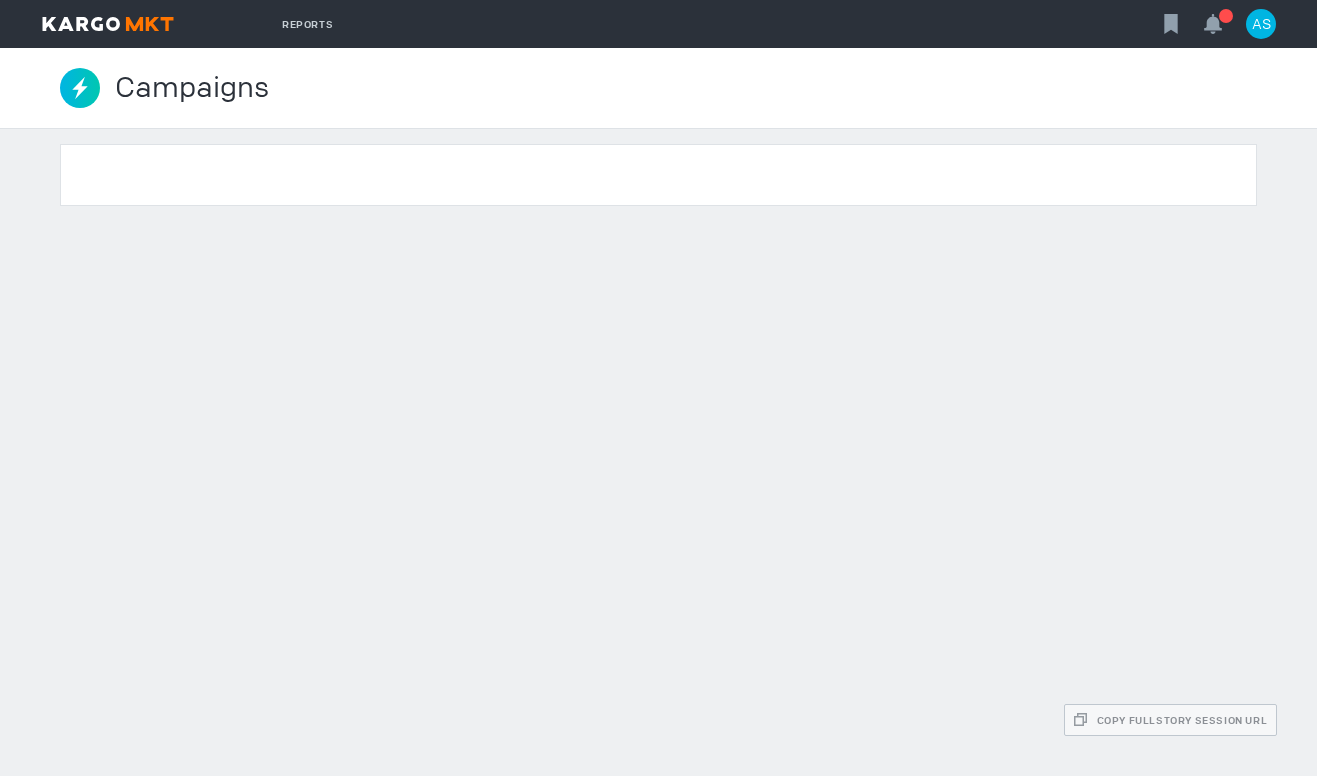 scroll, scrollTop: 0, scrollLeft: 0, axis: both 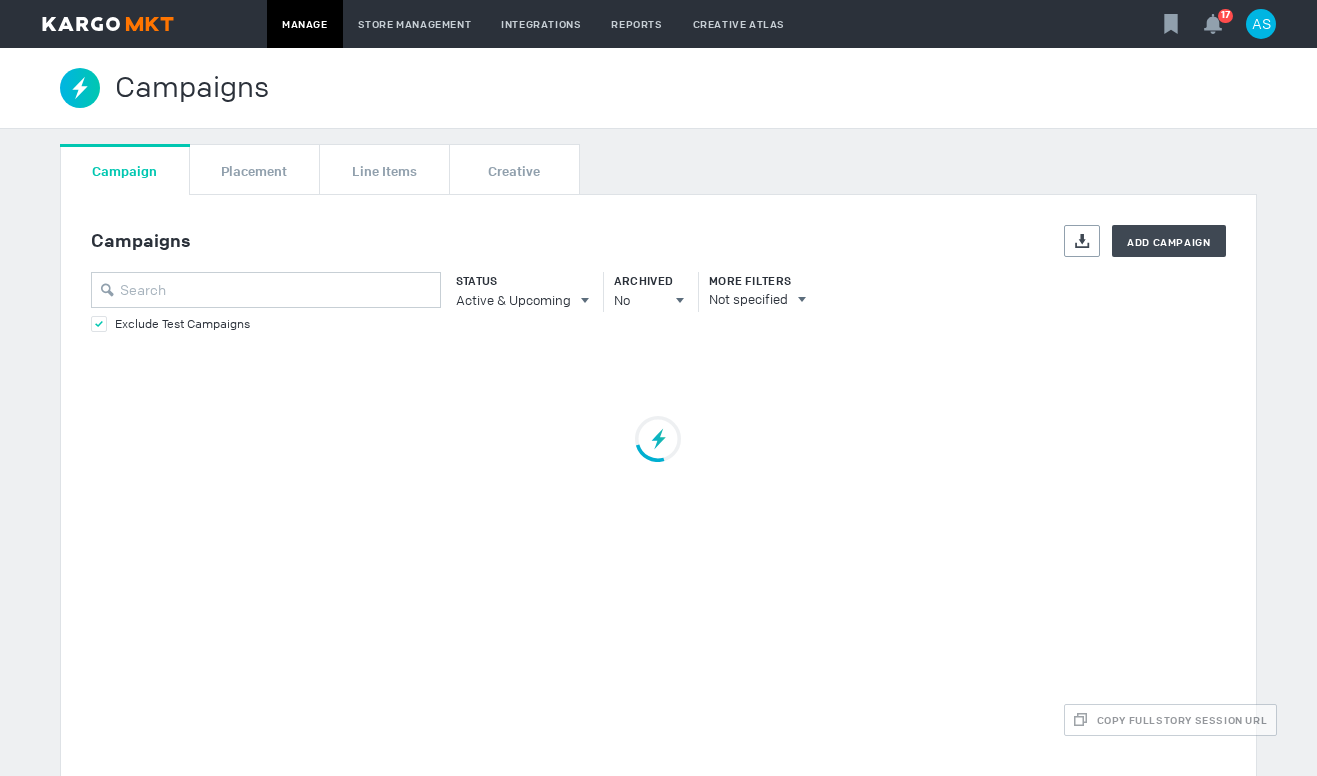 click on "Campaigns Export   Add Campaign     Status Active & Upcoming All All Active Active & Upcoming Upcoming Completed Archived No All No Yes More Filters Not specified Exclude Test Campaigns" at bounding box center (658, 280) 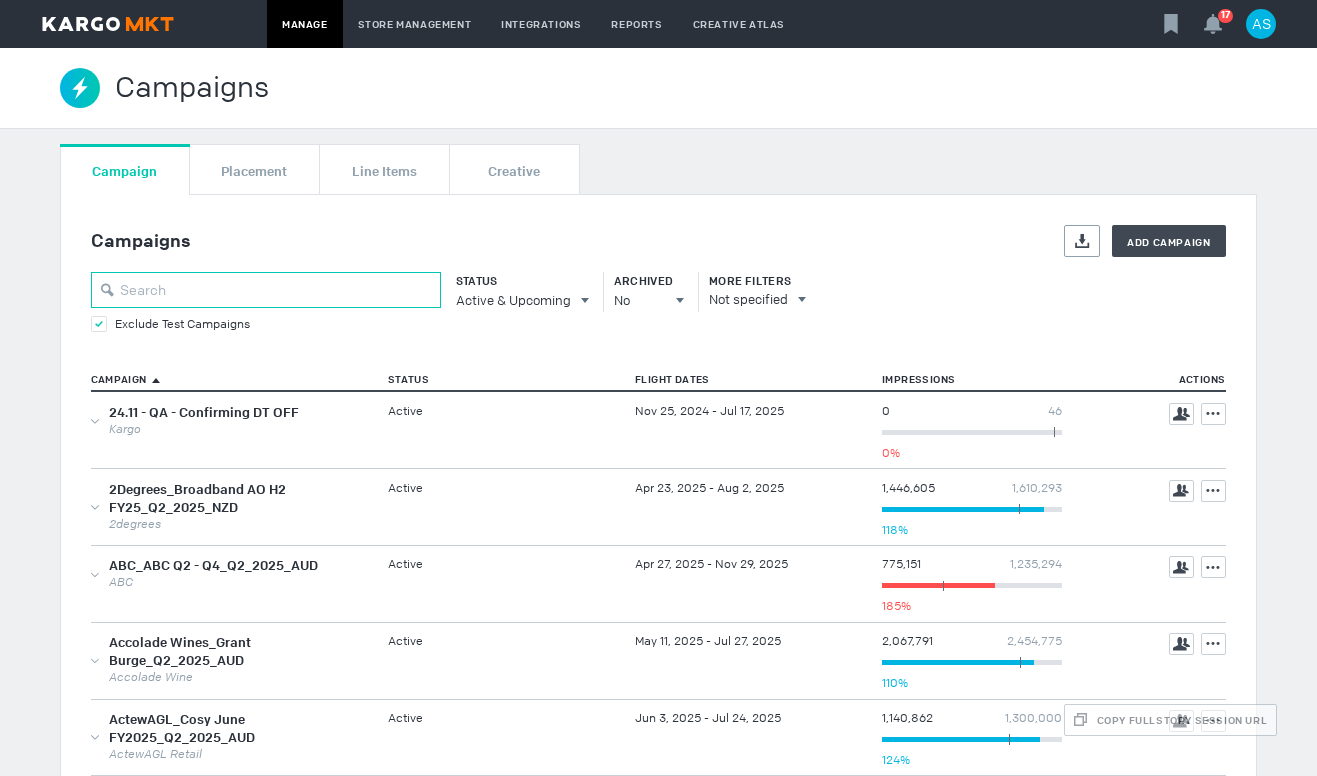 click at bounding box center [266, 290] 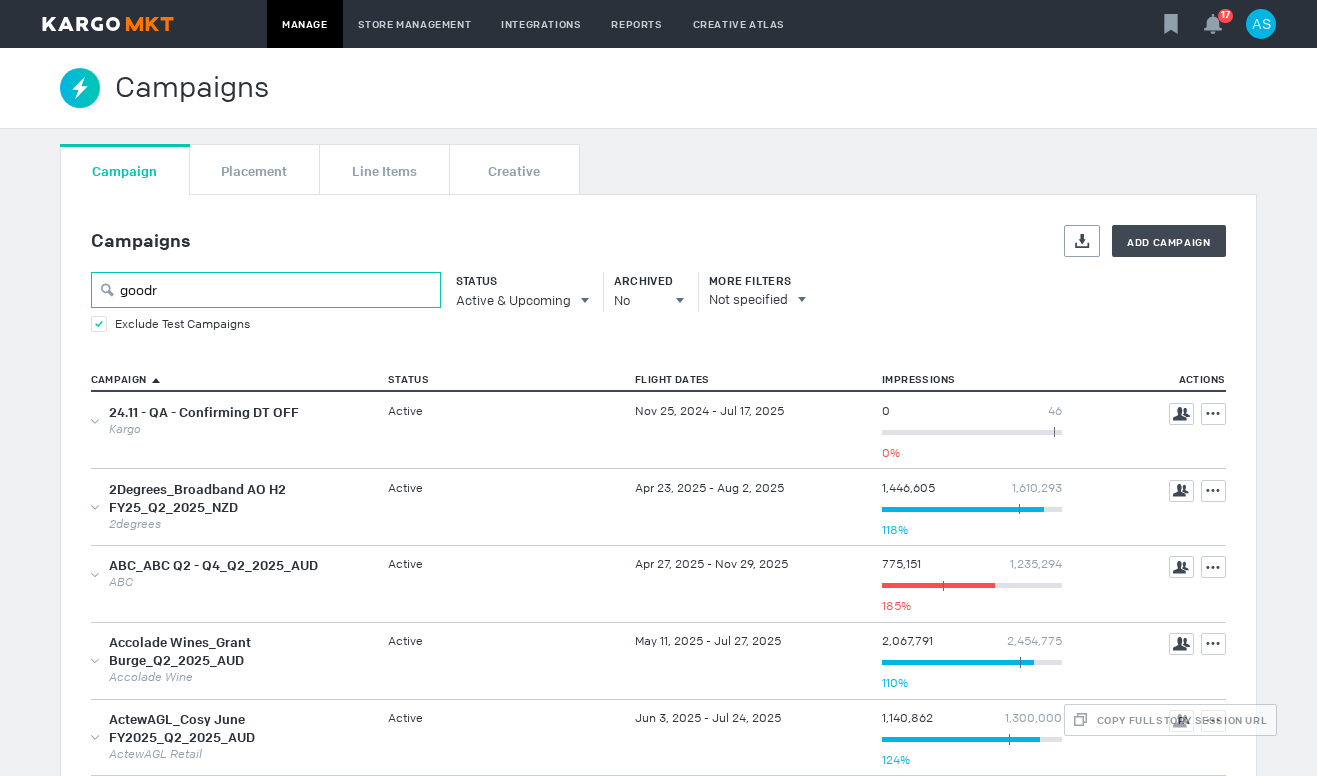 type on "goodr" 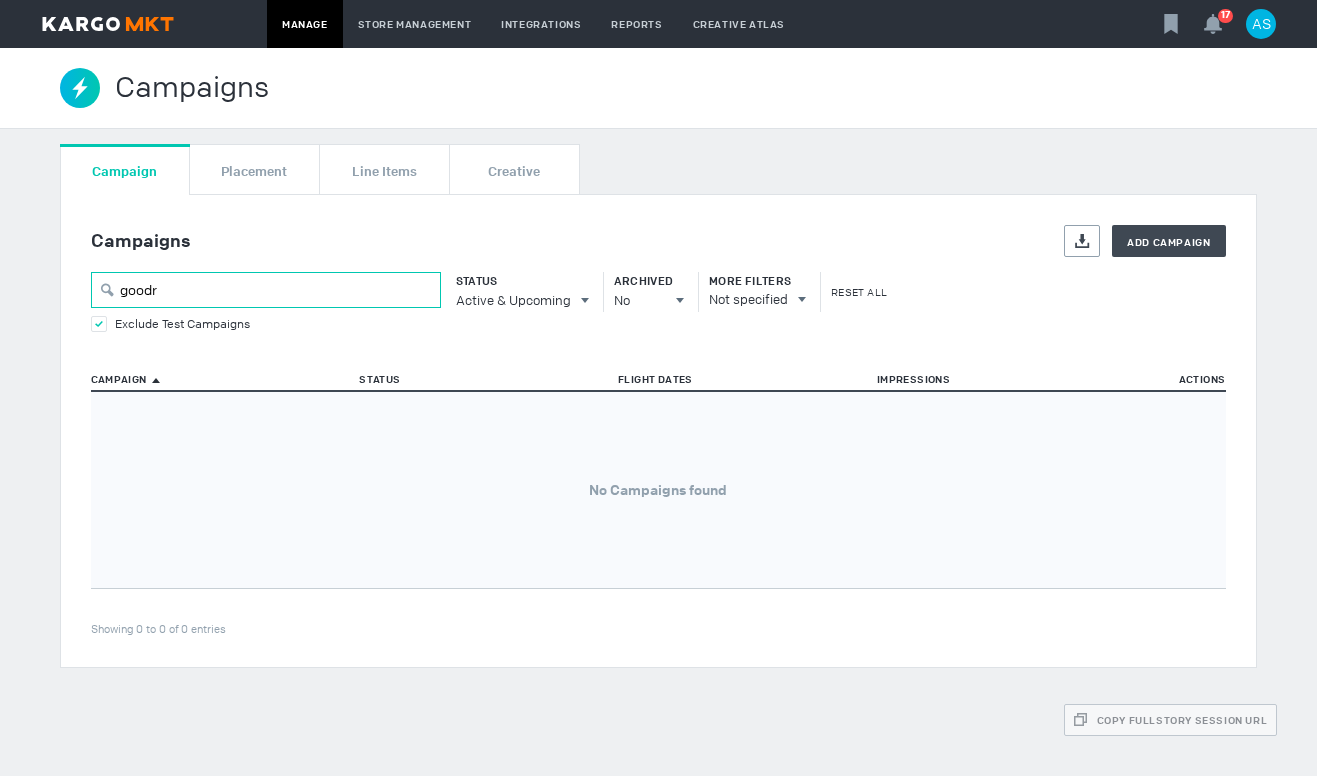 click on "goodr" at bounding box center [266, 290] 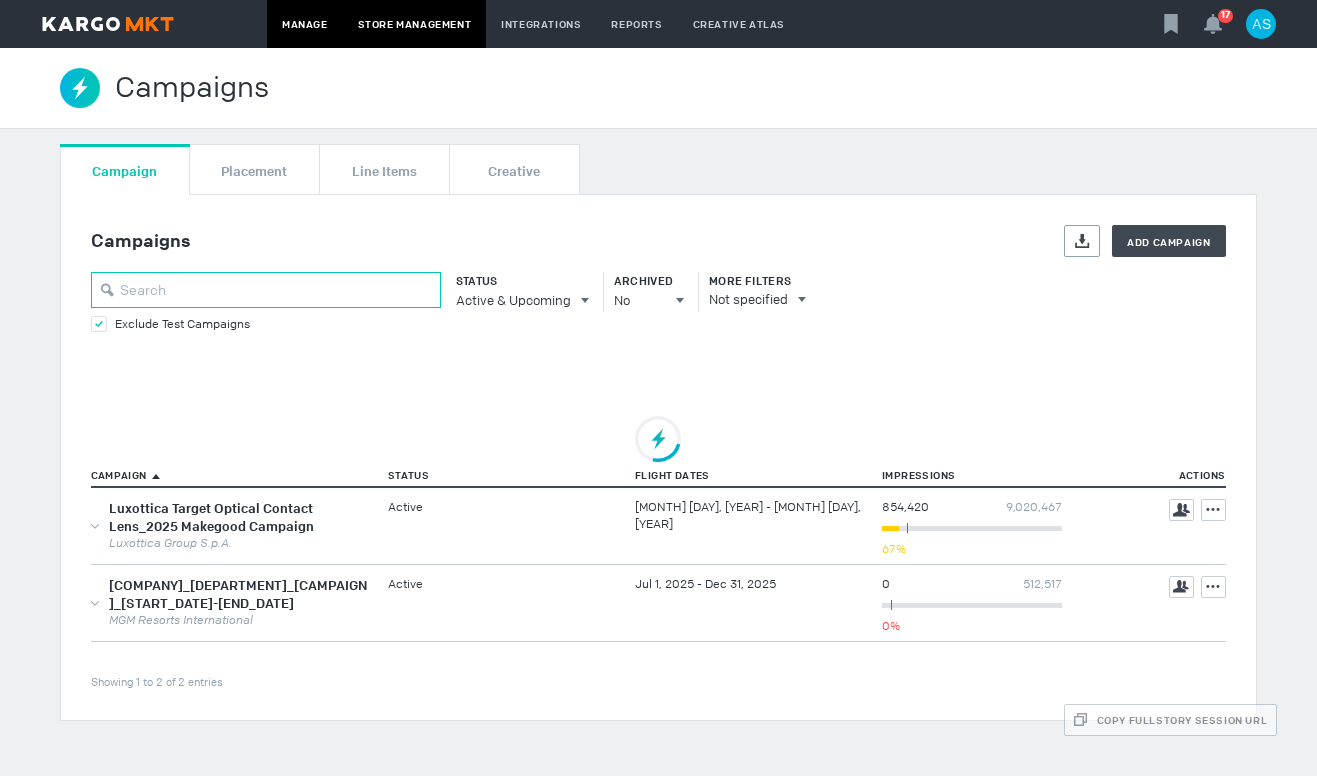 type 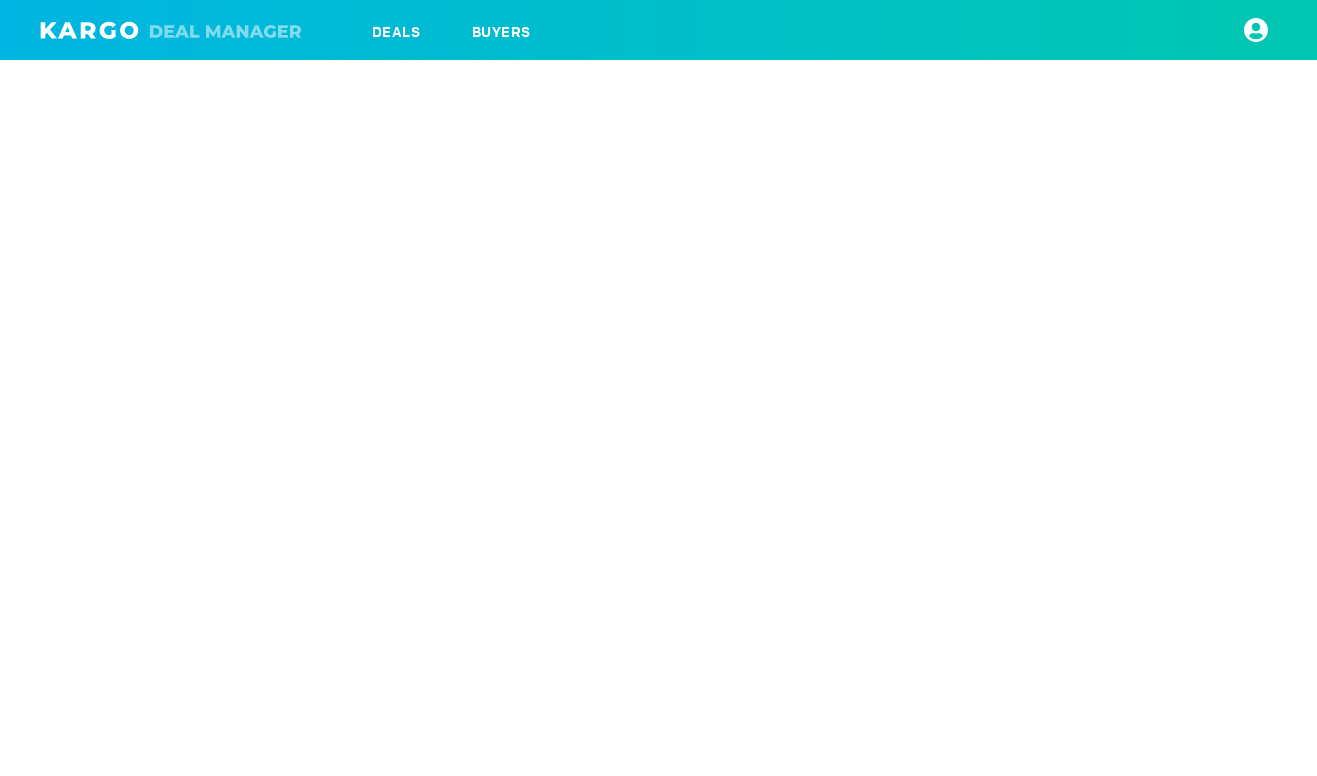 scroll, scrollTop: 0, scrollLeft: 0, axis: both 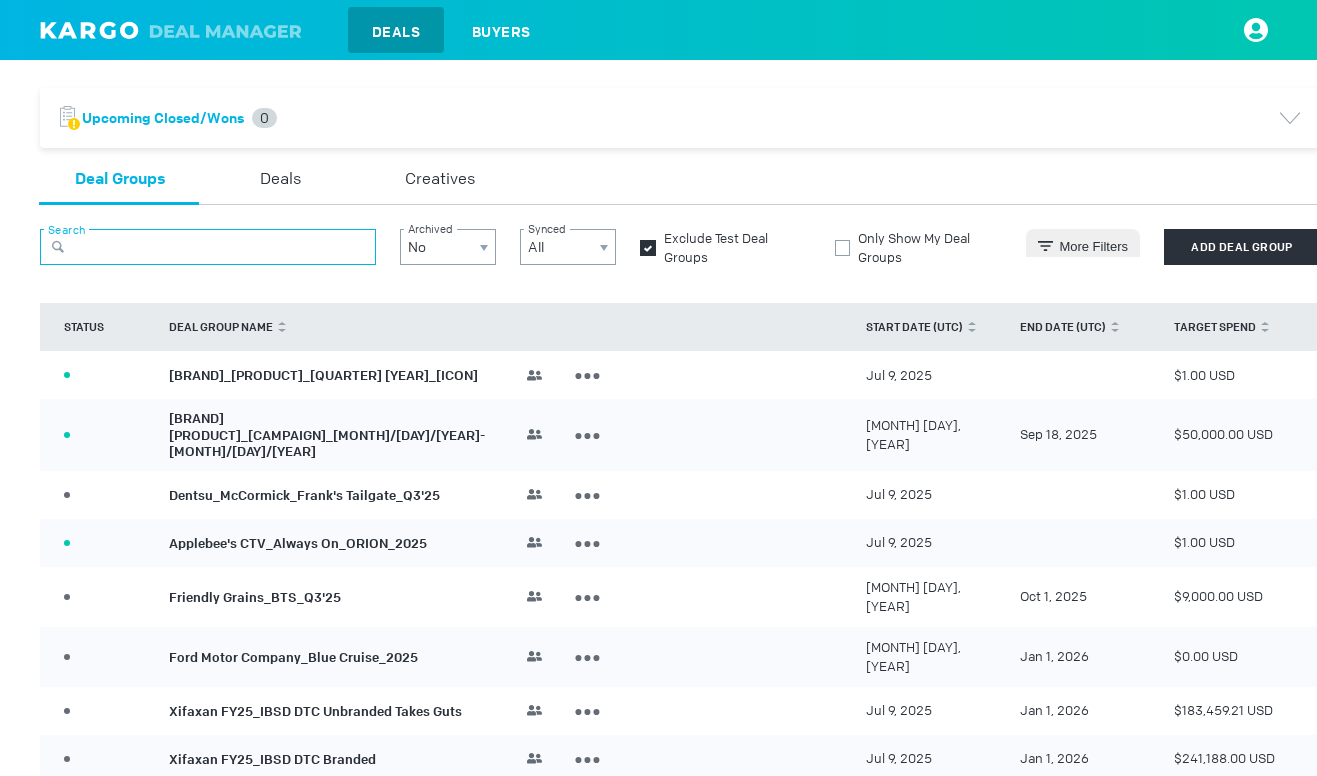 click at bounding box center [208, 247] 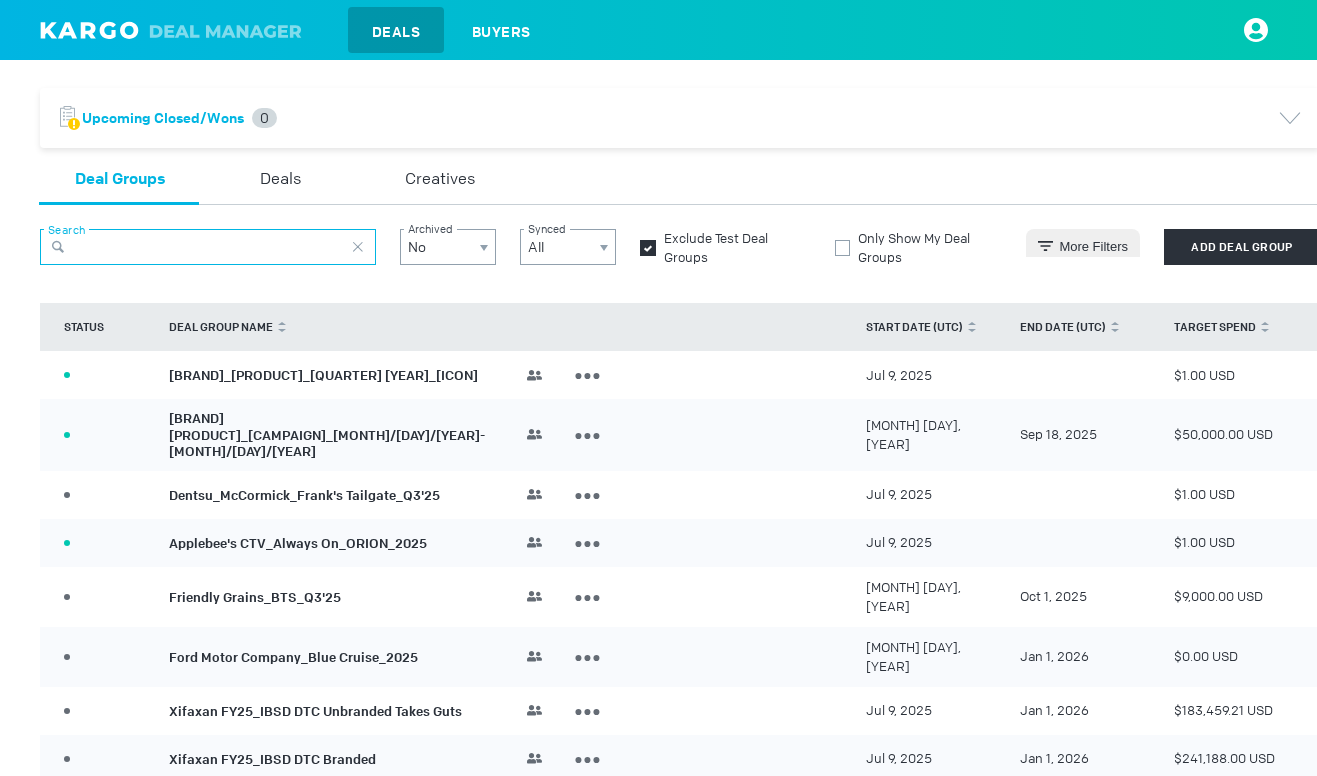 type on "g" 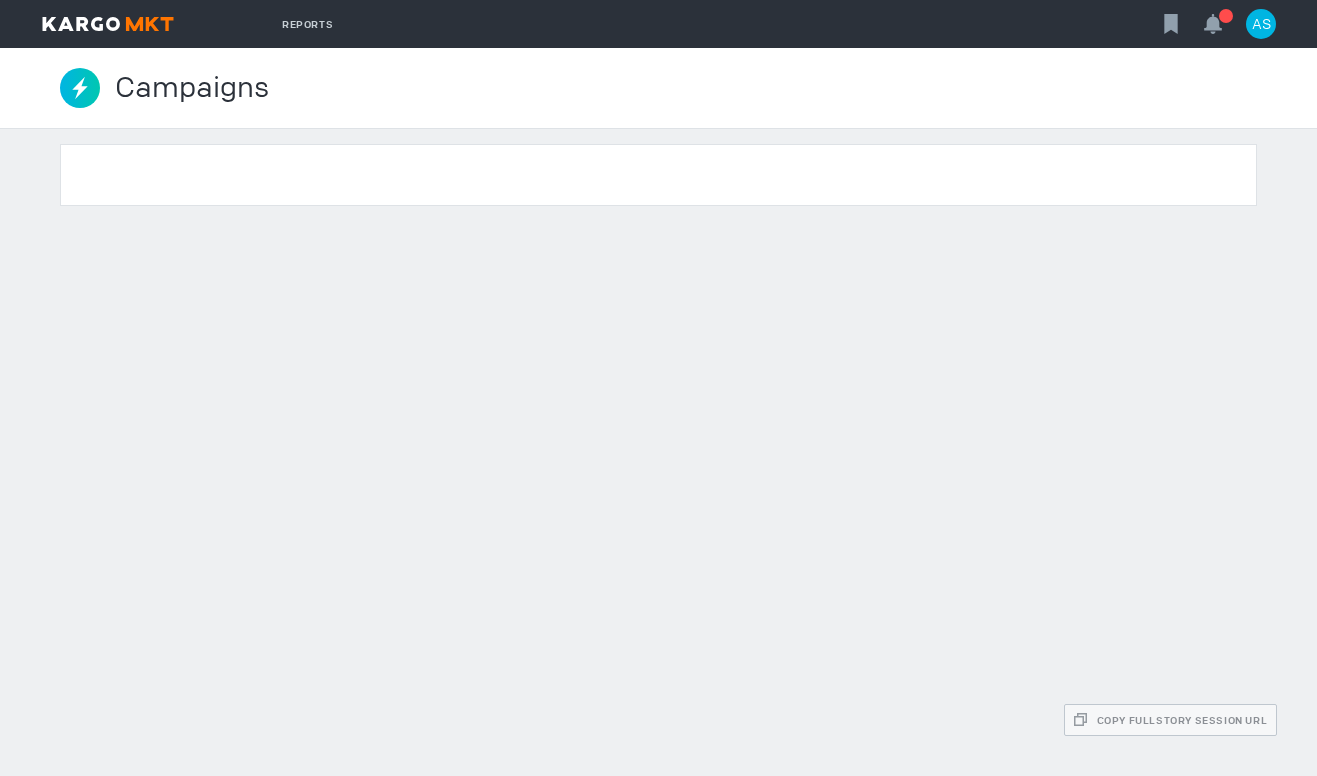 scroll, scrollTop: 0, scrollLeft: 0, axis: both 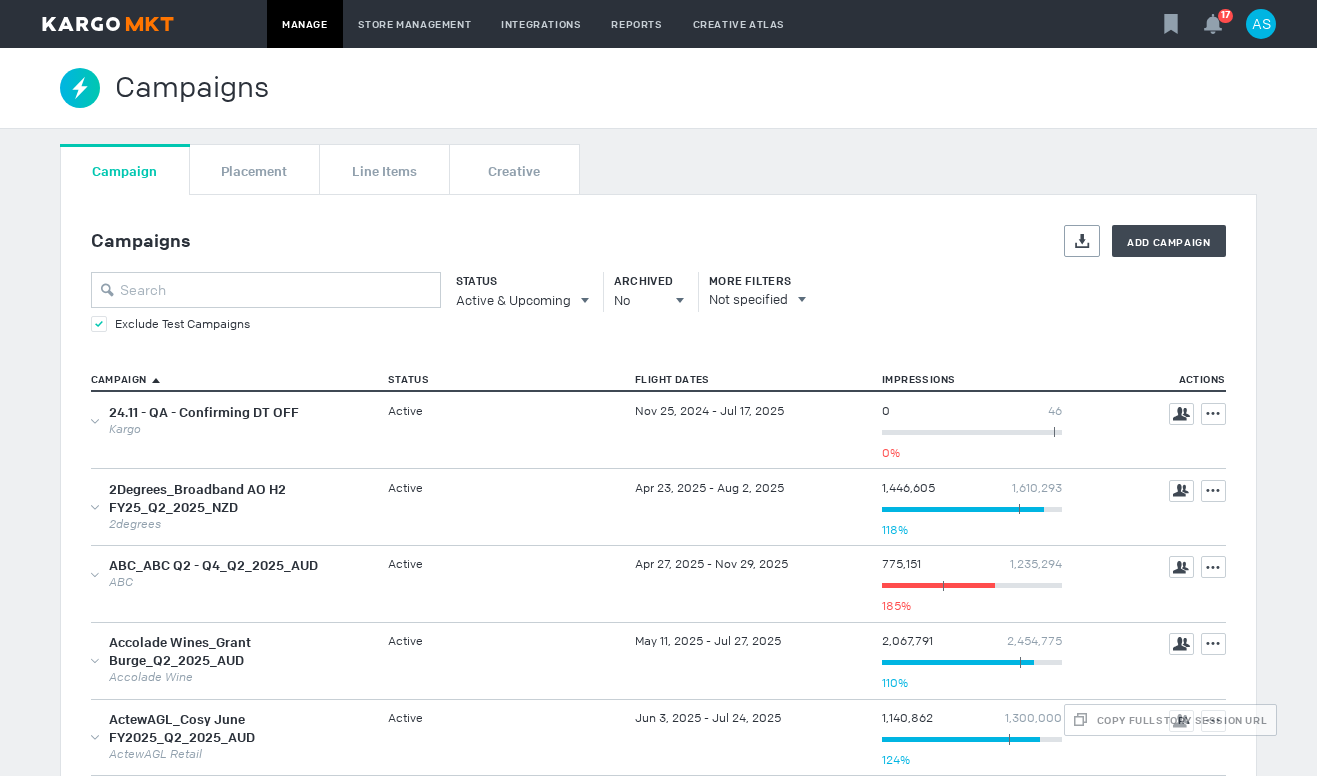 click on "Status Active & Upcoming All All Active Active & Upcoming Upcoming Completed Archived No All No Yes More Filters Not specified" at bounding box center [658, 292] 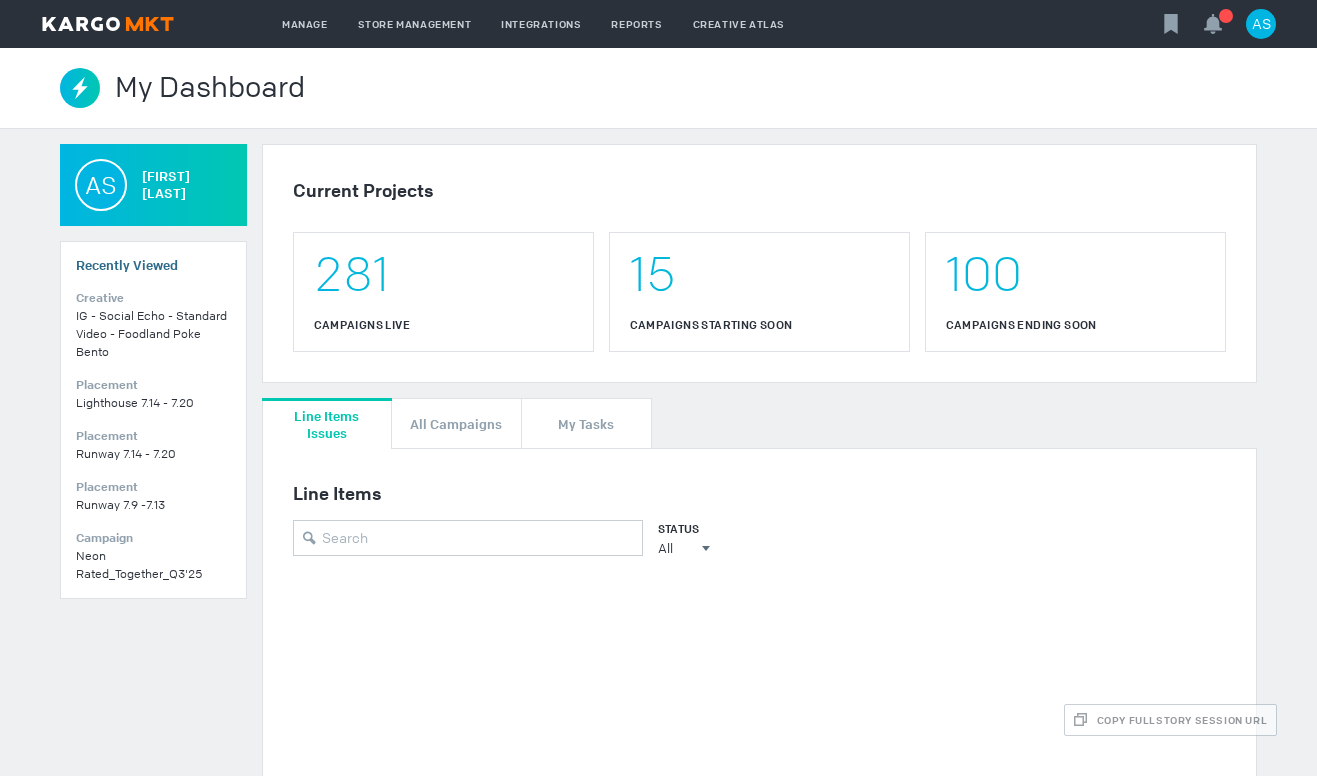 scroll, scrollTop: 0, scrollLeft: 0, axis: both 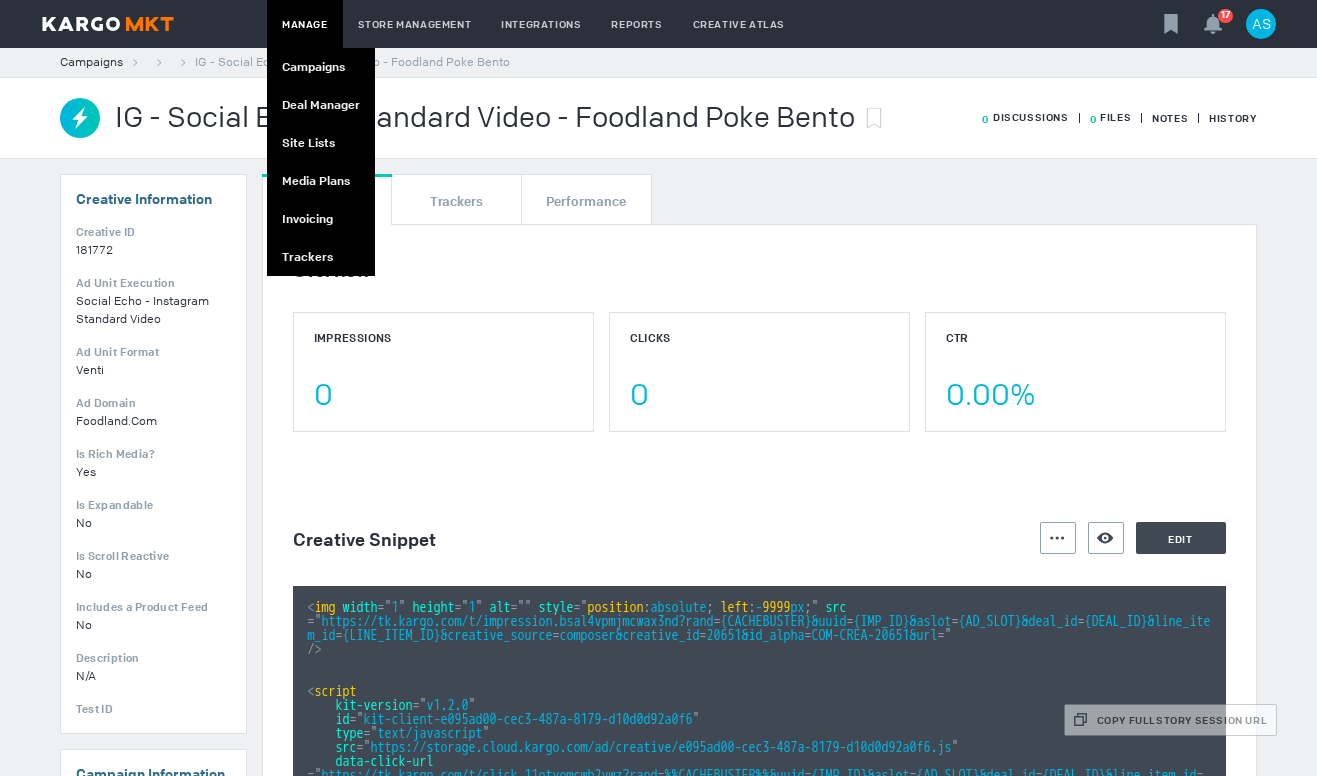 click on "Manage" at bounding box center (305, 24) 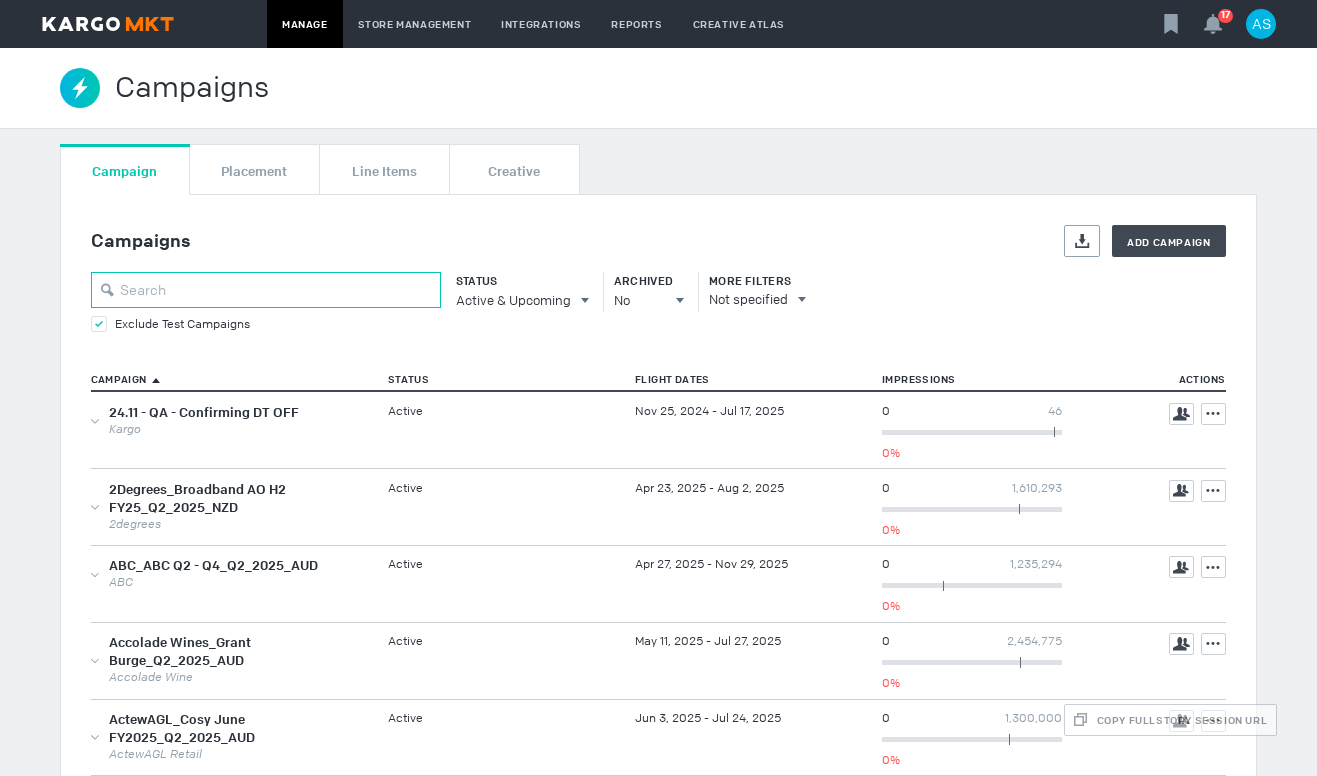 click at bounding box center [266, 290] 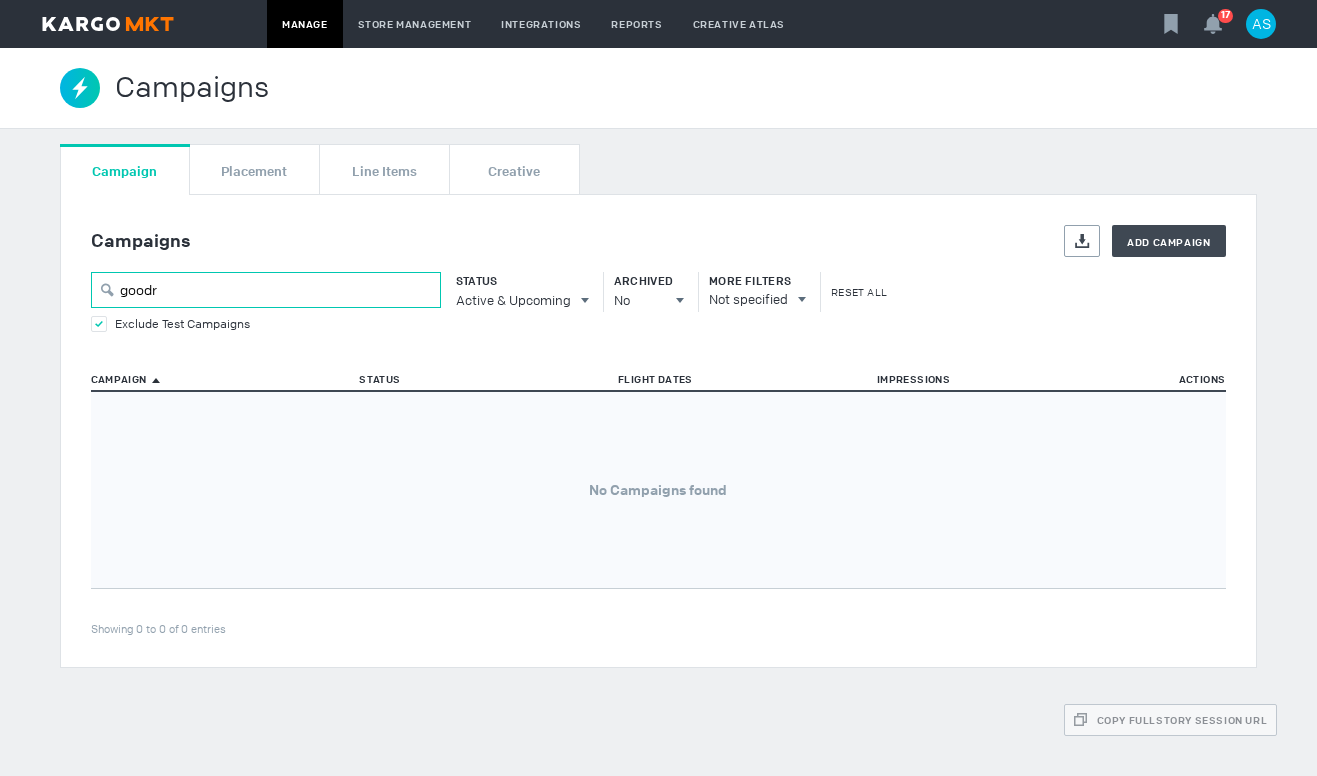 click on "goodr" at bounding box center (266, 290) 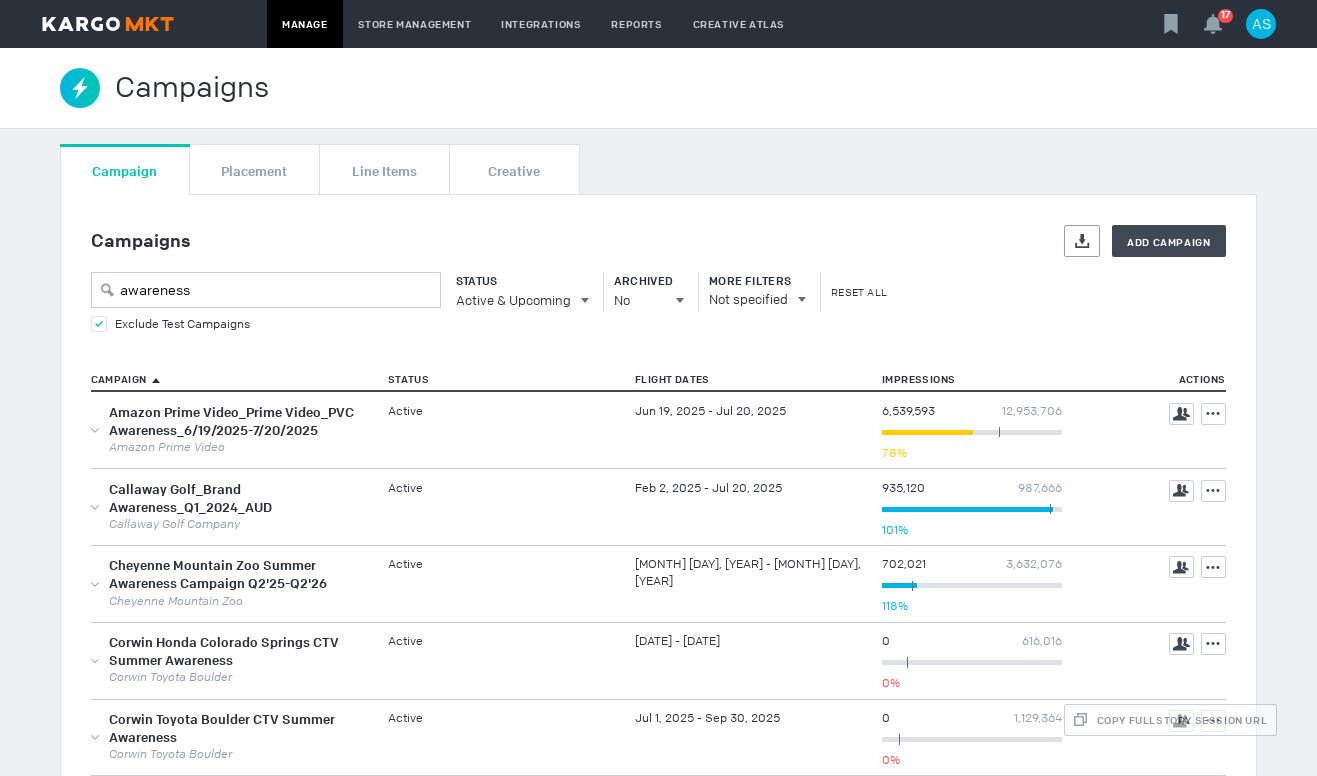 click on "Status Active & Upcoming All All Active Active & Upcoming Upcoming Completed Archived No All No Yes" at bounding box center (565, 292) 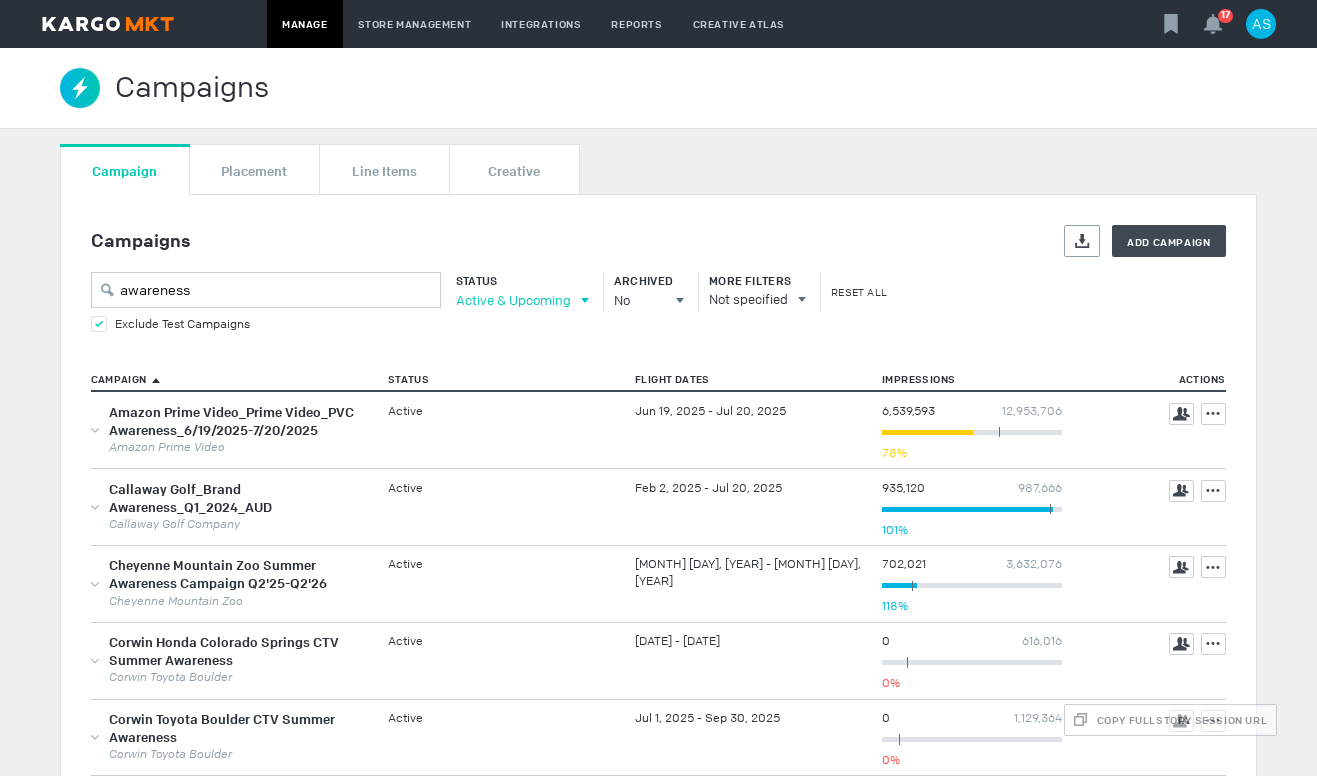 click on "Active & Upcoming" at bounding box center [517, 300] 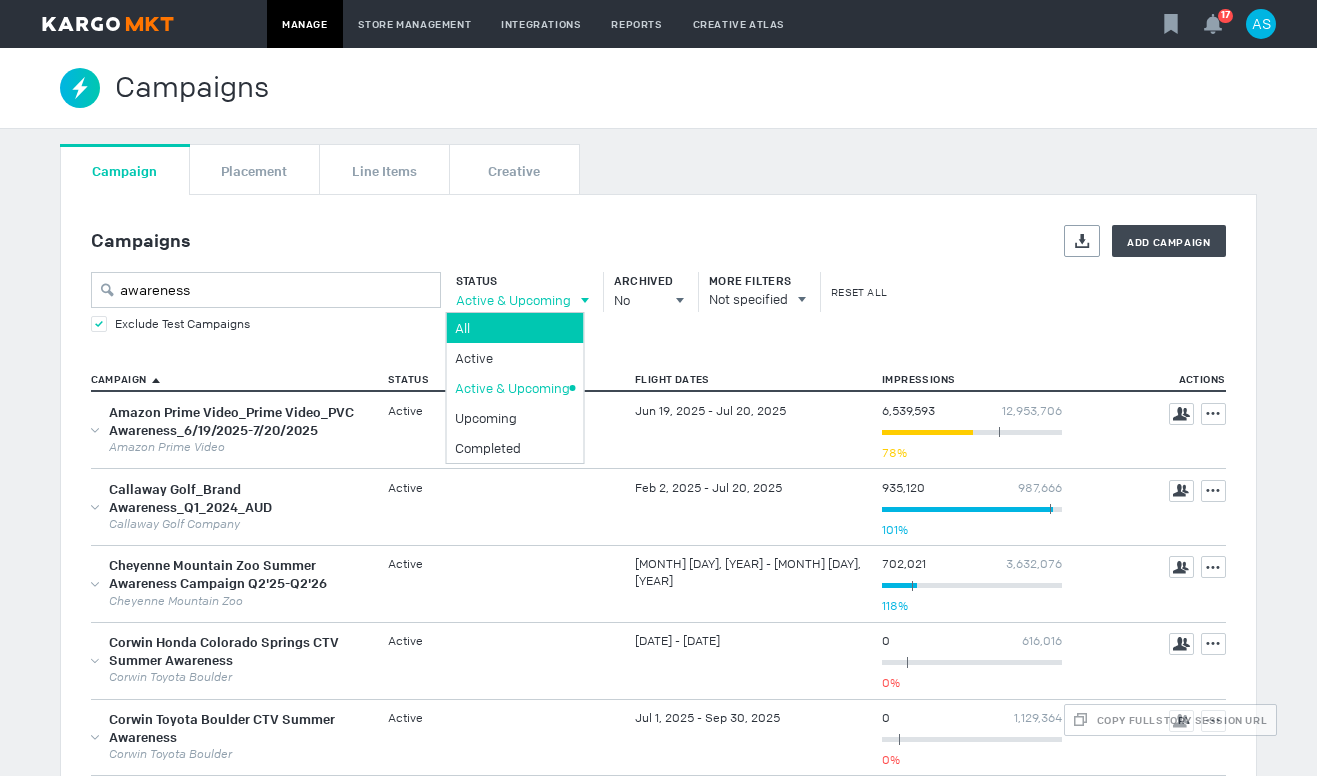 click on "All" at bounding box center (512, 328) 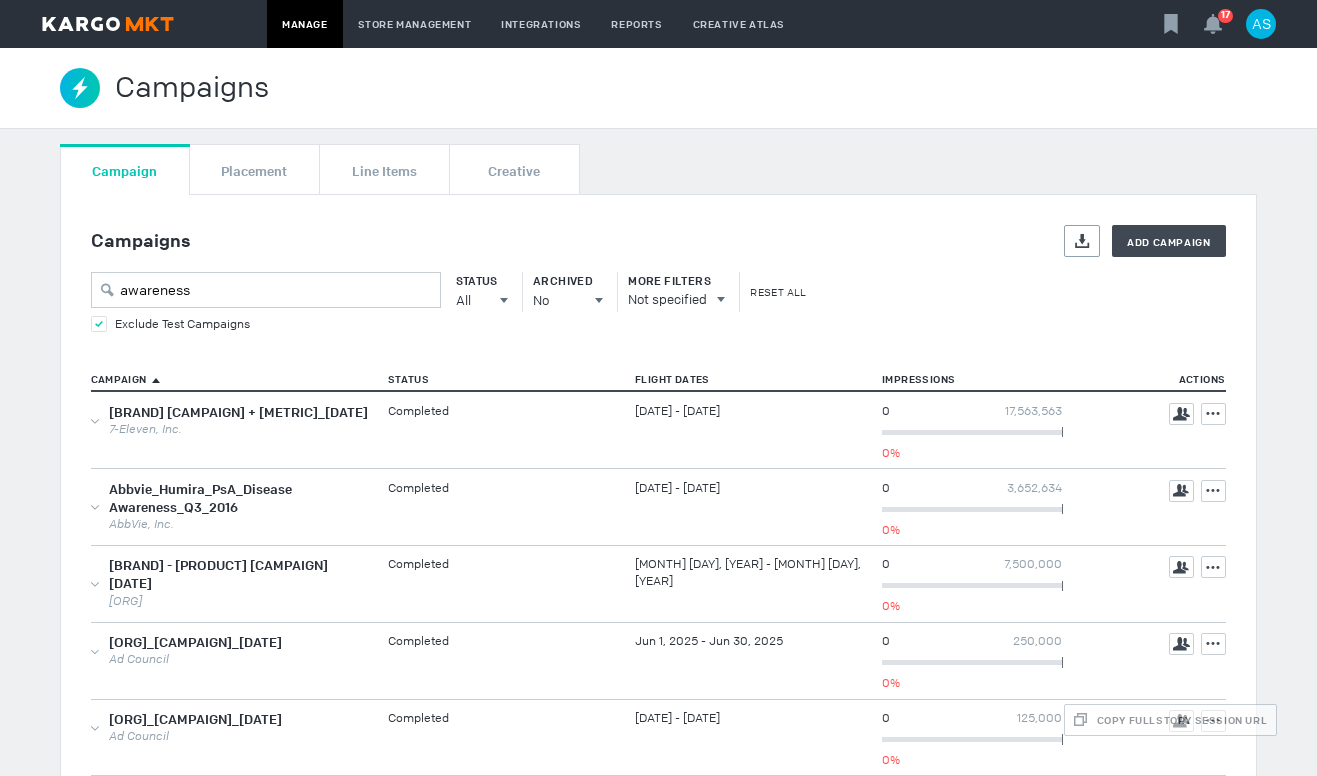 click on "Exclude Test Campaigns" at bounding box center [658, 324] 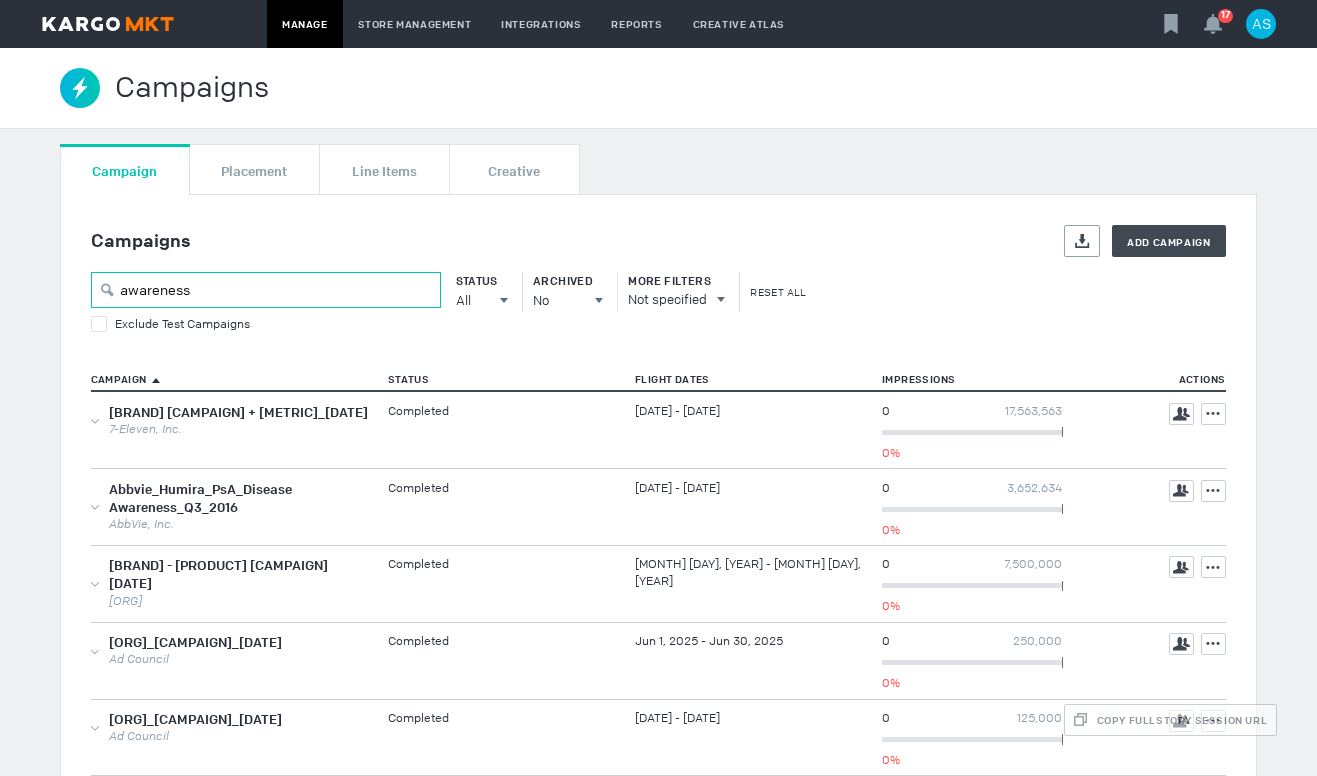 drag, startPoint x: 338, startPoint y: 296, endPoint x: 108, endPoint y: 294, distance: 230.0087 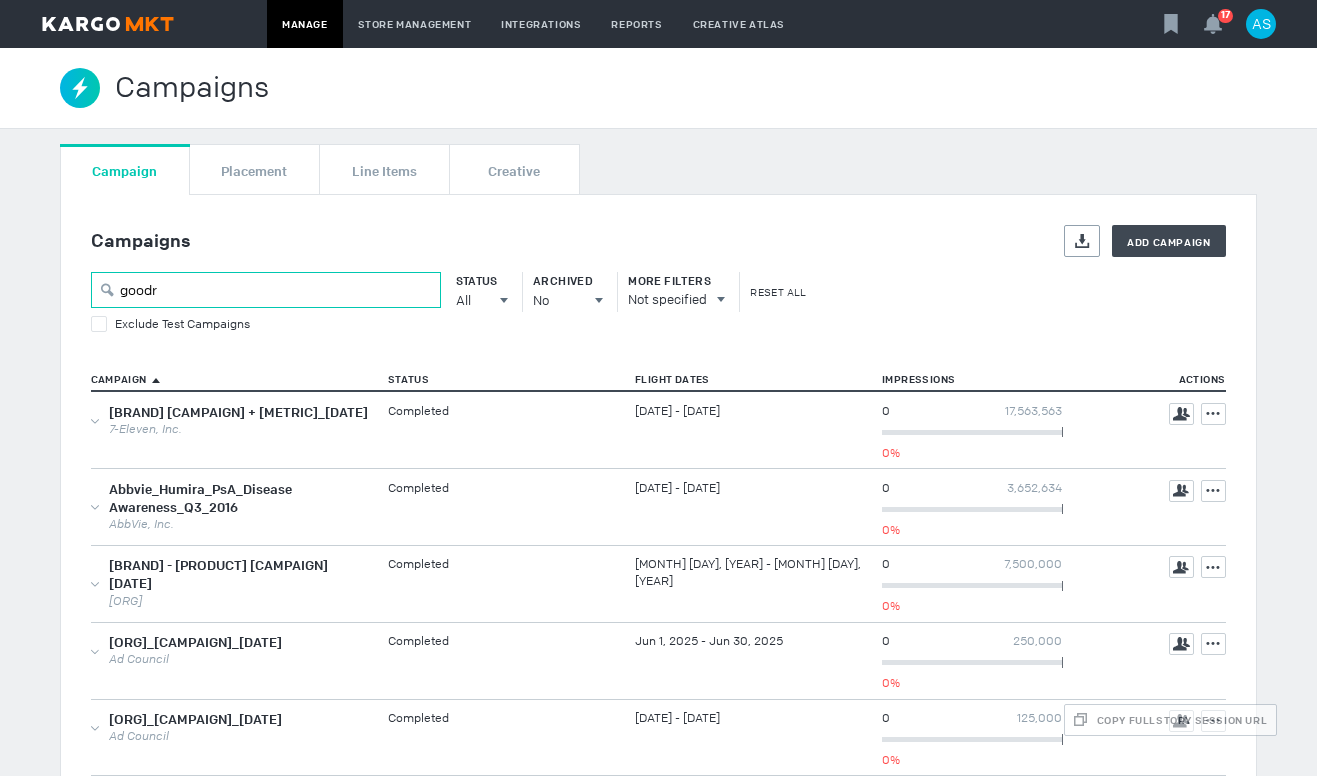 type on "goodr" 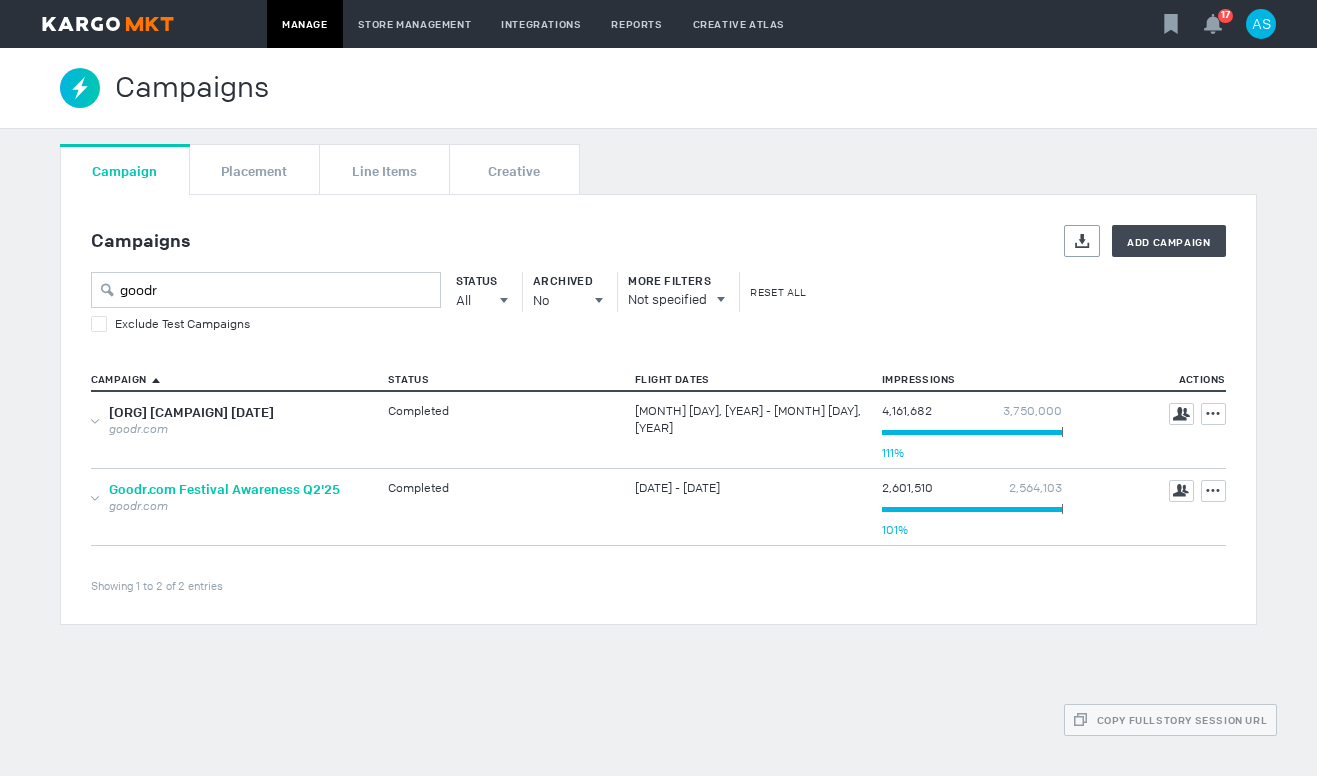 click on "Goodr.com Festival Awareness Q2'25" at bounding box center [224, 489] 